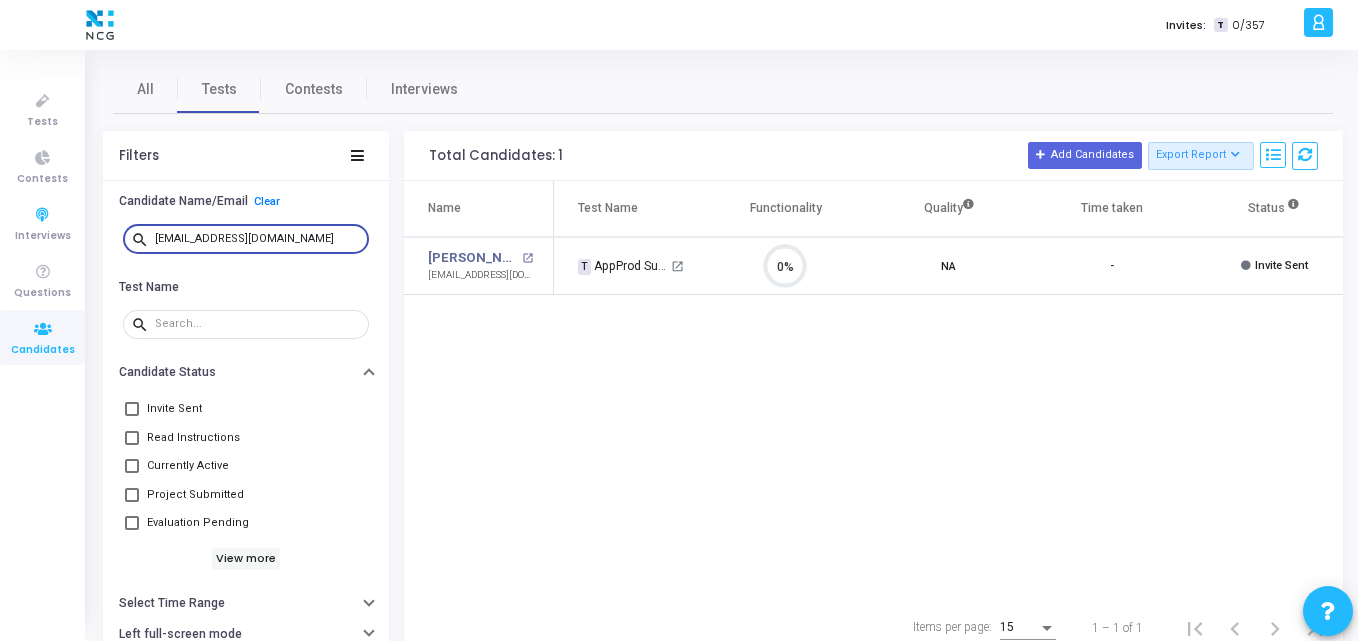 scroll, scrollTop: 0, scrollLeft: 0, axis: both 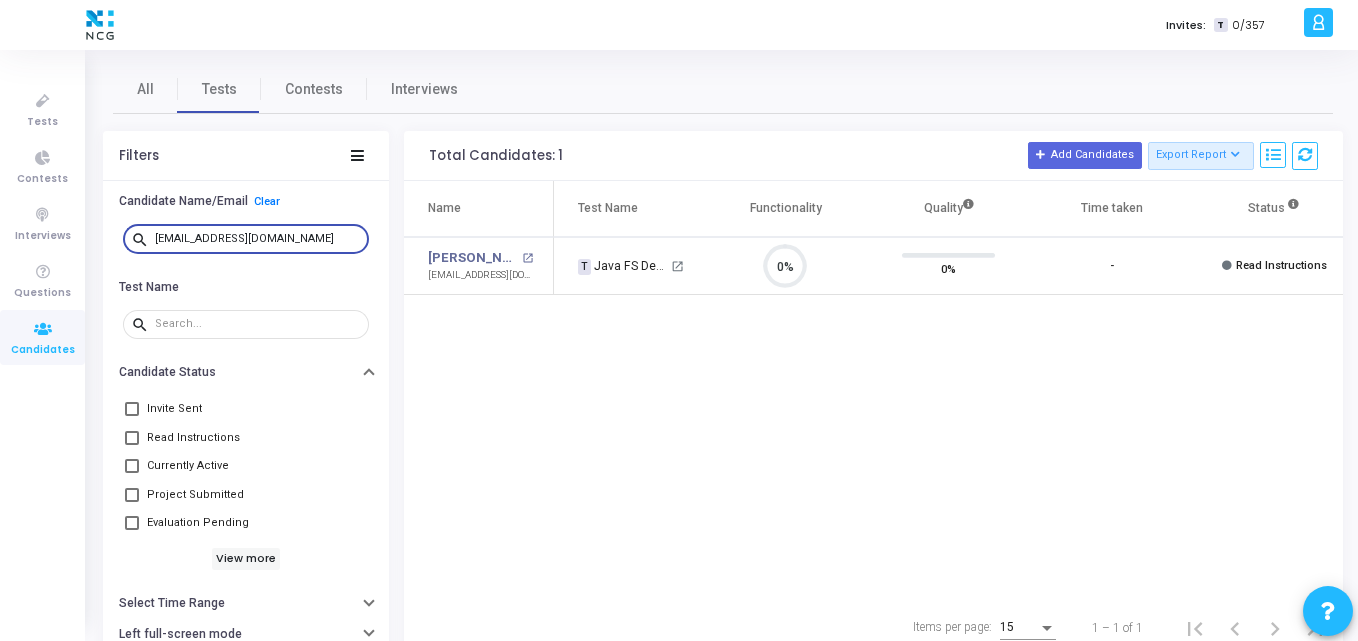 type on "1994sandesh@gmail.com" 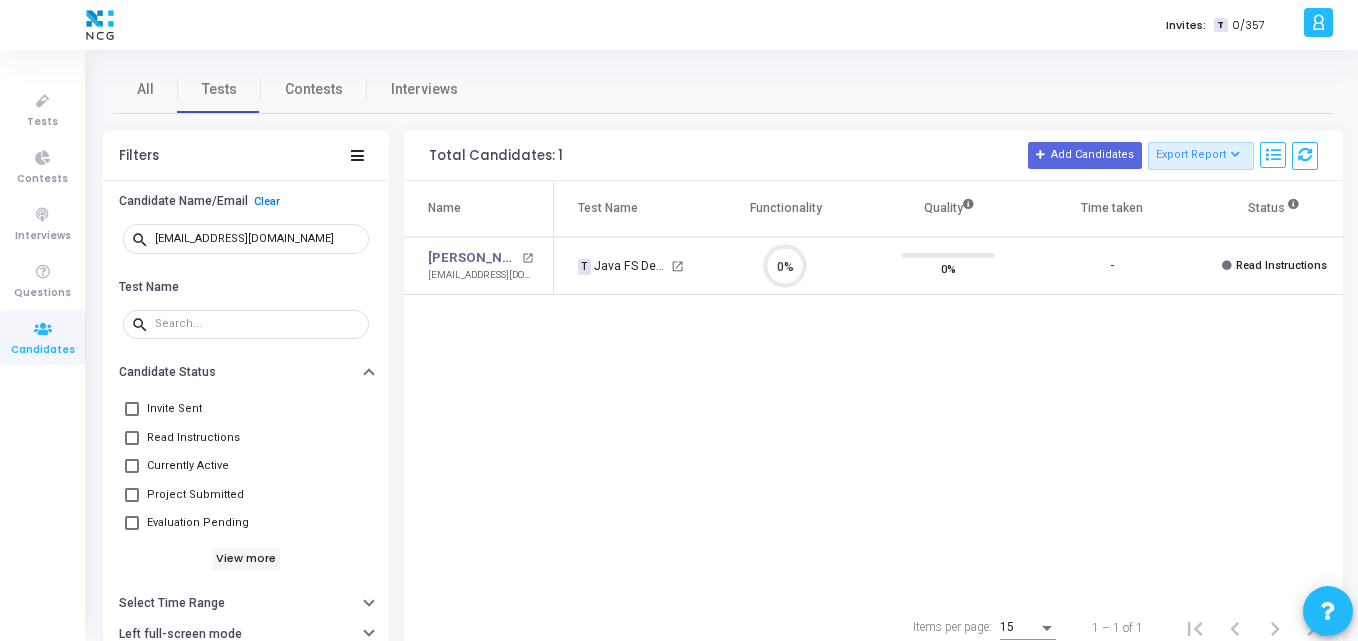 click on "Name  Test Name   Functionality   Quality  Time taken  Status   Actions   Sandesh Tirlotkar open_in_new  1994sandesh@gmail.com   T   Java FS Developer_NCG   open_in_new 0%  0%   -   Read Instructions   Email  archive  Archive  drafts  Cancel Invite  content_copy  Copy Test Invite Link  cached  Resend Test  close  Disable Camera Proctor  close  Disable Screen Sharing" 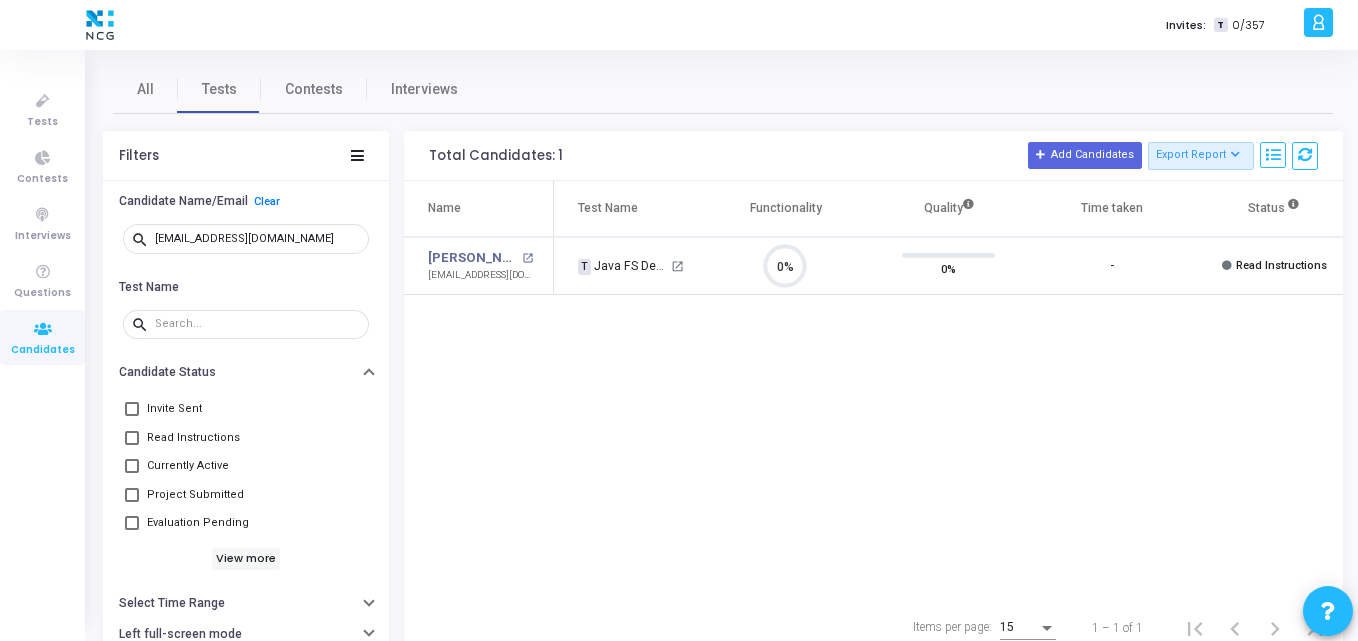 scroll, scrollTop: 0, scrollLeft: 176, axis: horizontal 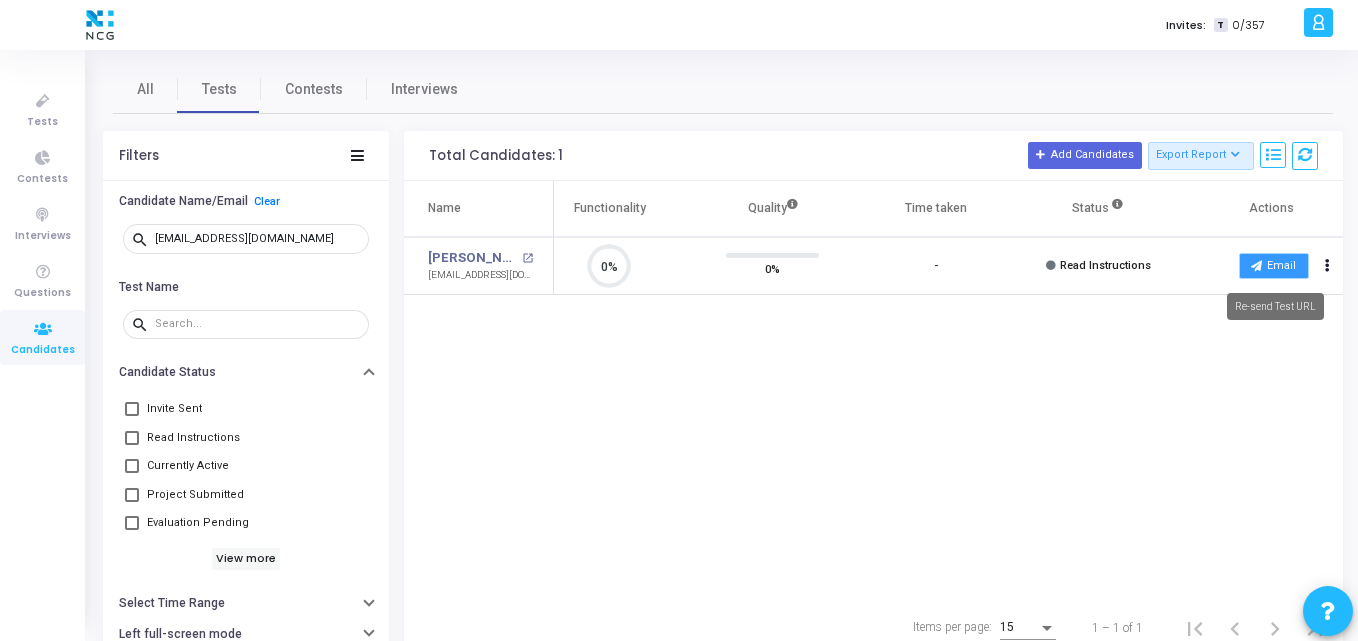 click on "Email" at bounding box center (1274, 266) 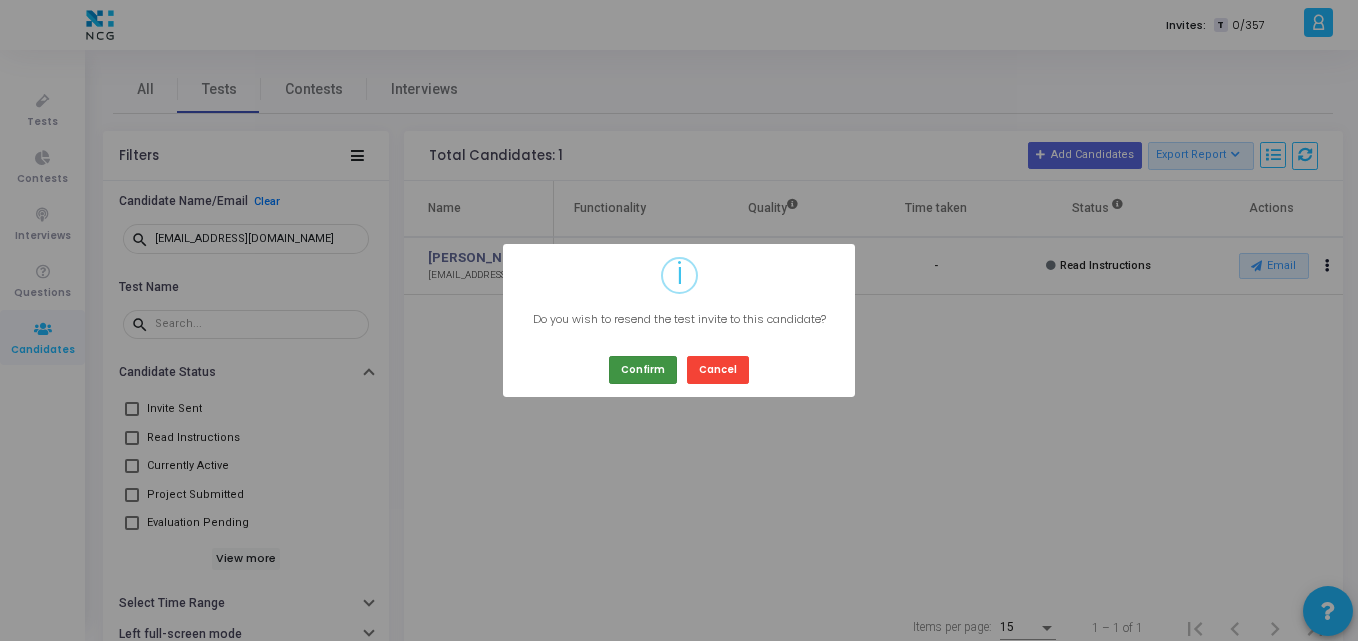 click on "Confirm" at bounding box center [643, 369] 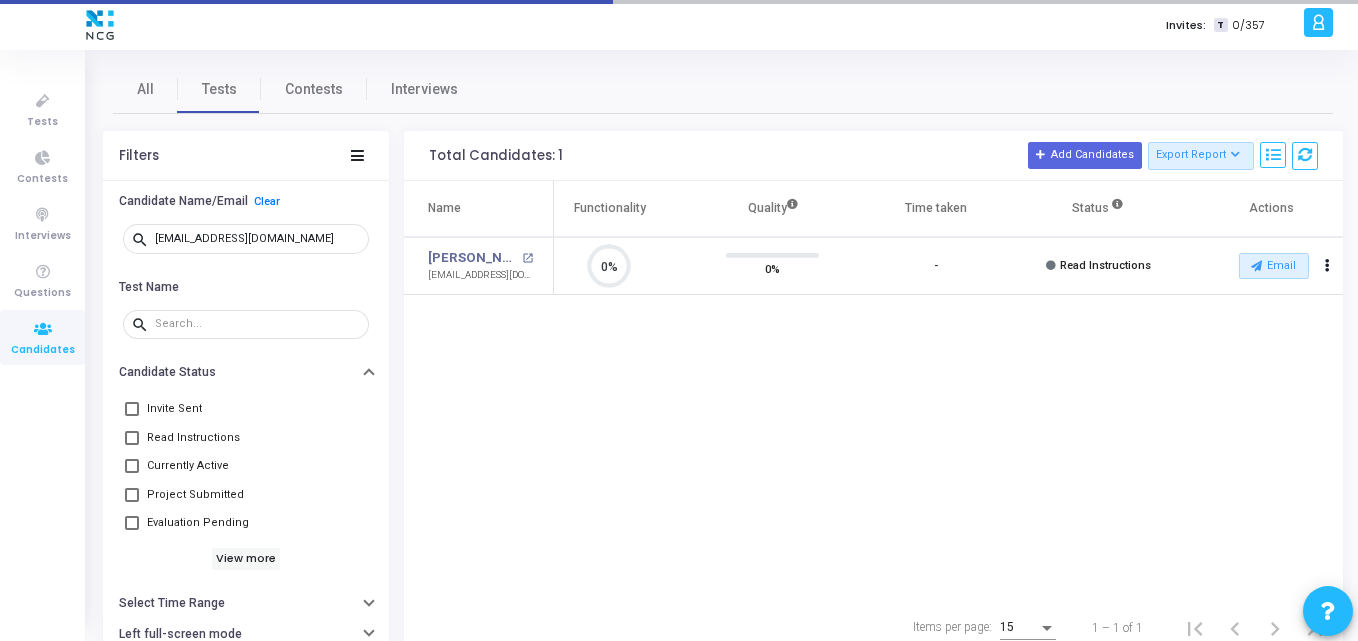 type 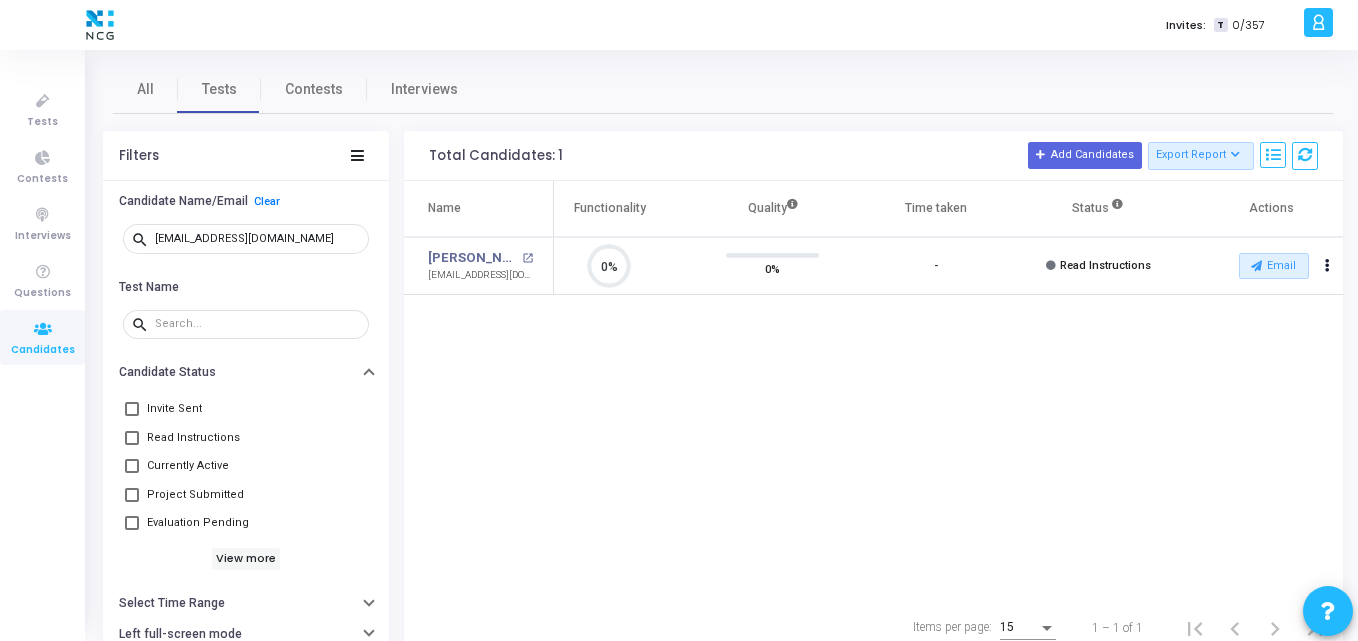 click on "Name  Test Name   Functionality   Quality  Time taken  Status   Actions   Sandesh Tirlotkar open_in_new  1994sandesh@gmail.com   T   Java FS Developer_NCG   open_in_new 0%  0%   -   Read Instructions   Email  archive  Archive  drafts  Cancel Invite  content_copy  Copy Test Invite Link  cached  Resend Test  close  Disable Camera Proctor  close  Disable Screen Sharing" 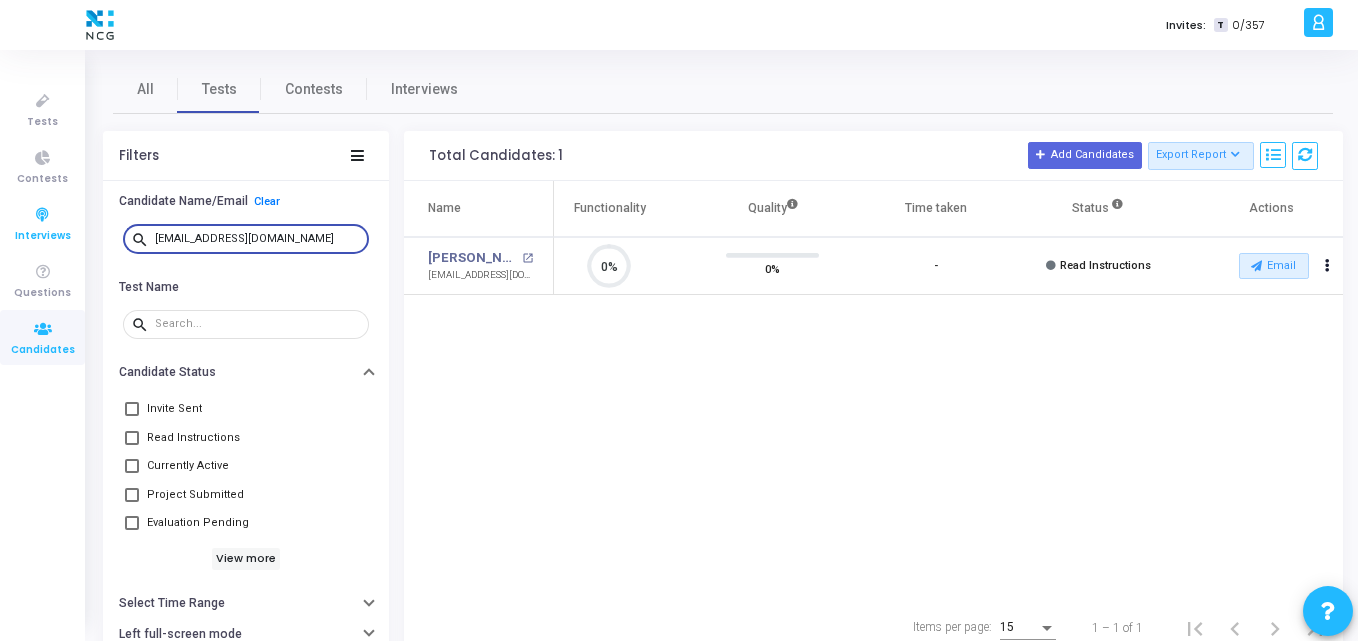 drag, startPoint x: 301, startPoint y: 239, endPoint x: 64, endPoint y: 212, distance: 238.53302 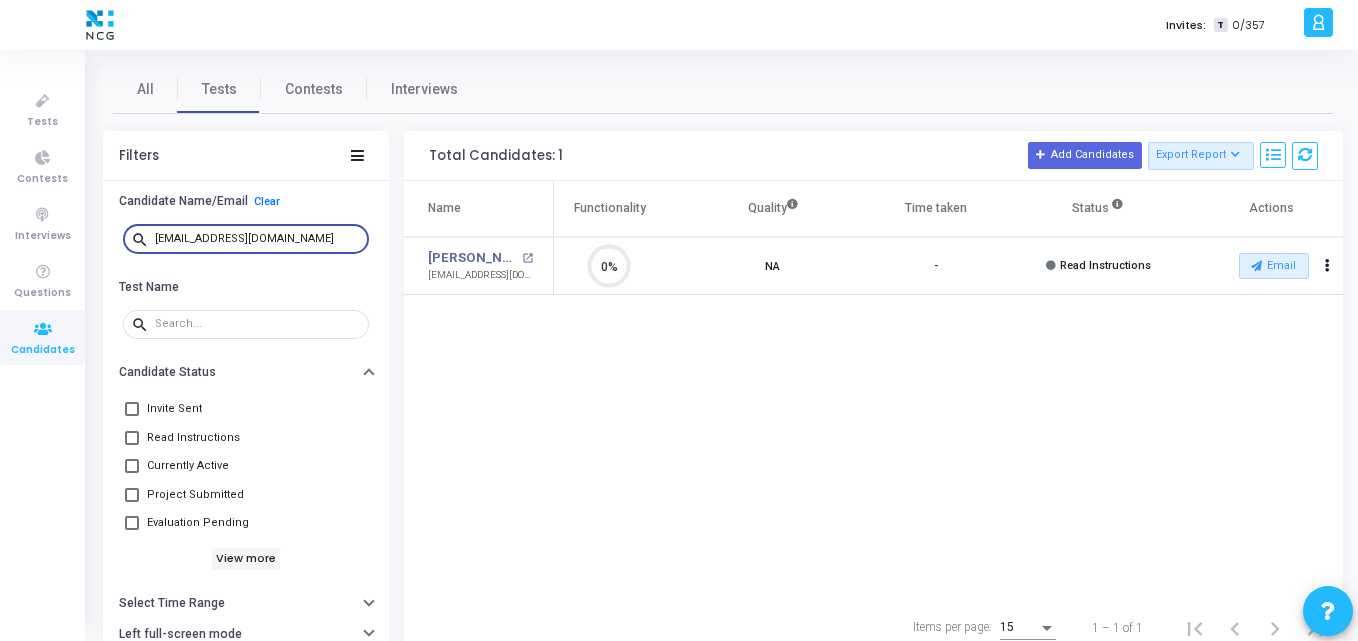 scroll, scrollTop: 9, scrollLeft: 9, axis: both 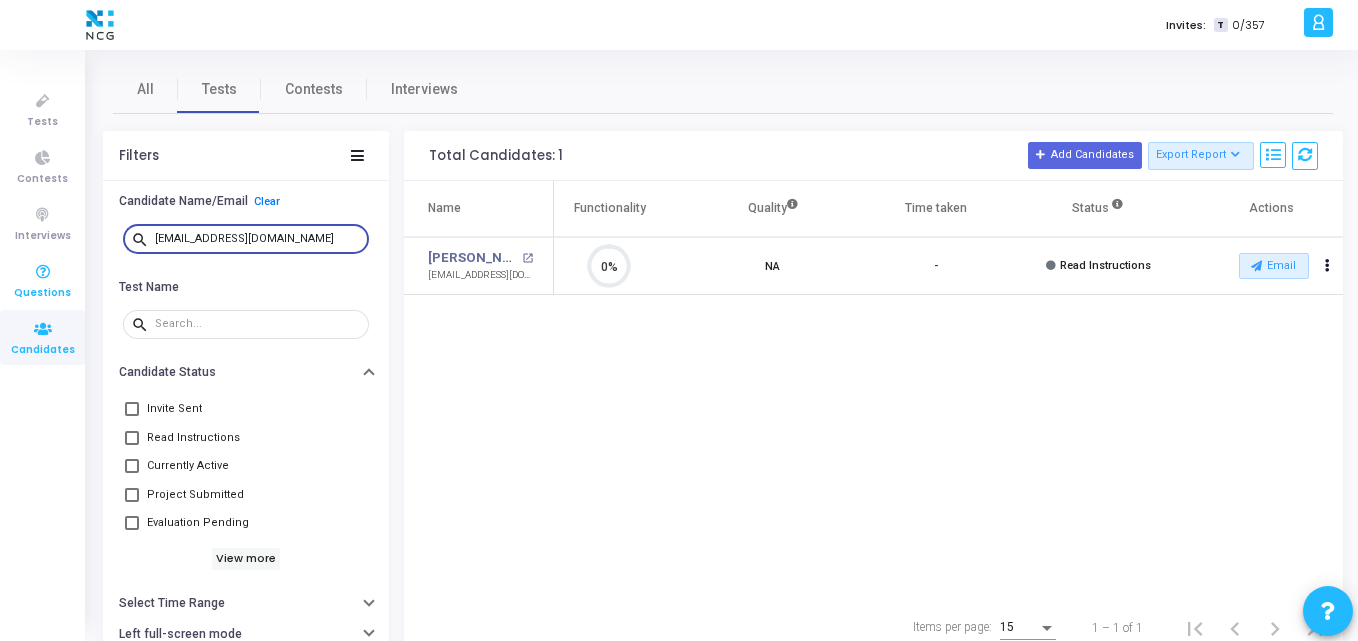 drag, startPoint x: 321, startPoint y: 236, endPoint x: 0, endPoint y: 254, distance: 321.50427 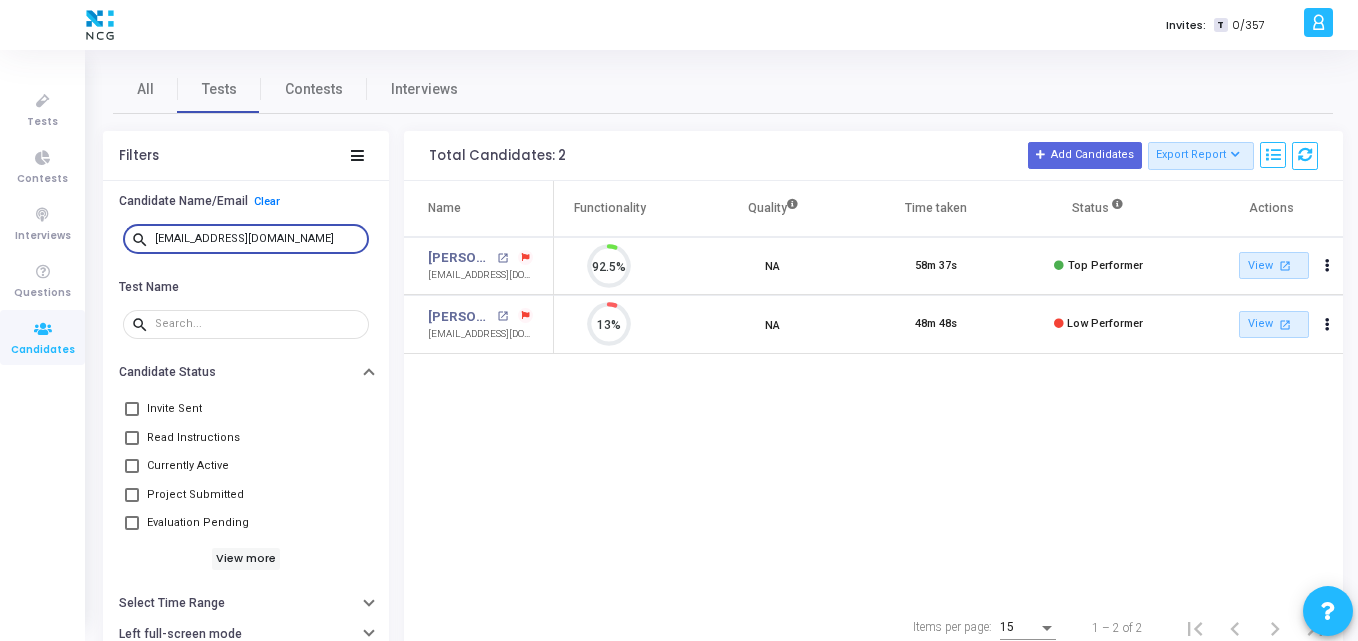 scroll, scrollTop: 9, scrollLeft: 9, axis: both 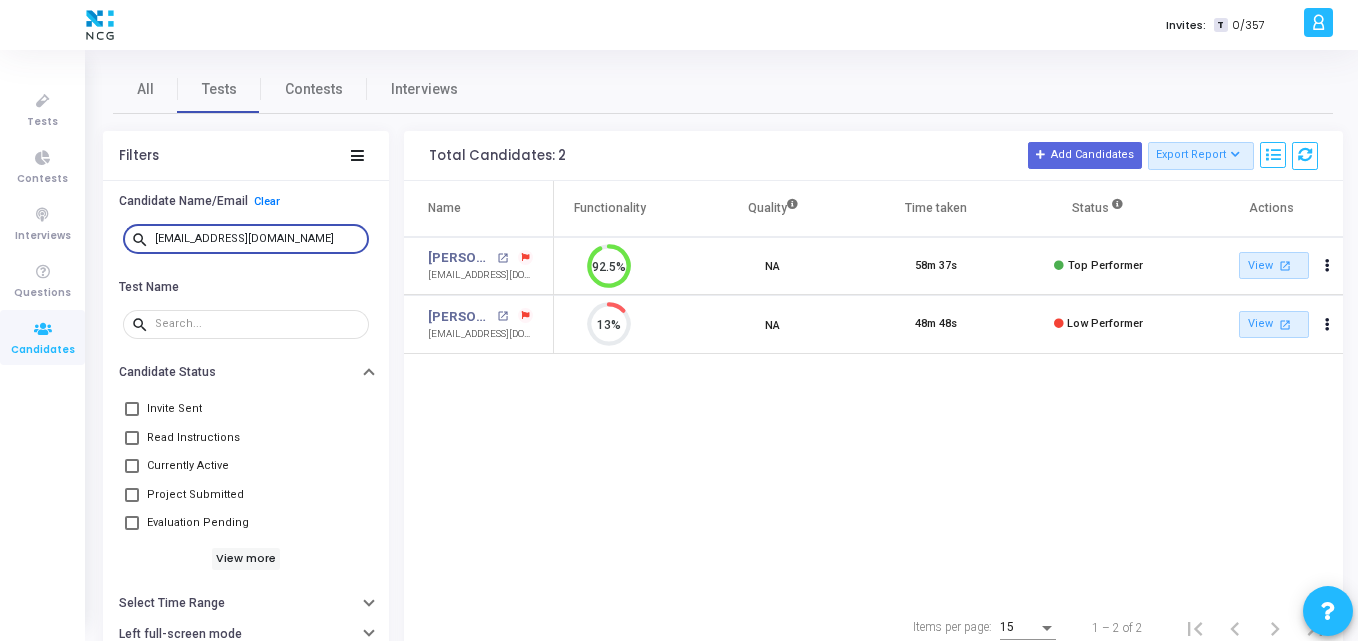 type on "[EMAIL_ADDRESS][DOMAIN_NAME]" 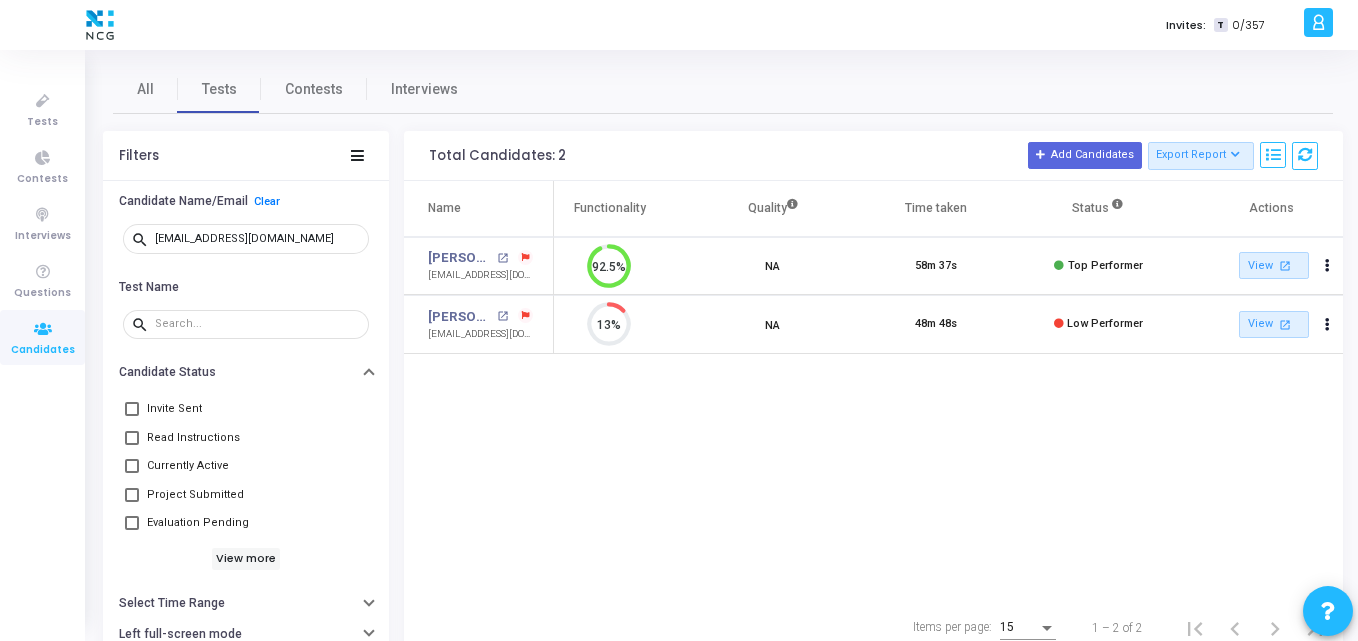click on "Name  Test Name   Functionality   Quality  Time taken  Status   Actions   Hemanth Sai Kommaddi open_in_new  hemanthsaikommaddi@gmail.com   T   AppProd Support_NCG   open_in_new 92.5%  NA   58m 37s   Top Performer   View  open_in_new   Report  archive  Archive   Extend Duration  cached  Resend Test   Schedule Interview  content_copy  Copy Public Link  content_copy  Copy Test Invite Link   Hemanth Sai Kommaddi open_in_new  hemanthsaikommaddi@gmail.com   T   AppProd Support_NCG_L3   open_in_new 13%  NA   48m 48s   Low Performer   View  open_in_new   Report  archive  Archive   Extend Duration  cached  Resend Test   Schedule Interview  content_copy  Copy Public Link  content_copy  Copy Test Invite Link" 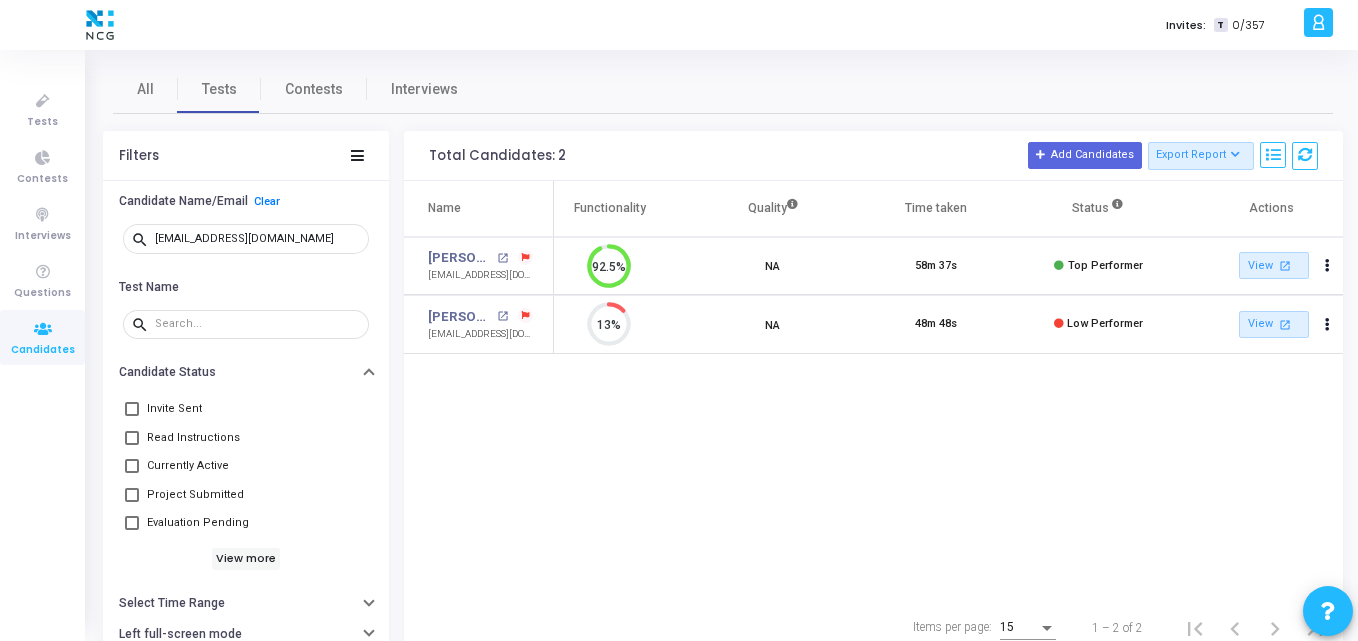 click on "Name  Test Name   Functionality   Quality  Time taken  Status   Actions   Hemanth Sai Kommaddi open_in_new  hemanthsaikommaddi@gmail.com   T   AppProd Support_NCG   open_in_new 92.5%  NA   58m 37s   Top Performer   View  open_in_new   Report  archive  Archive   Extend Duration  cached  Resend Test   Schedule Interview  content_copy  Copy Public Link  content_copy  Copy Test Invite Link   Hemanth Sai Kommaddi open_in_new  hemanthsaikommaddi@gmail.com   T   AppProd Support_NCG_L3   open_in_new 13%  NA   48m 48s   Low Performer   View  open_in_new   Report  archive  Archive   Extend Duration  cached  Resend Test   Schedule Interview  content_copy  Copy Public Link  content_copy  Copy Test Invite Link" 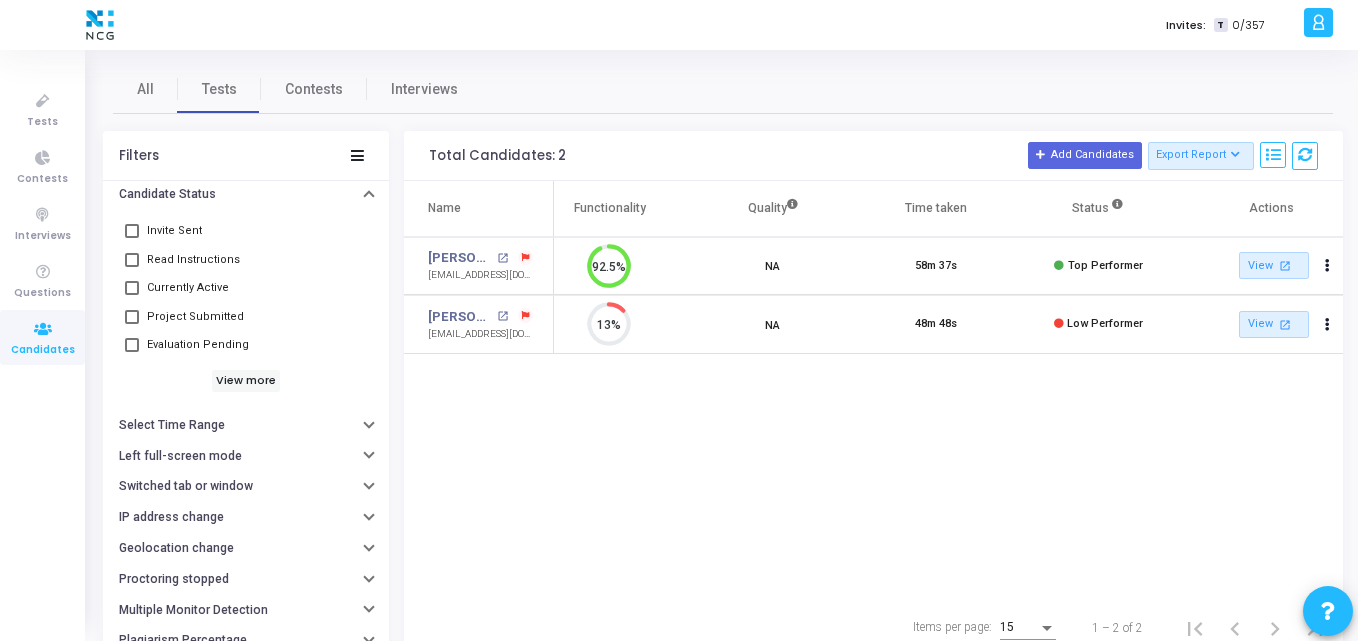 scroll, scrollTop: 0, scrollLeft: 0, axis: both 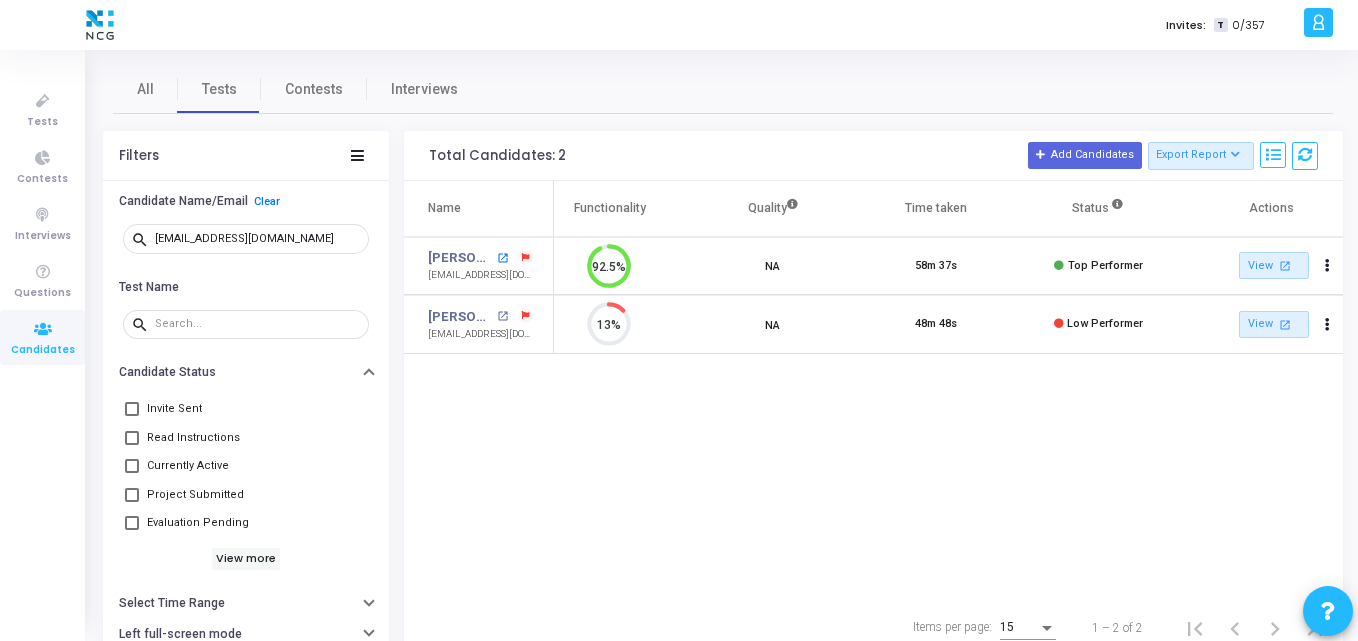 click on "open_in_new" at bounding box center (502, 258) 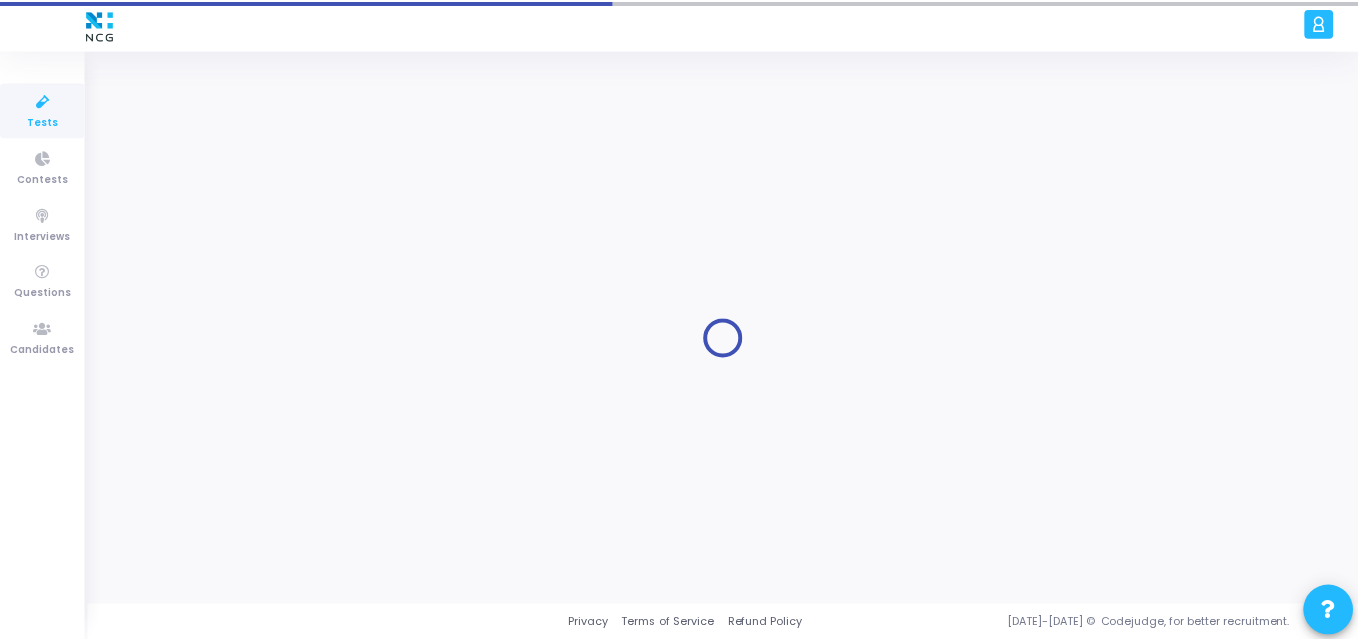 scroll, scrollTop: 0, scrollLeft: 0, axis: both 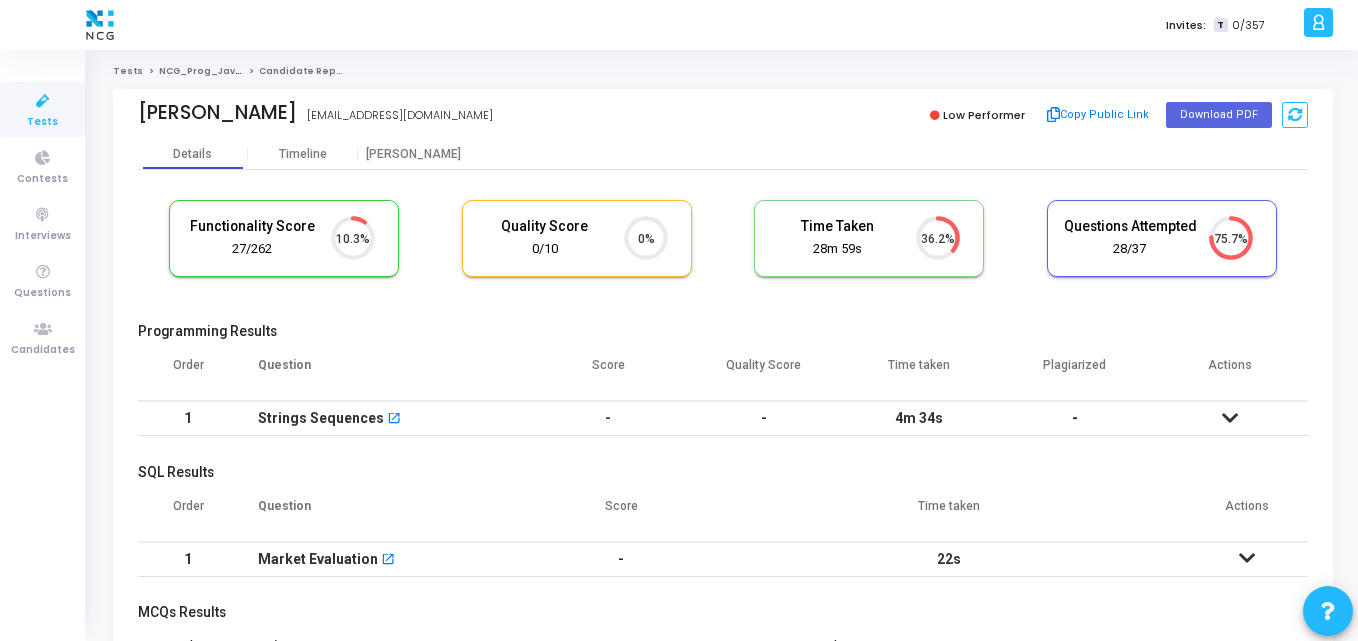 click on "Programming Results" at bounding box center (723, 331) 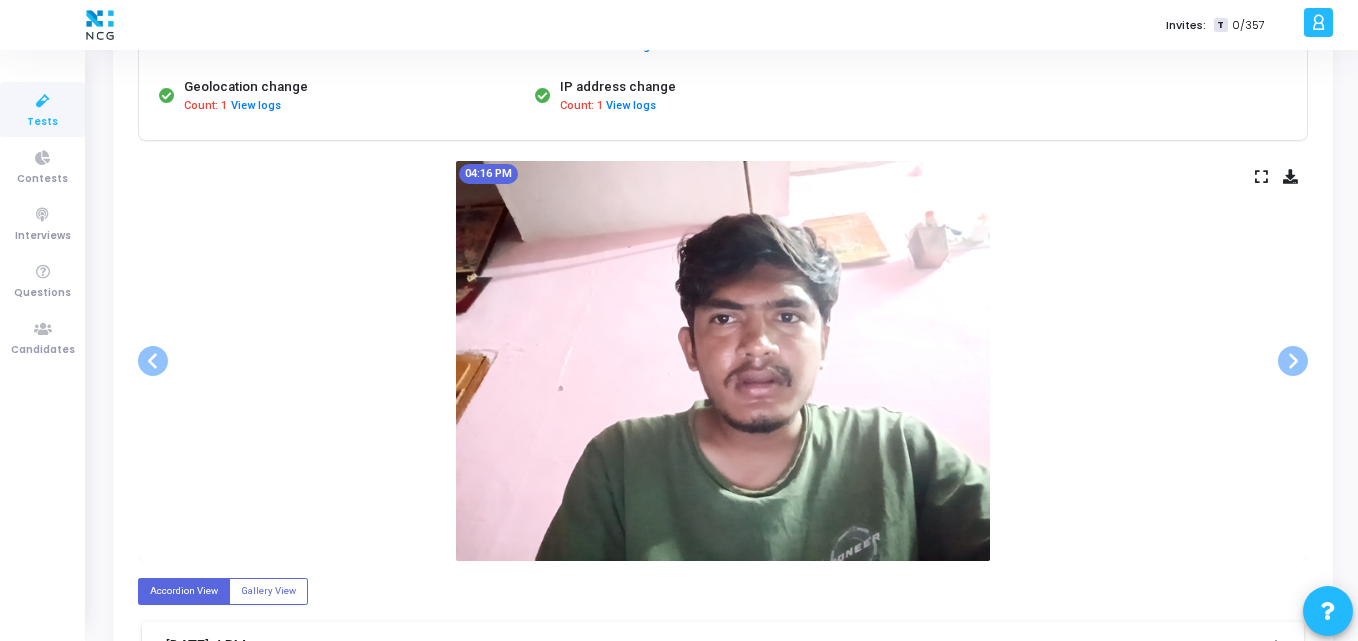 scroll, scrollTop: 0, scrollLeft: 0, axis: both 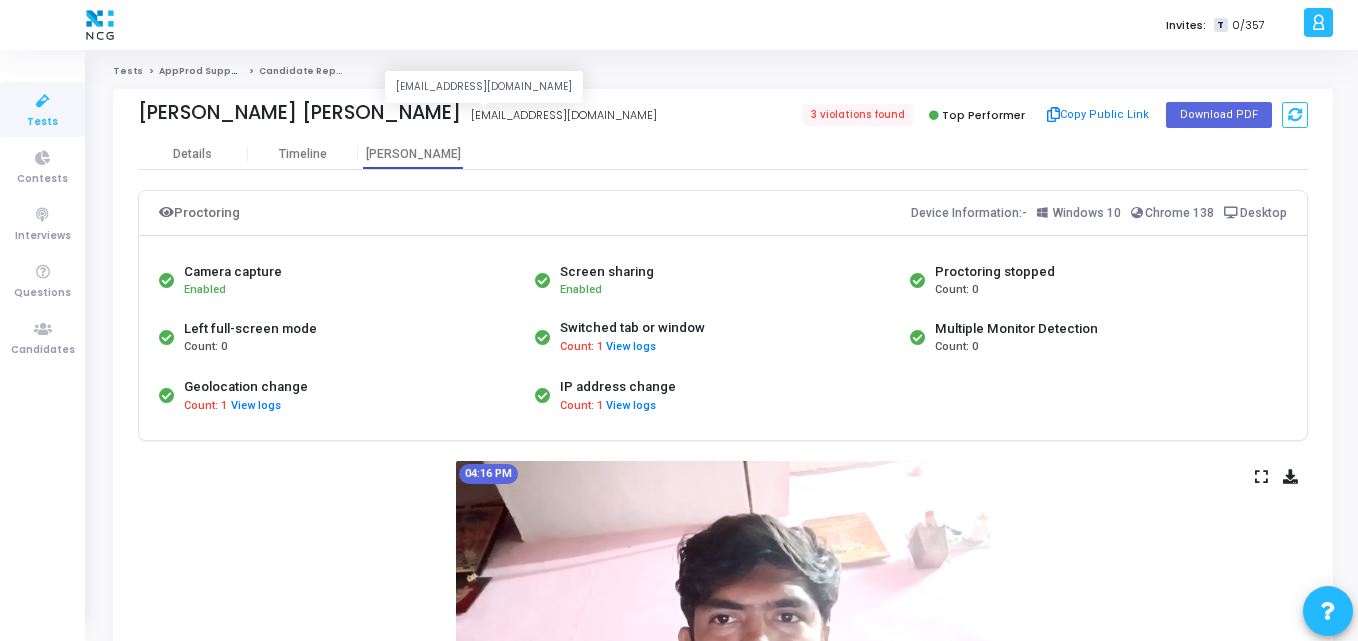 drag, startPoint x: 599, startPoint y: 111, endPoint x: 379, endPoint y: 118, distance: 220.11133 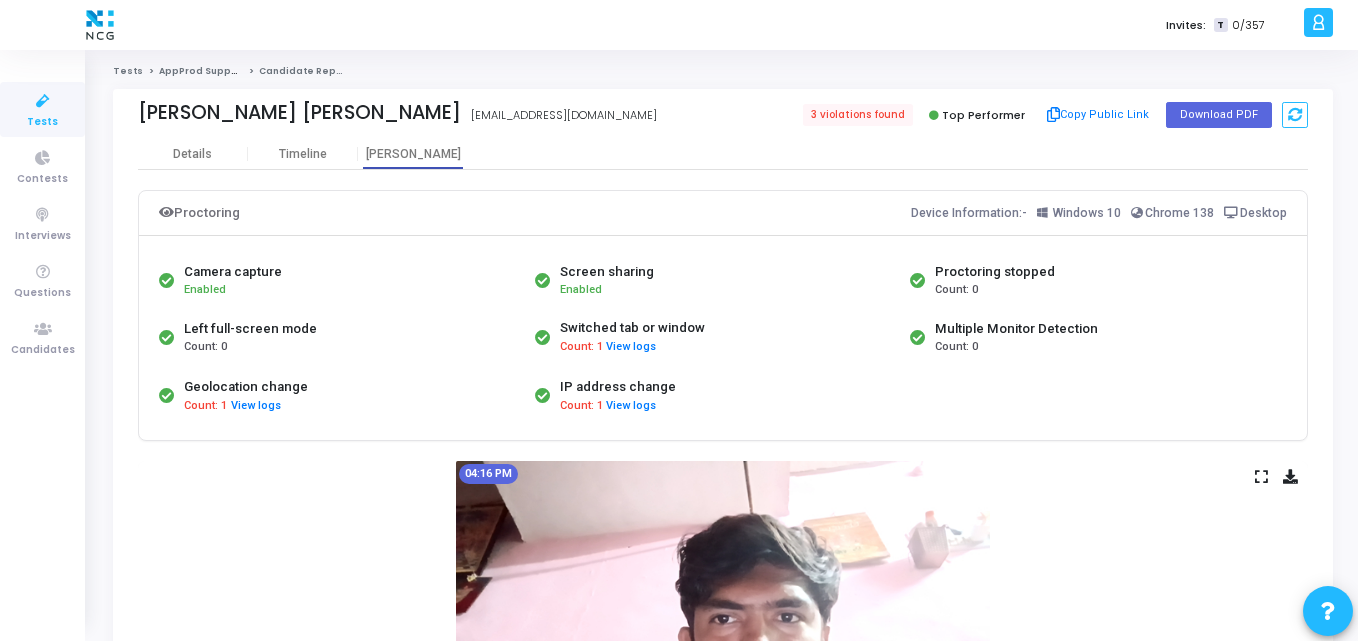copy on "[EMAIL_ADDRESS][DOMAIN_NAME]" 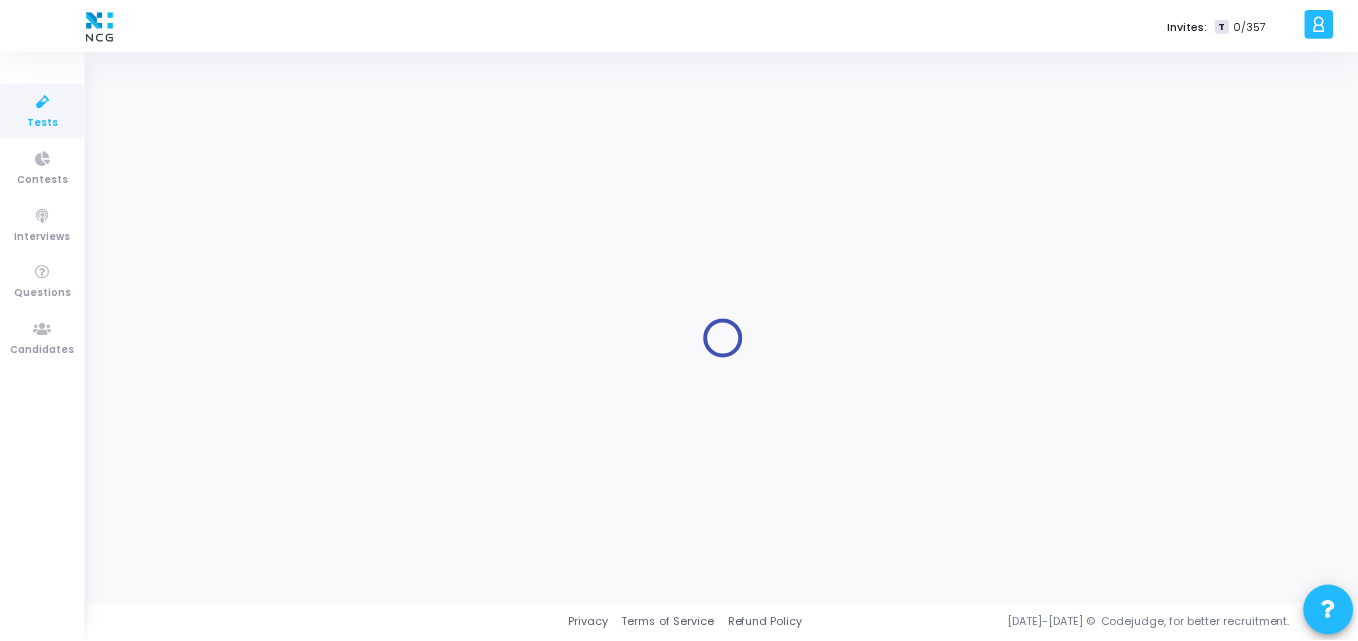 scroll, scrollTop: 0, scrollLeft: 0, axis: both 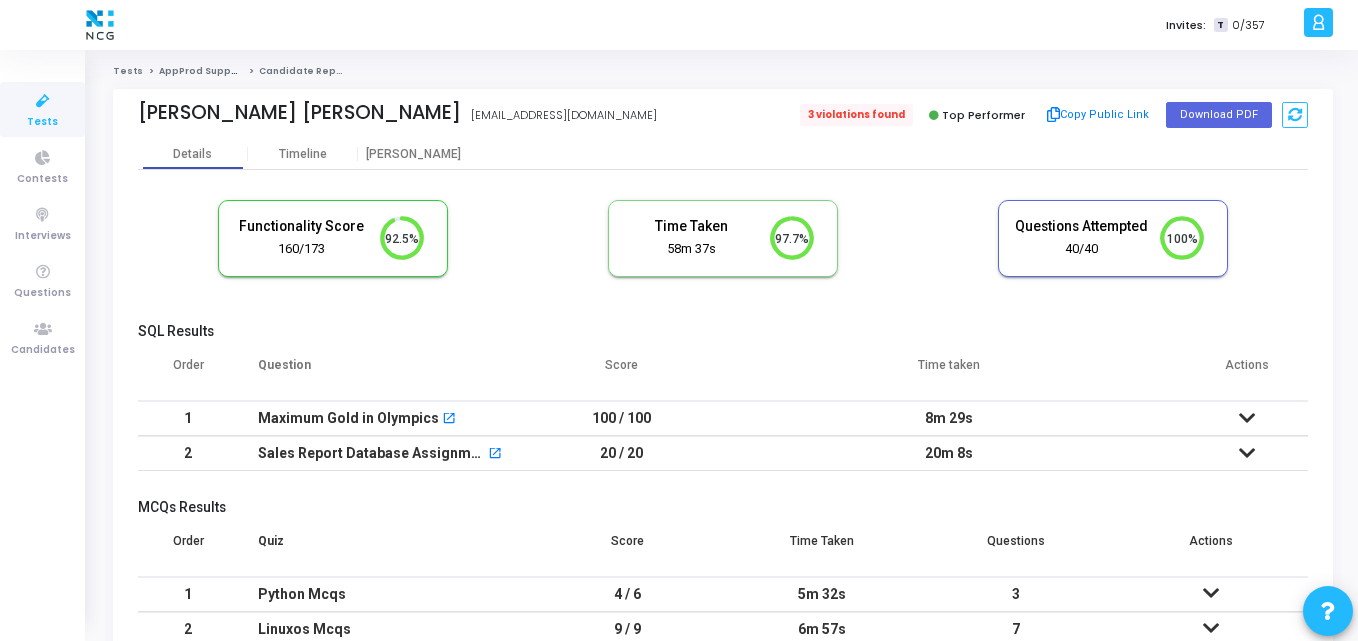 click on "3 violations found" 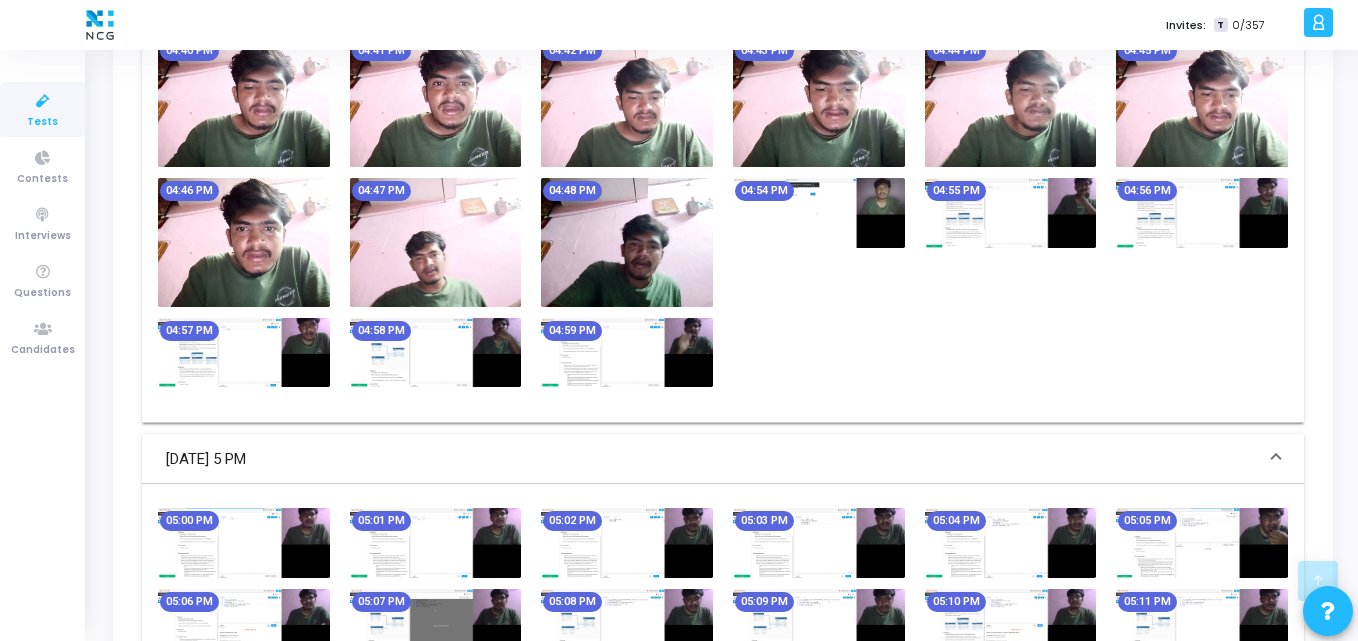 scroll, scrollTop: 1509, scrollLeft: 0, axis: vertical 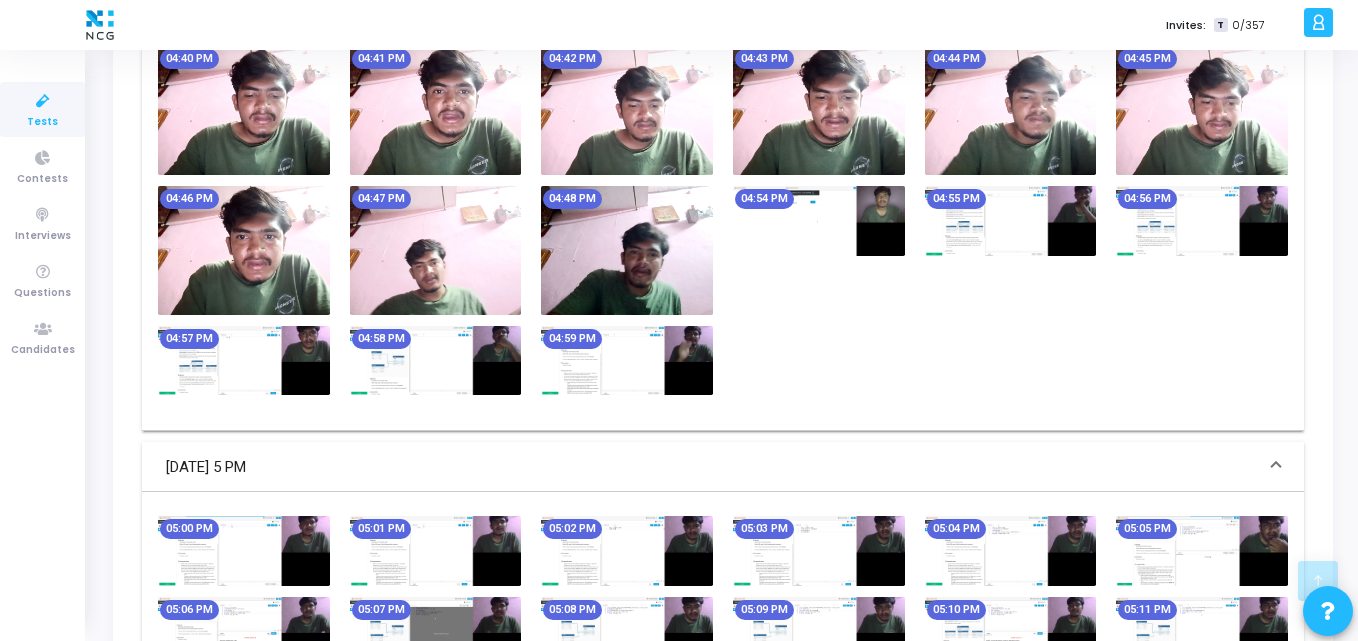 click at bounding box center [627, 250] 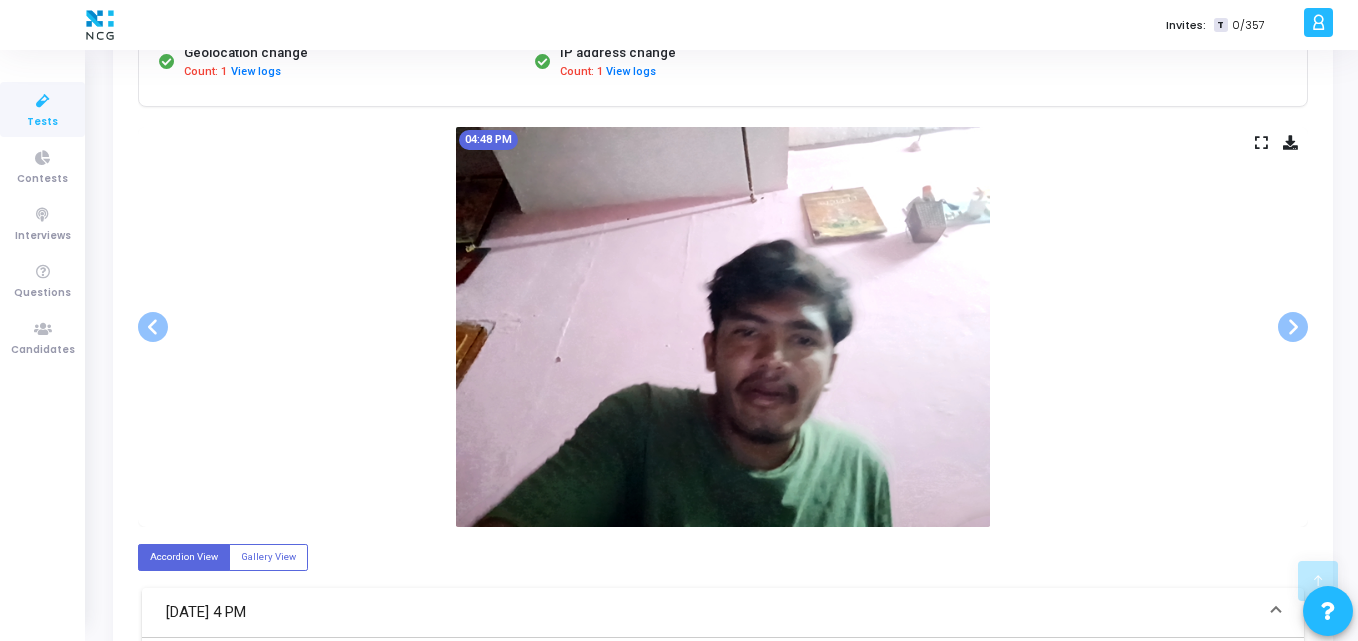 scroll, scrollTop: 335, scrollLeft: 0, axis: vertical 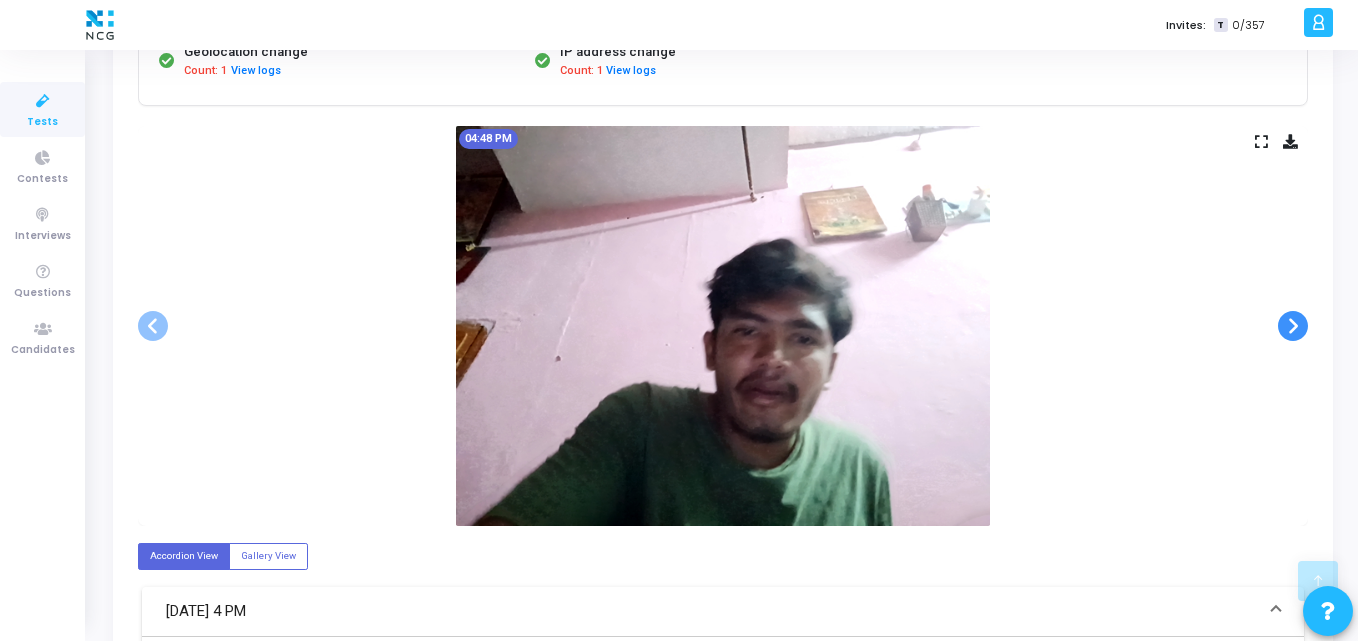 click at bounding box center (1293, 326) 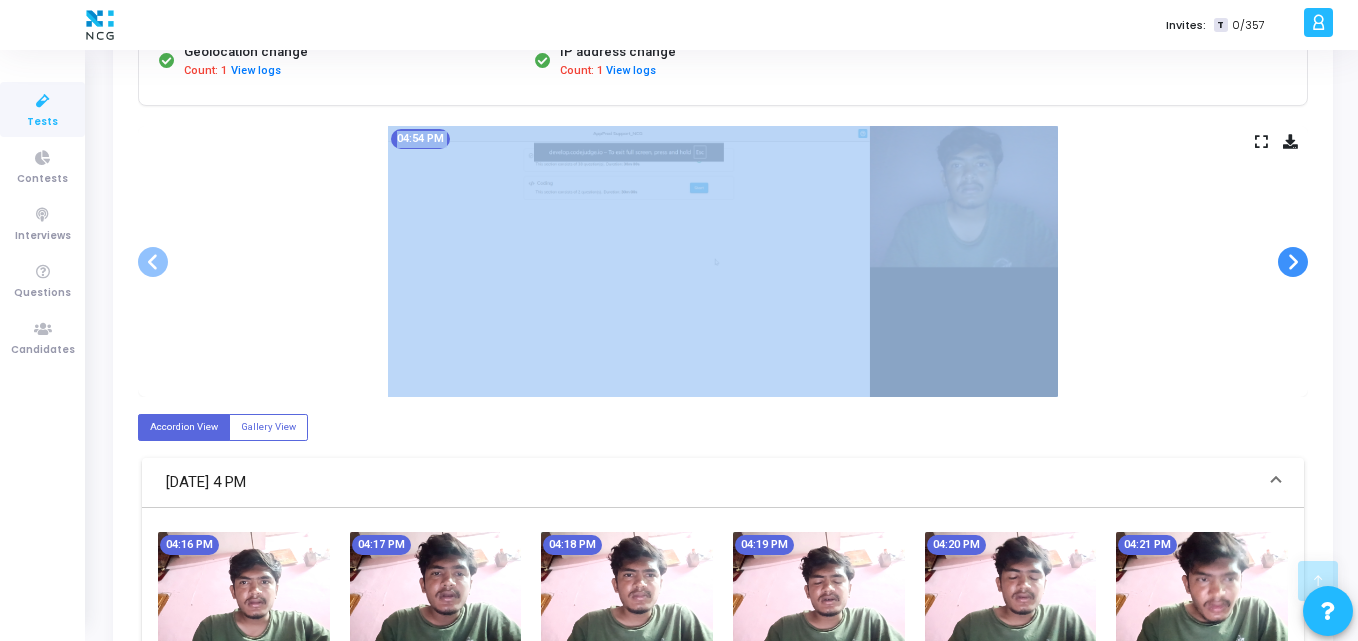 drag, startPoint x: 1283, startPoint y: 326, endPoint x: 1298, endPoint y: 262, distance: 65.734314 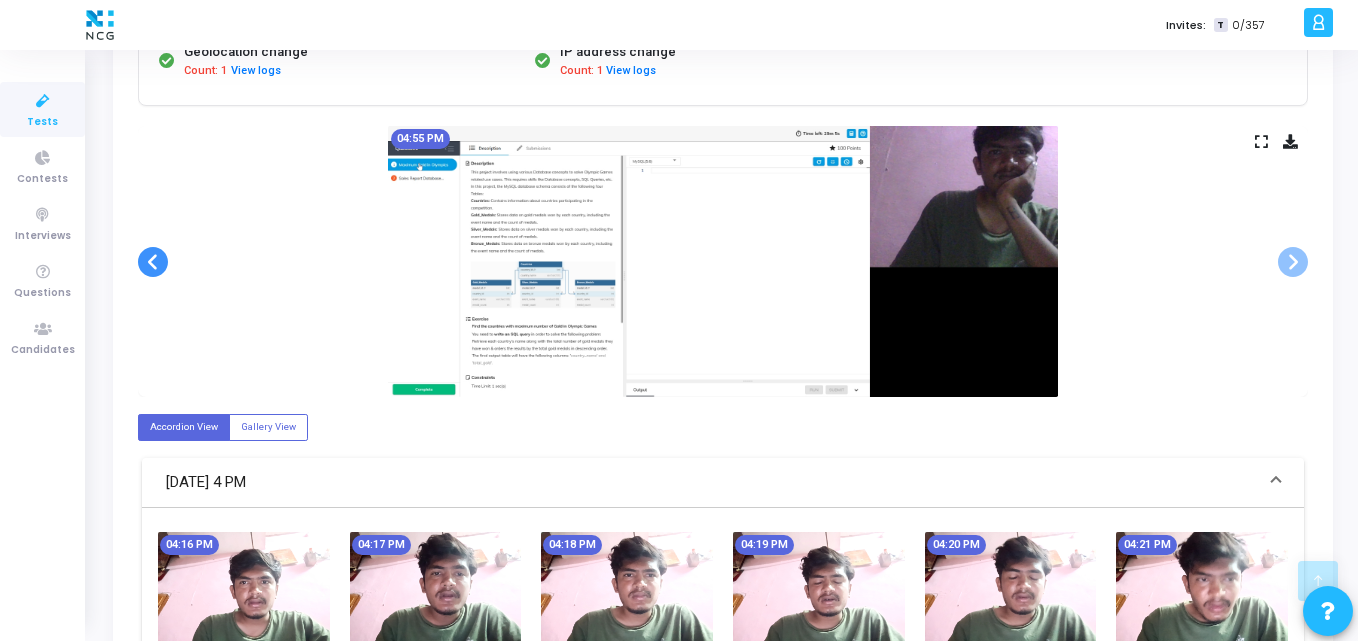 click at bounding box center (153, 262) 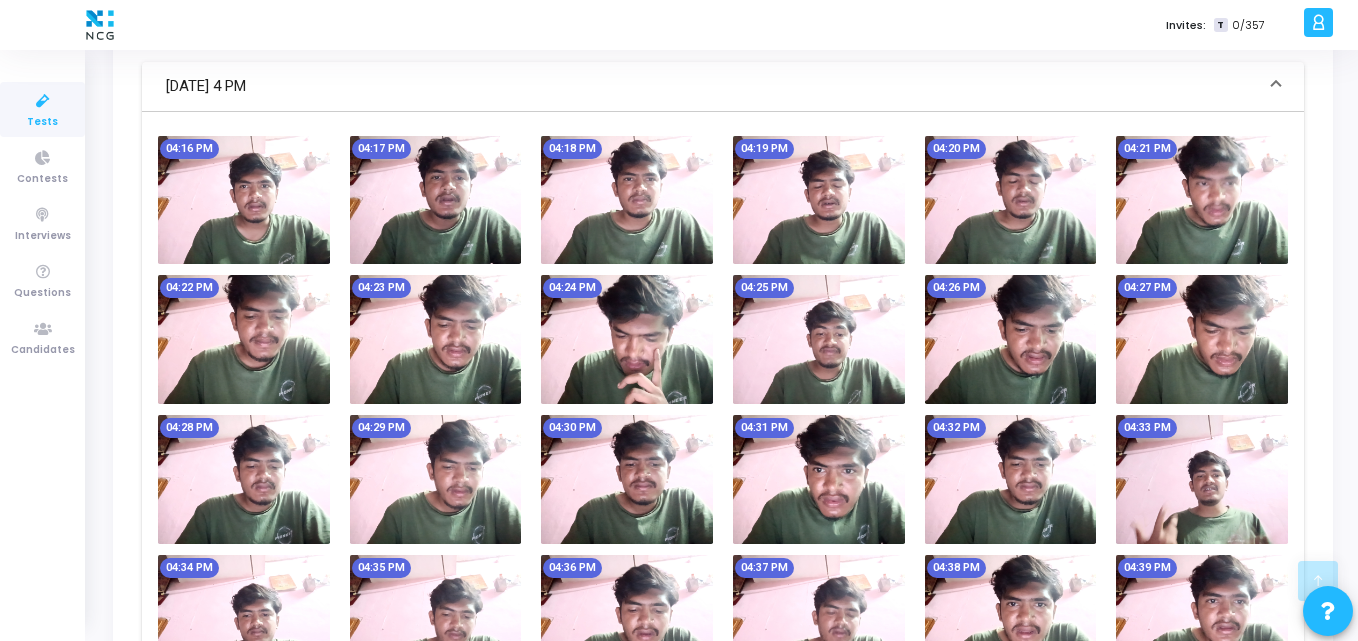 scroll, scrollTop: 745, scrollLeft: 0, axis: vertical 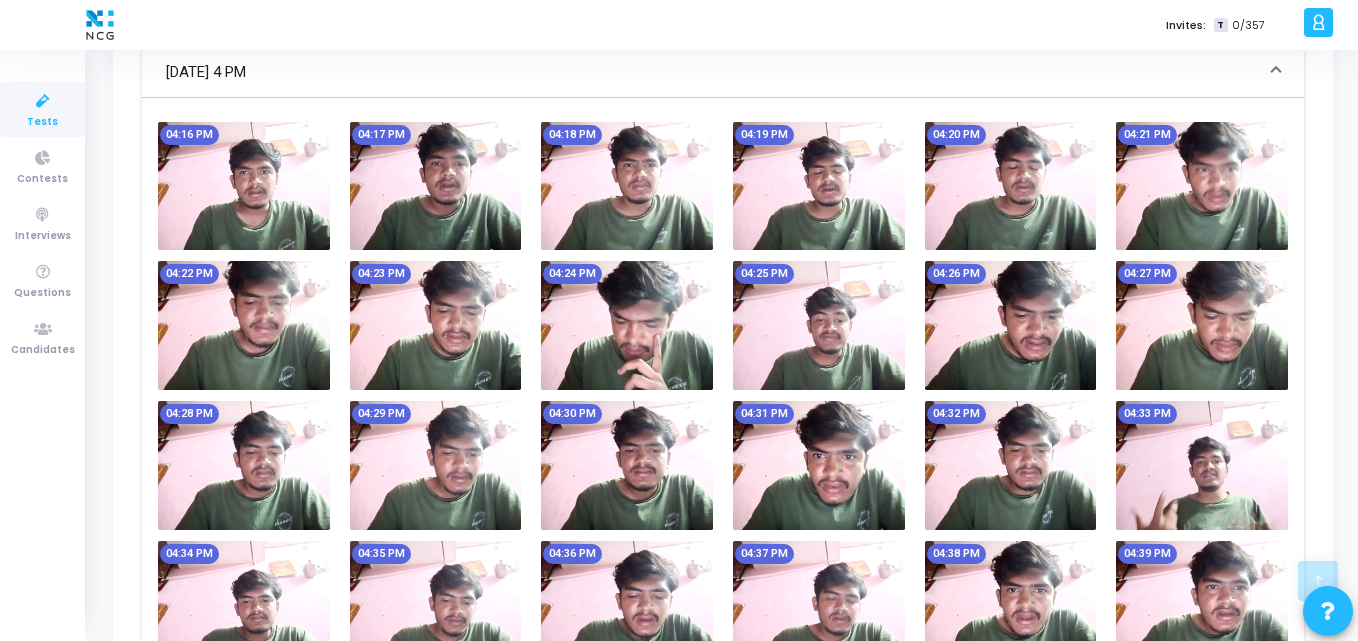 click at bounding box center [244, 186] 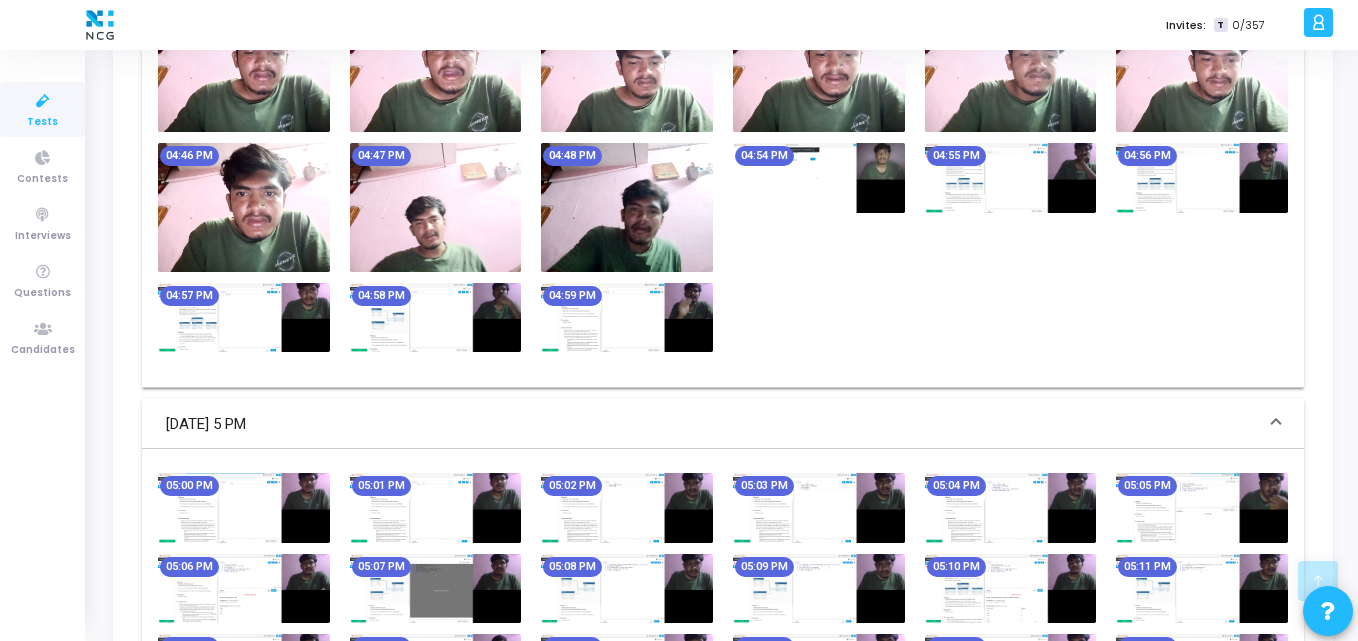 scroll, scrollTop: 1558, scrollLeft: 0, axis: vertical 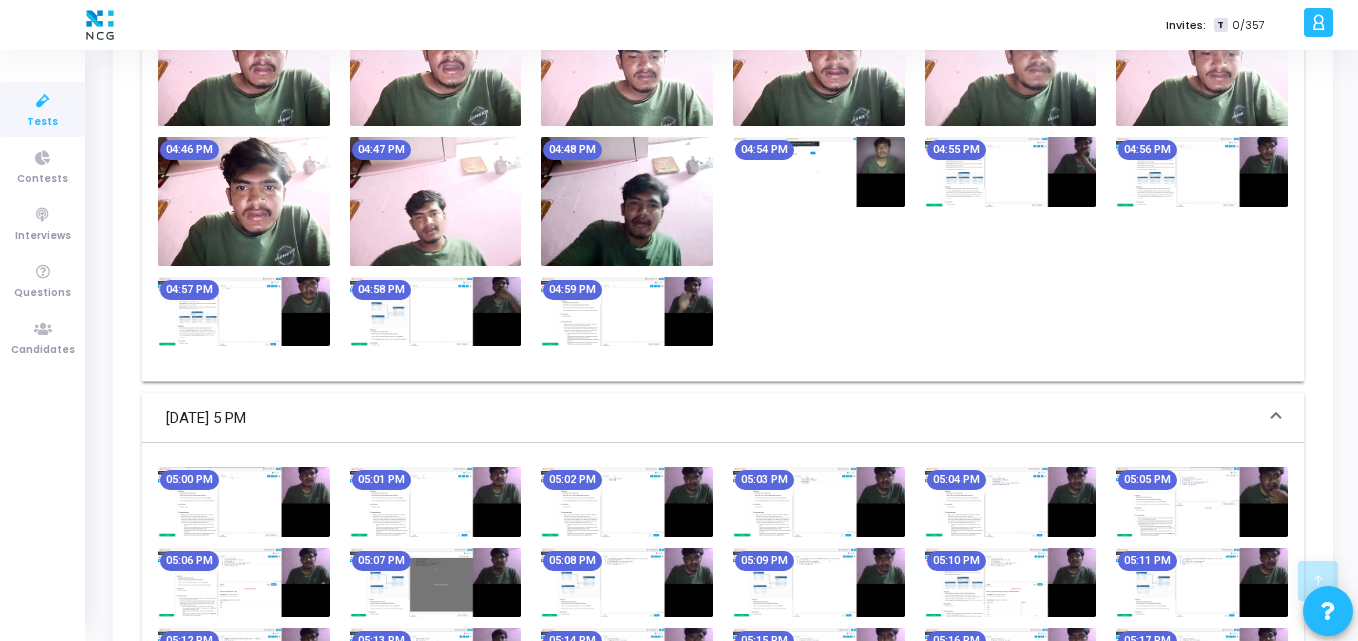 click at bounding box center (1011, 171) 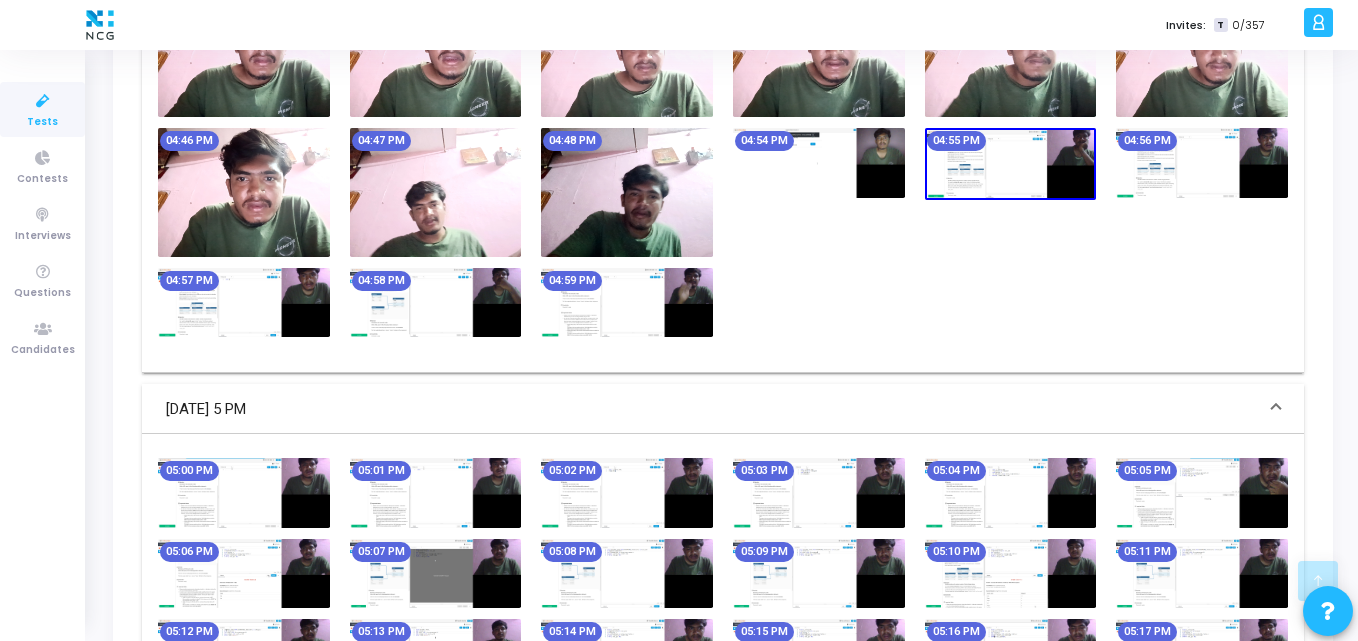 scroll, scrollTop: 1433, scrollLeft: 0, axis: vertical 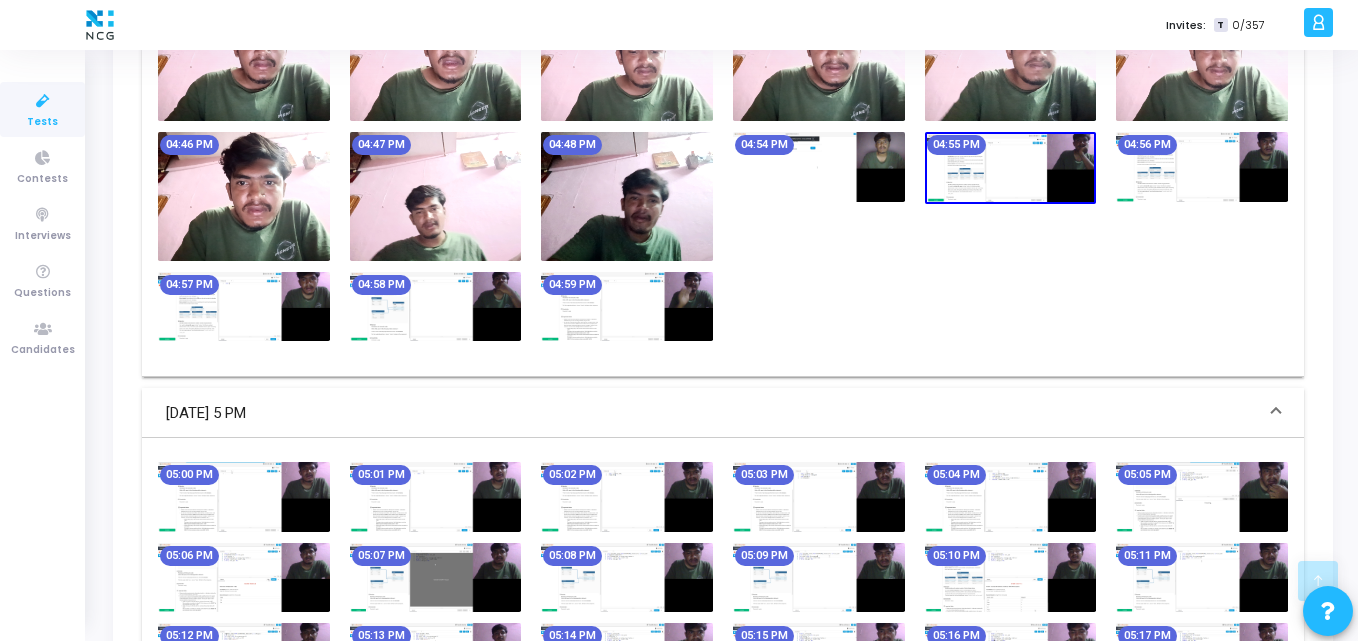 click at bounding box center (1202, 166) 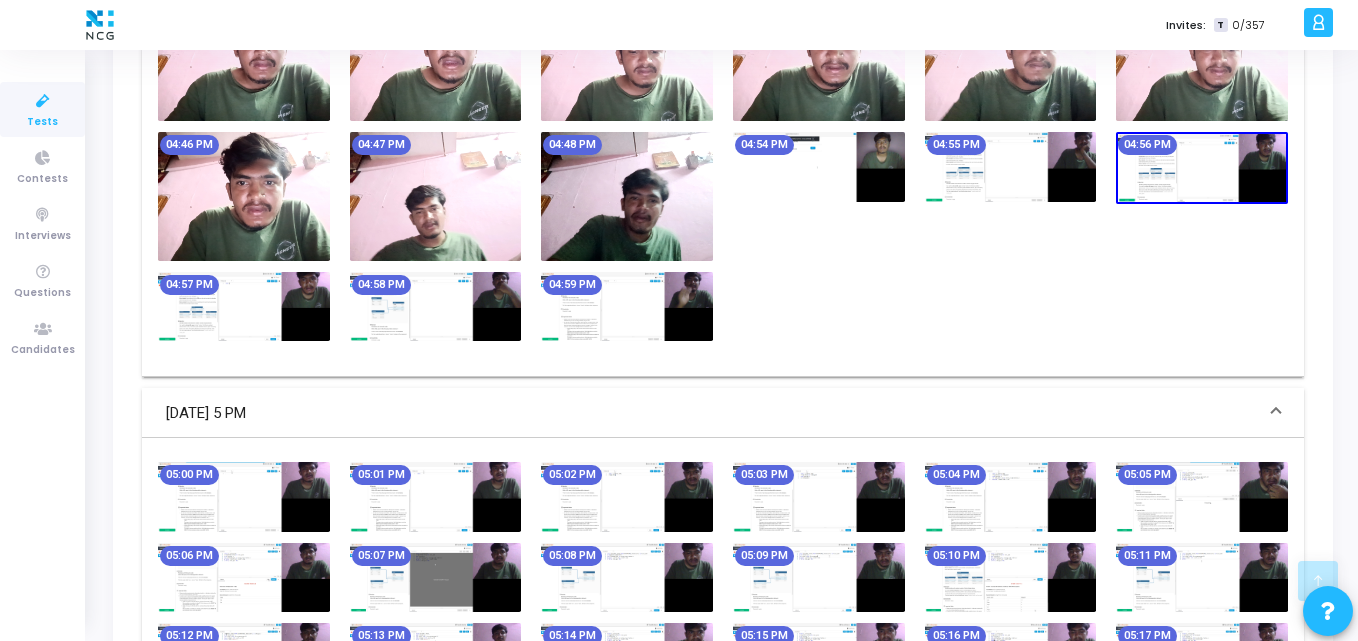 click at bounding box center (244, 306) 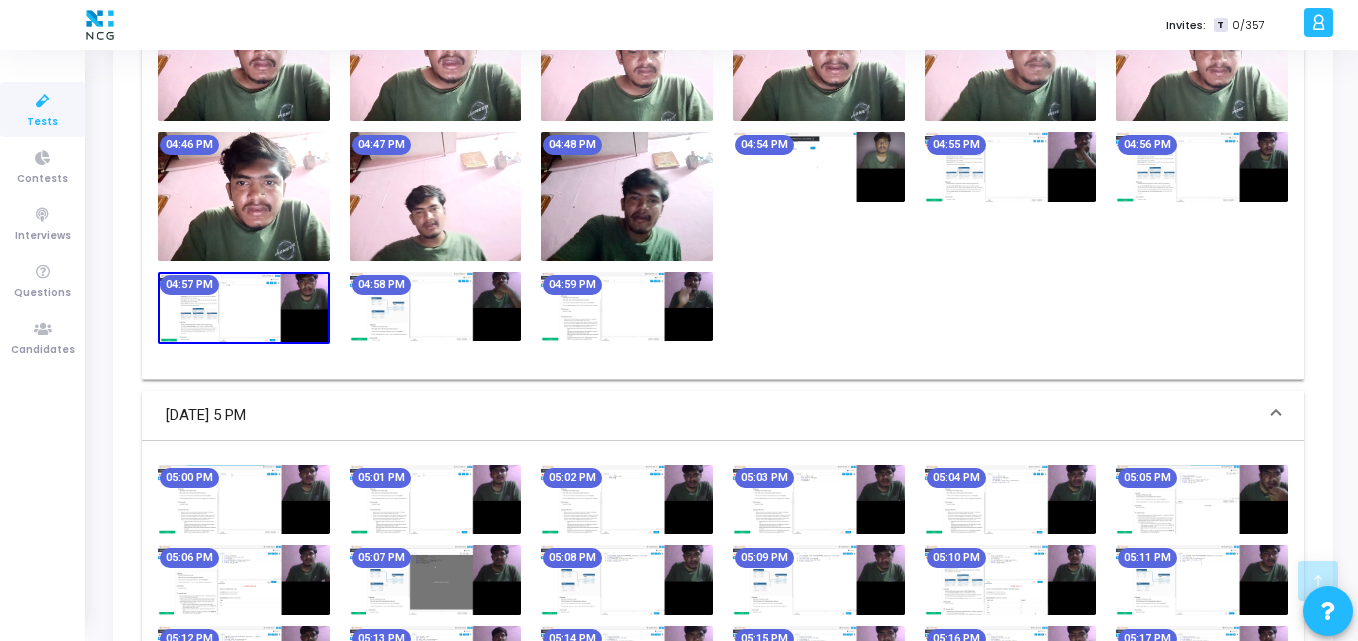 click at bounding box center [436, 306] 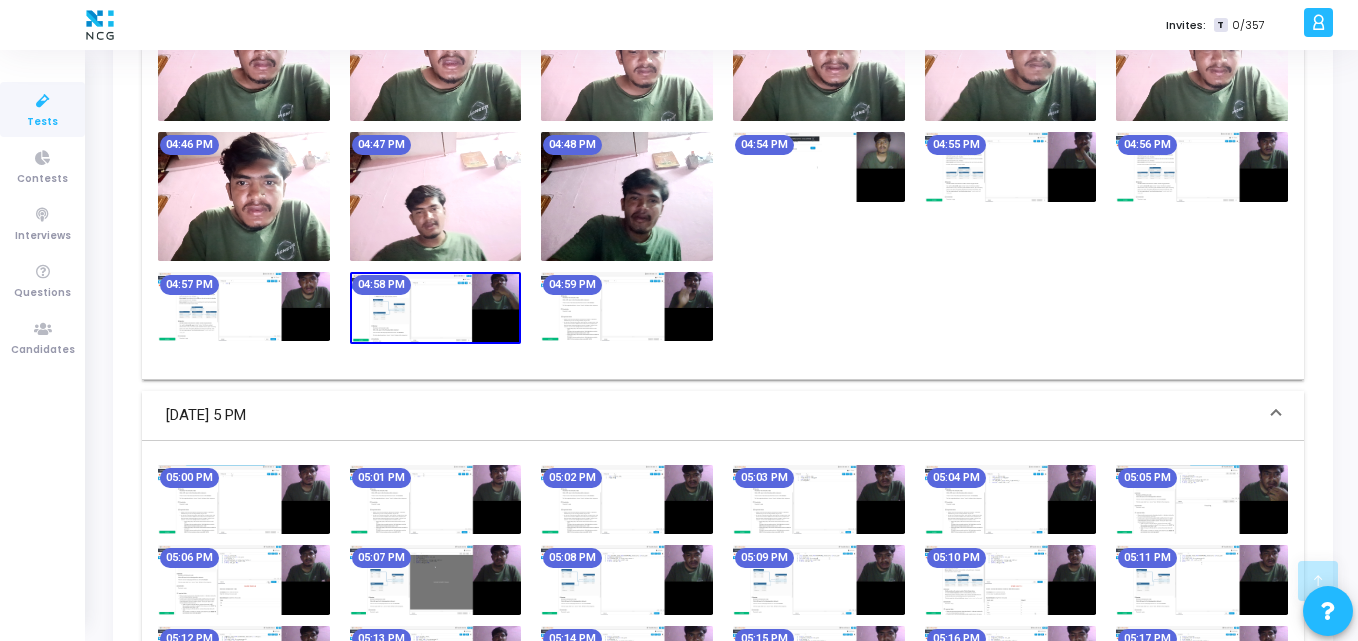 click at bounding box center (627, 306) 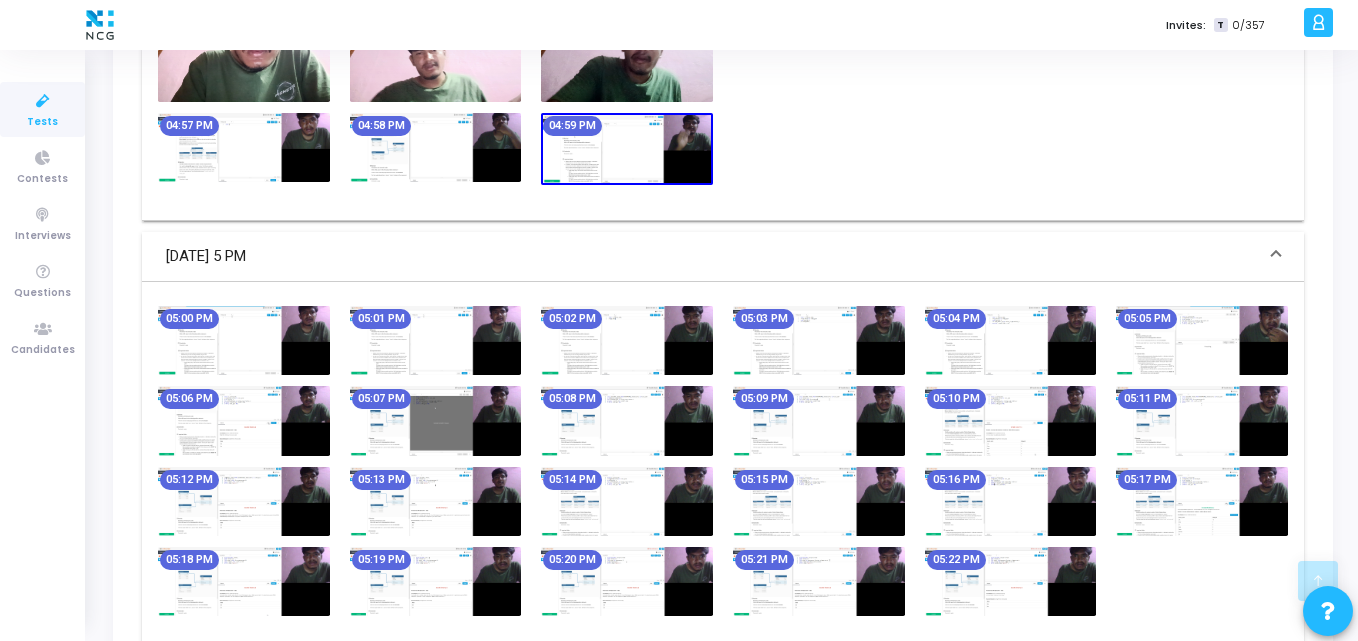 scroll, scrollTop: 1705, scrollLeft: 0, axis: vertical 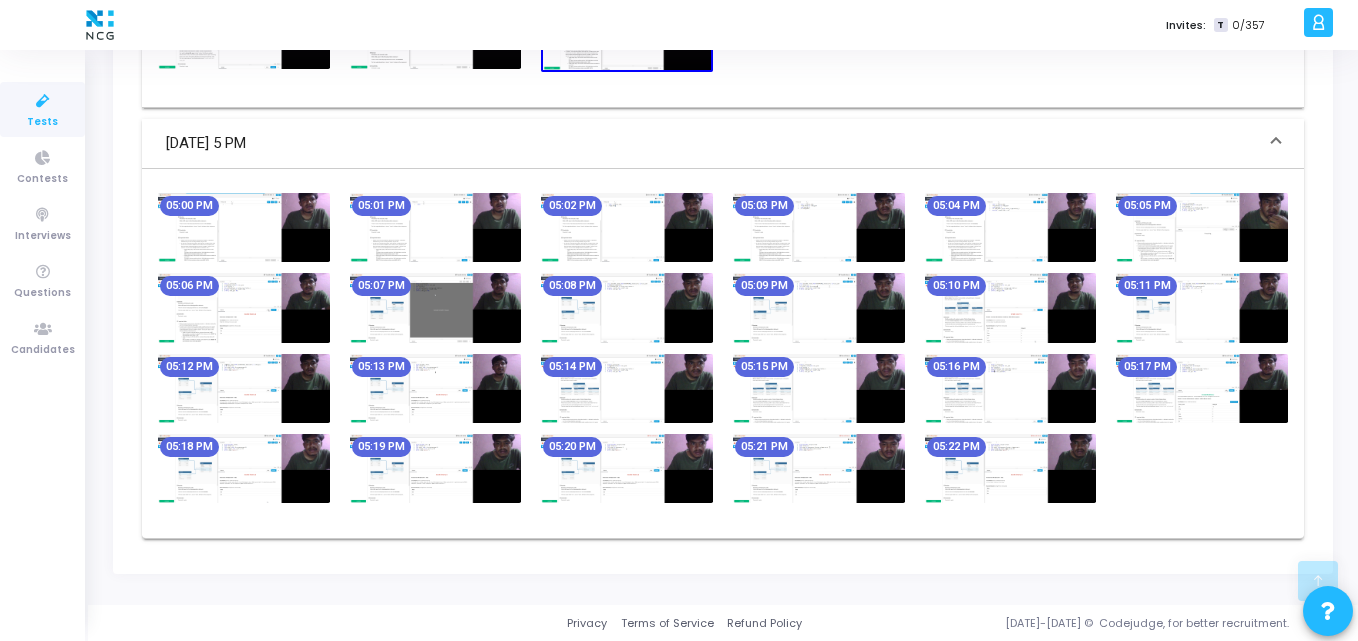 click at bounding box center [244, 227] 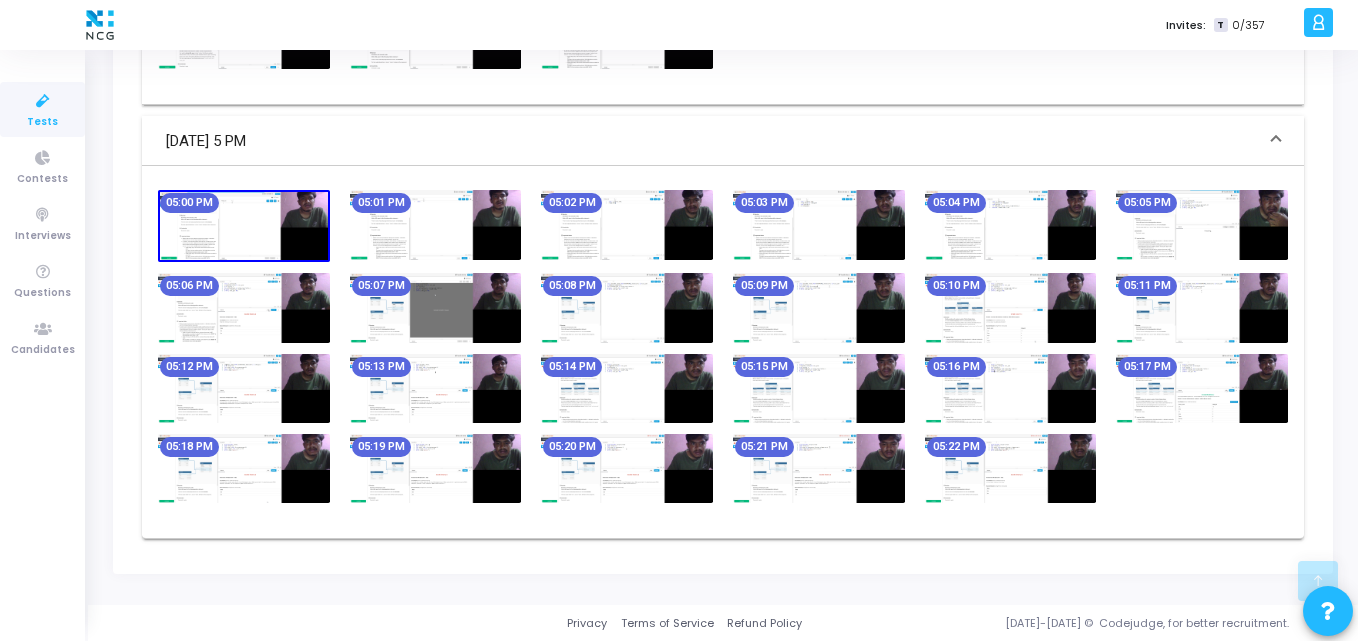 click at bounding box center [436, 224] 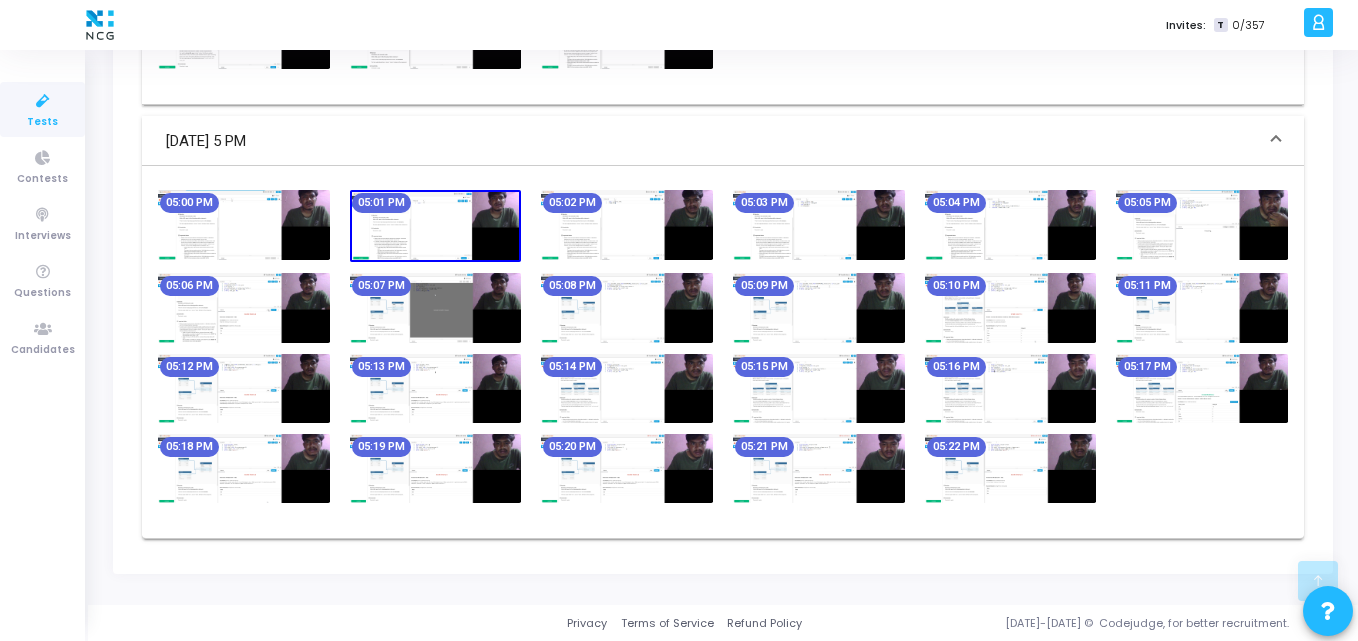 click at bounding box center [627, 224] 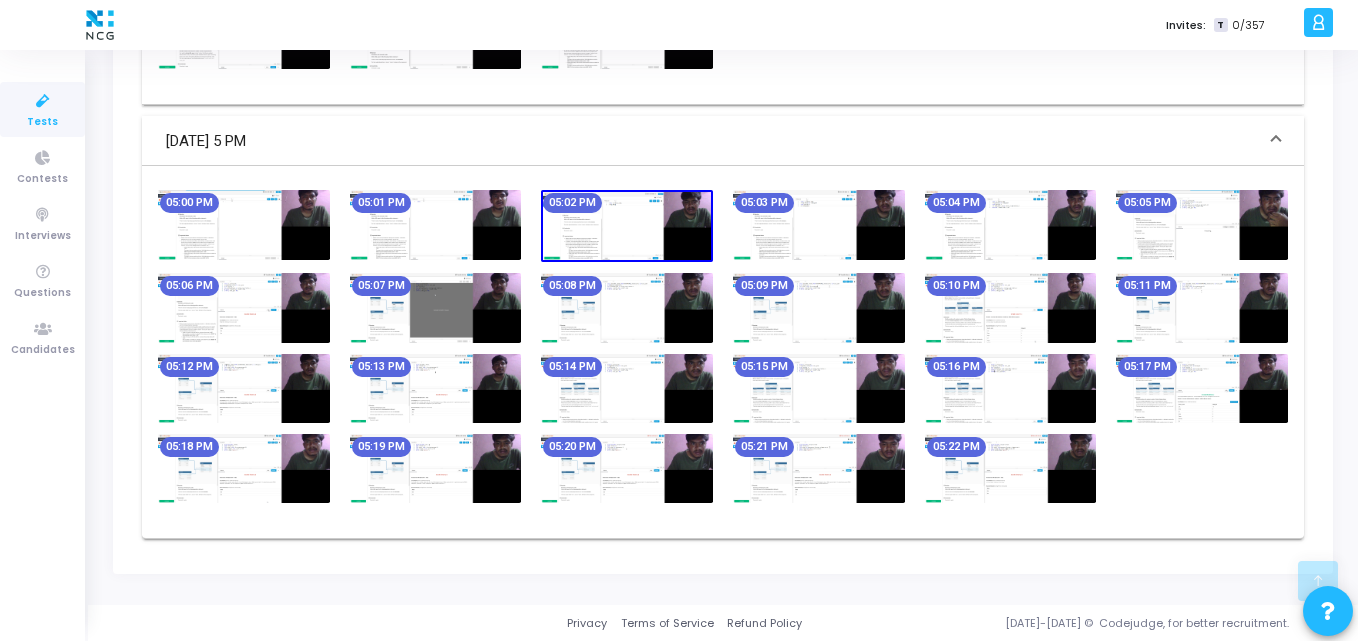 click at bounding box center [819, 224] 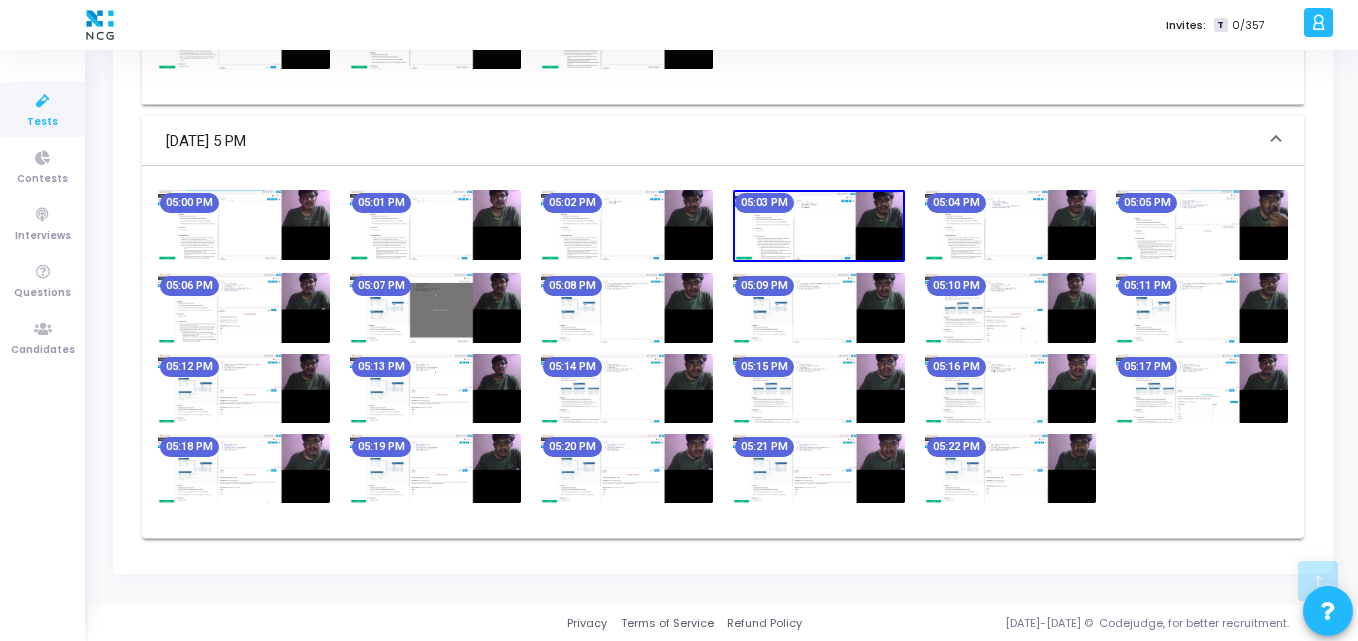 click on "05:04 PM" at bounding box center [1011, 226] 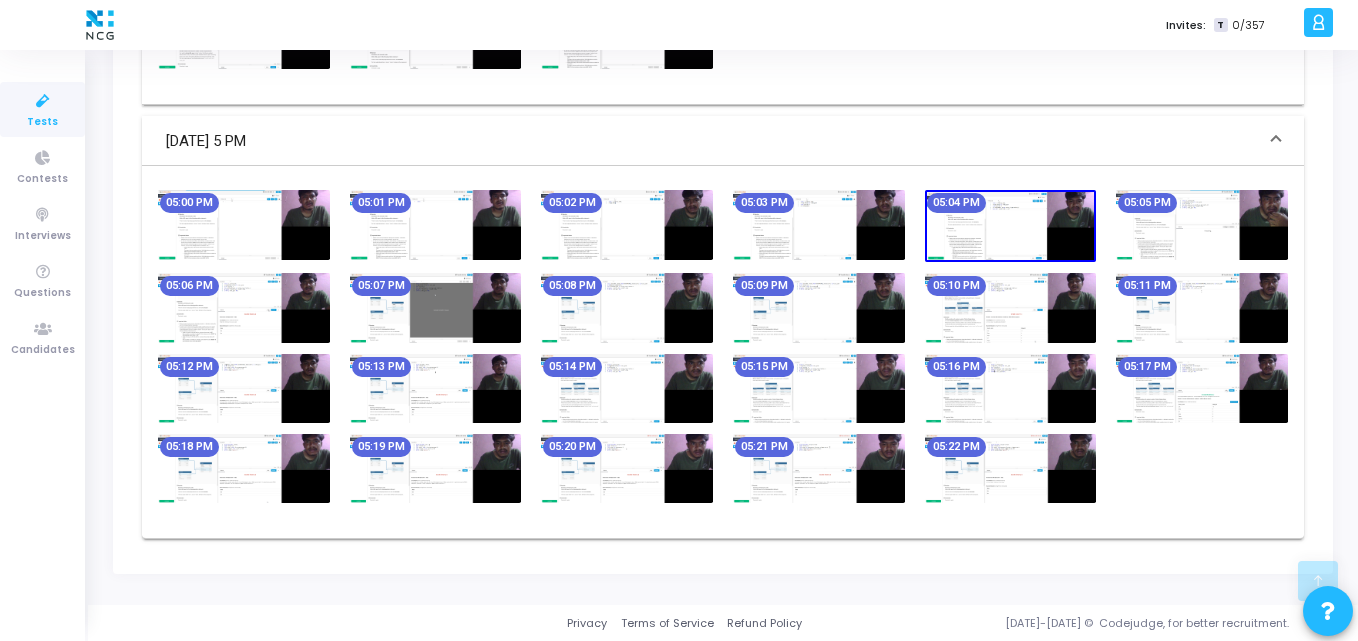 click at bounding box center (1202, 224) 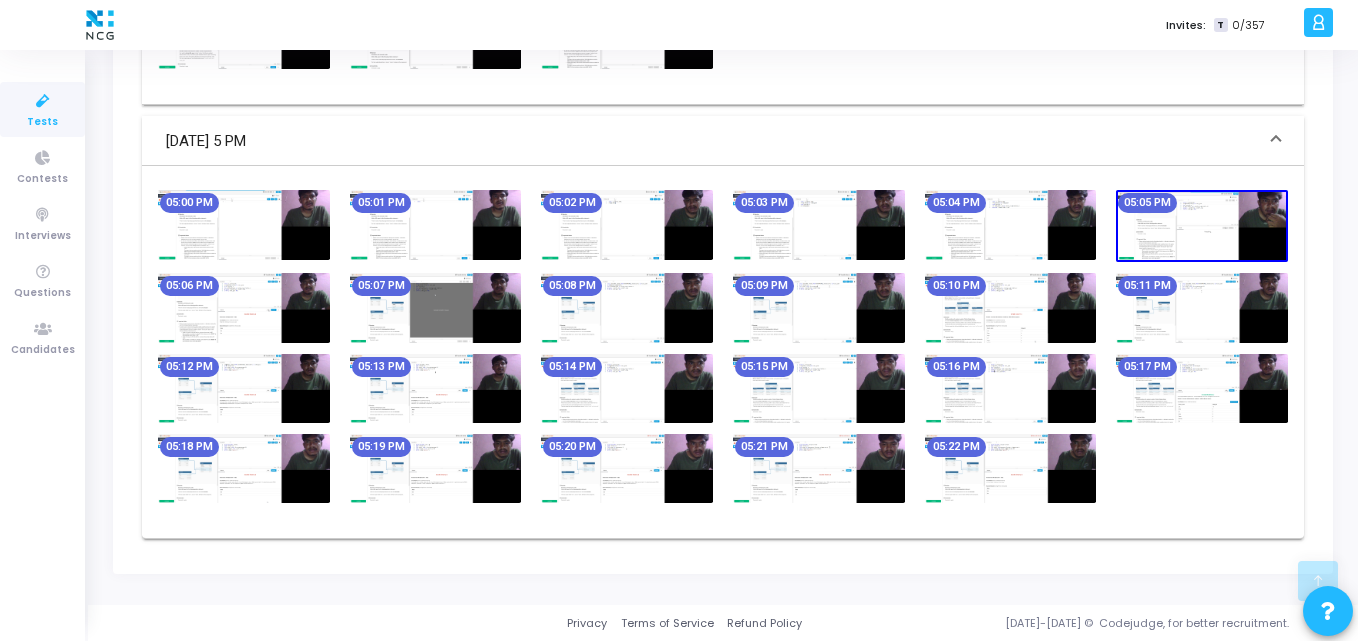 click at bounding box center (1202, 307) 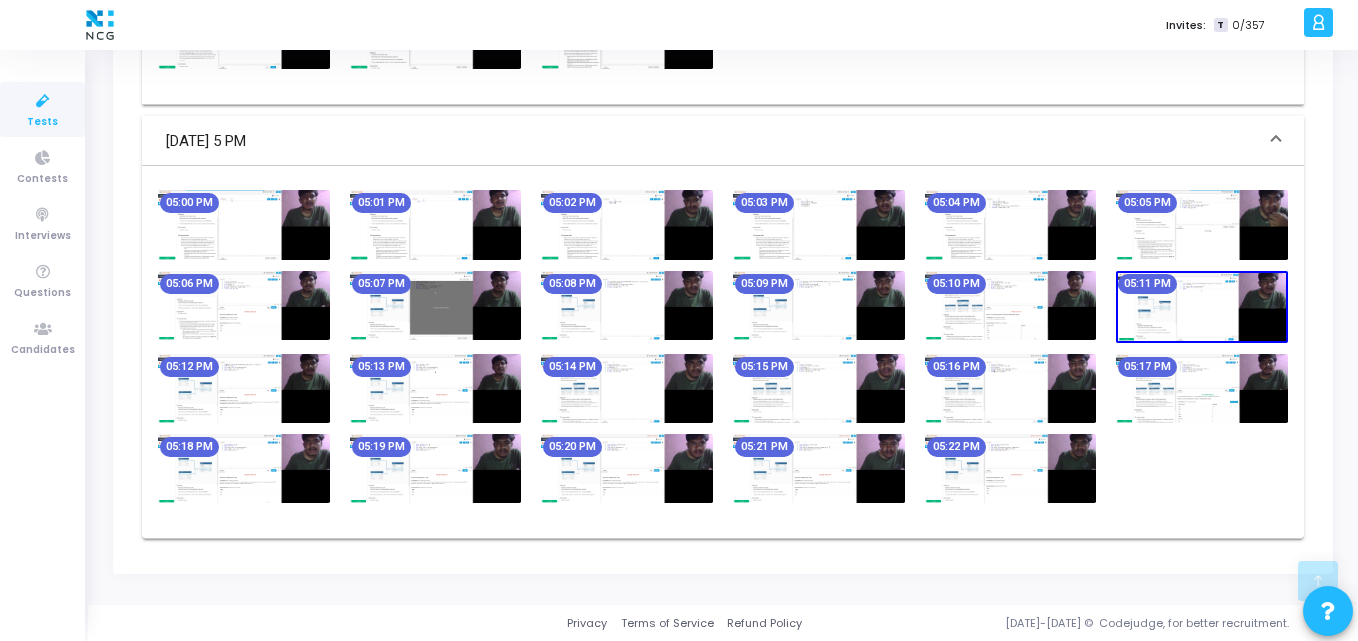 click at bounding box center (1202, 388) 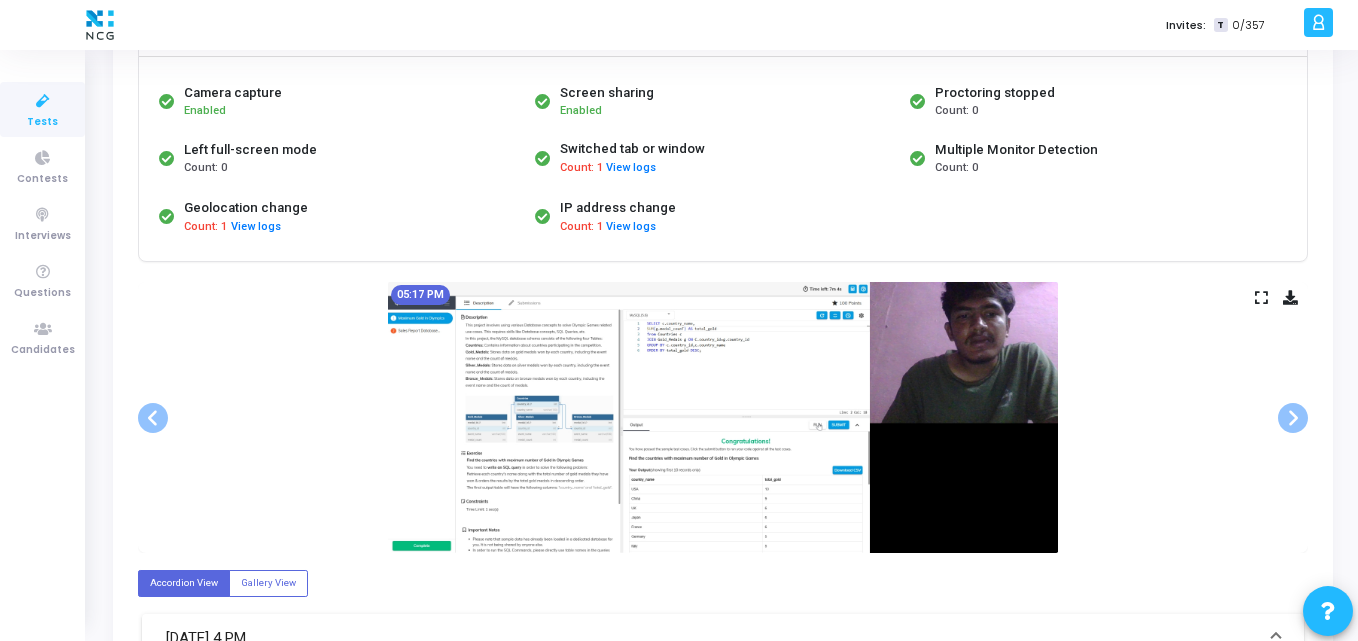 scroll, scrollTop: 178, scrollLeft: 0, axis: vertical 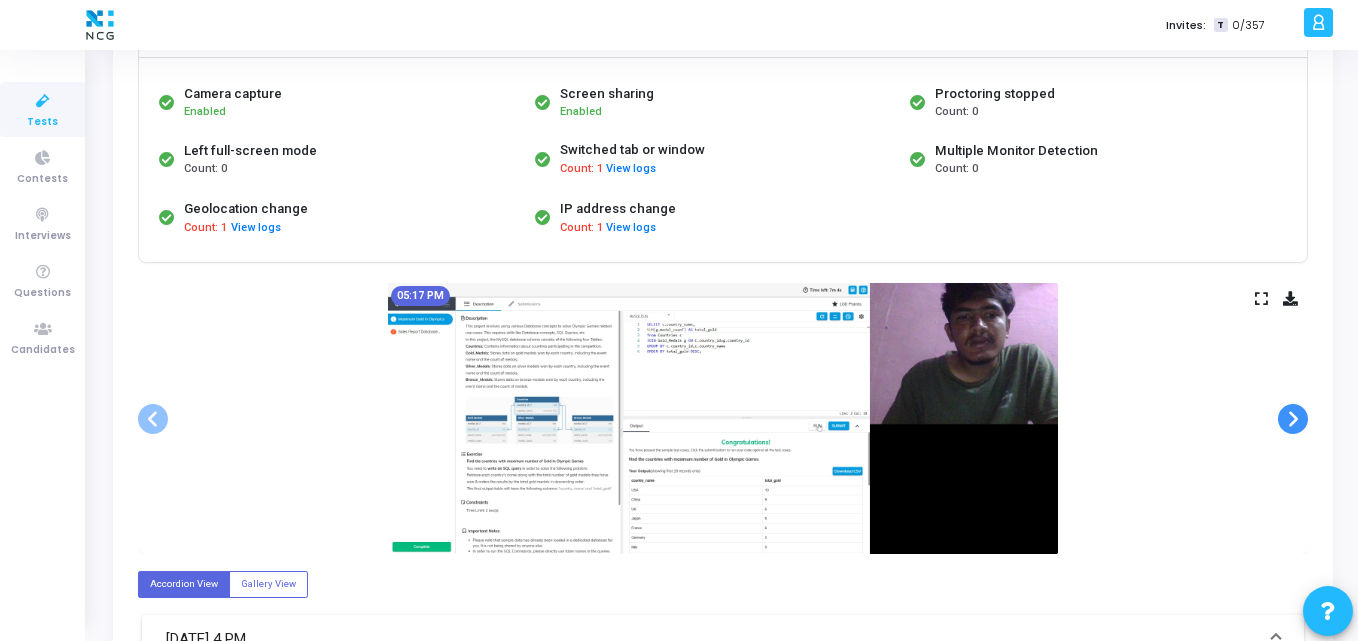 click at bounding box center [1293, 419] 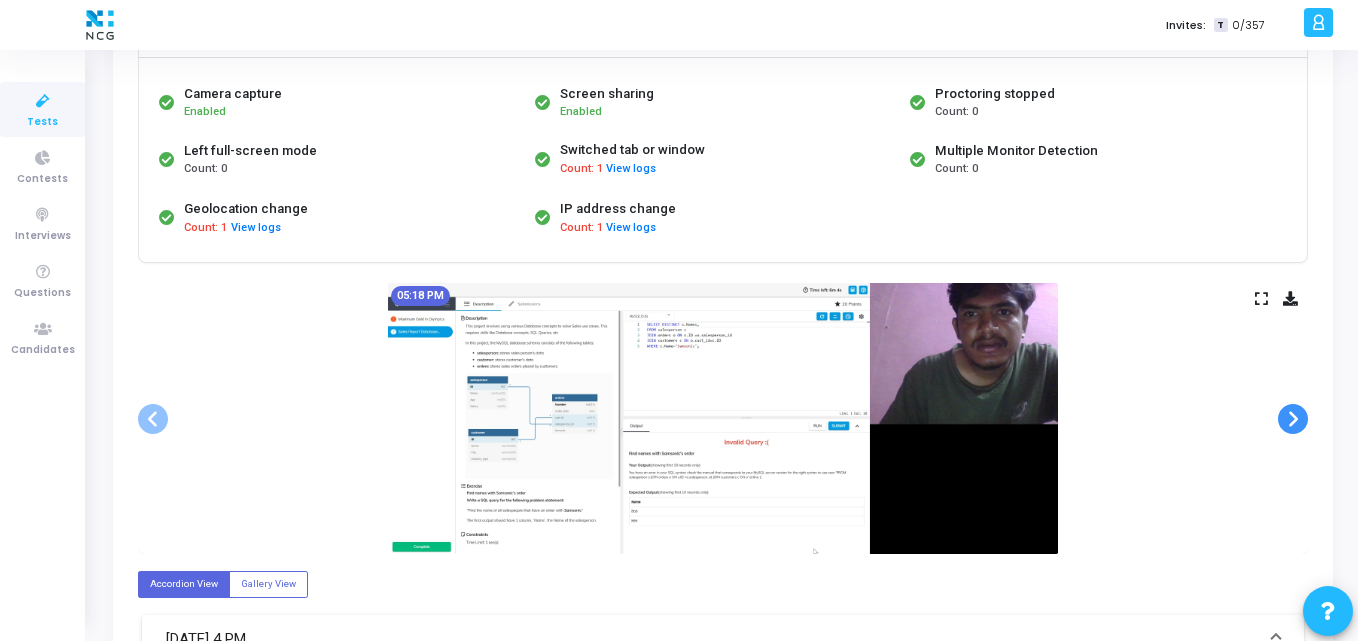 click at bounding box center (1293, 419) 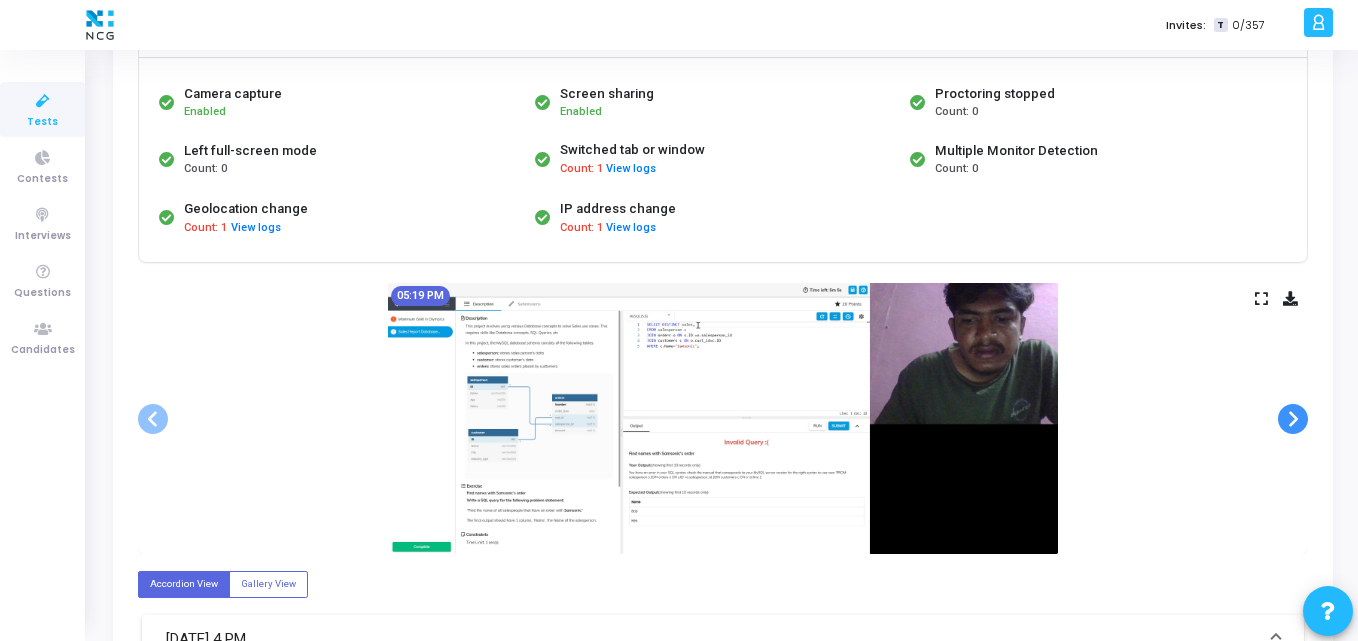 click at bounding box center (1293, 419) 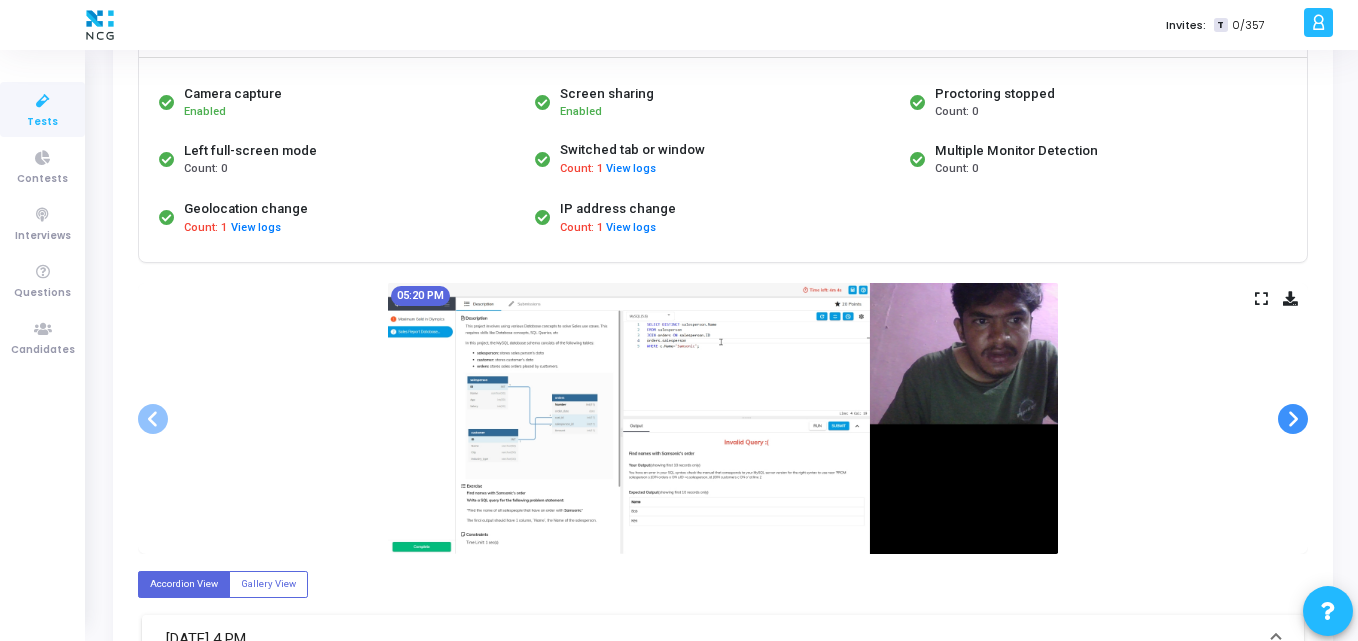 click at bounding box center (1293, 419) 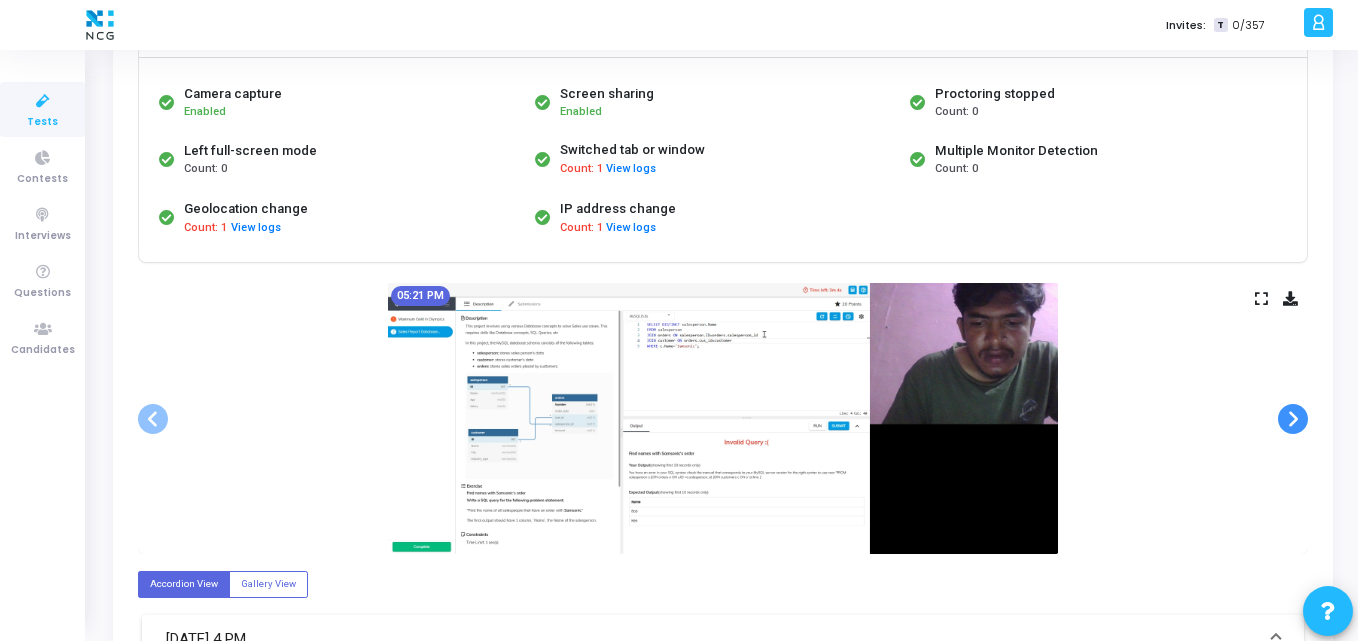 click at bounding box center (1293, 419) 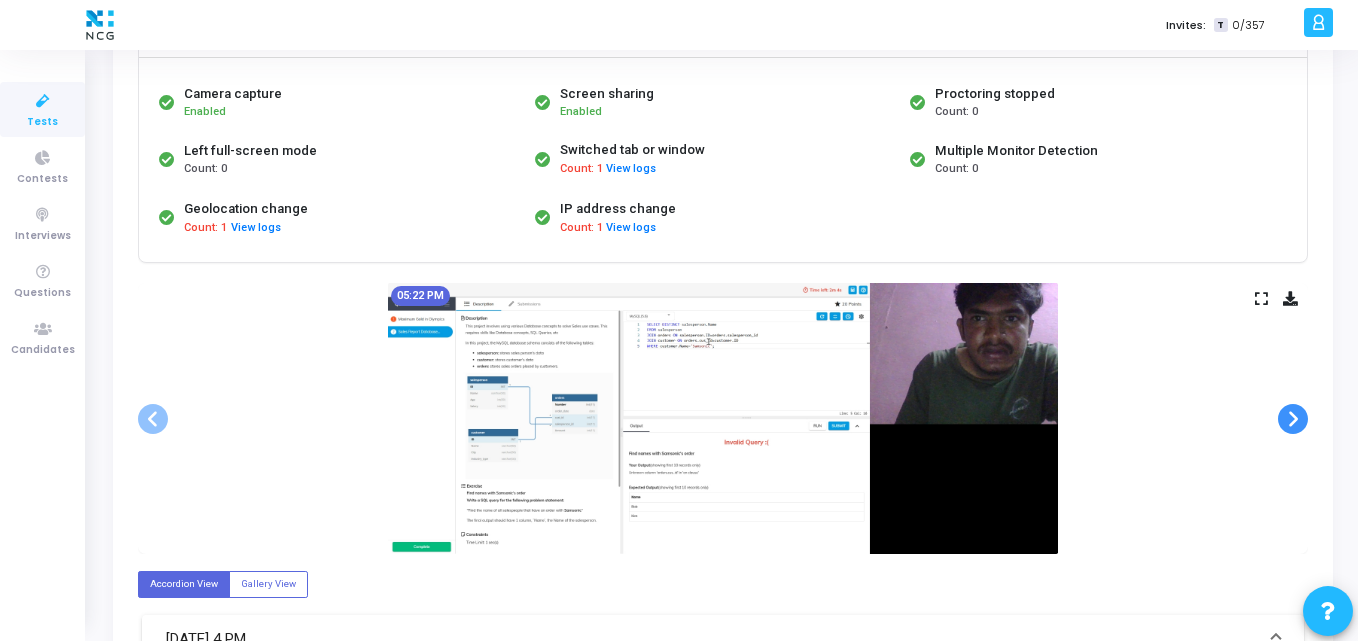 click at bounding box center [1293, 419] 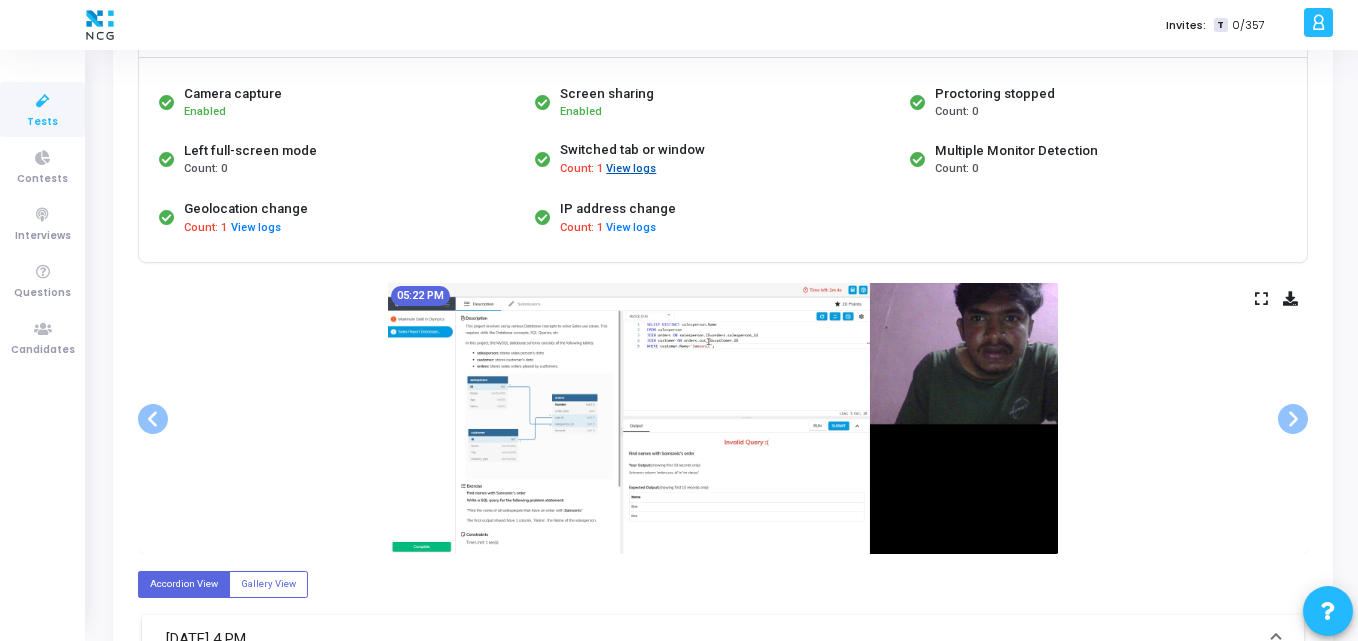 click on "View logs" at bounding box center (631, 169) 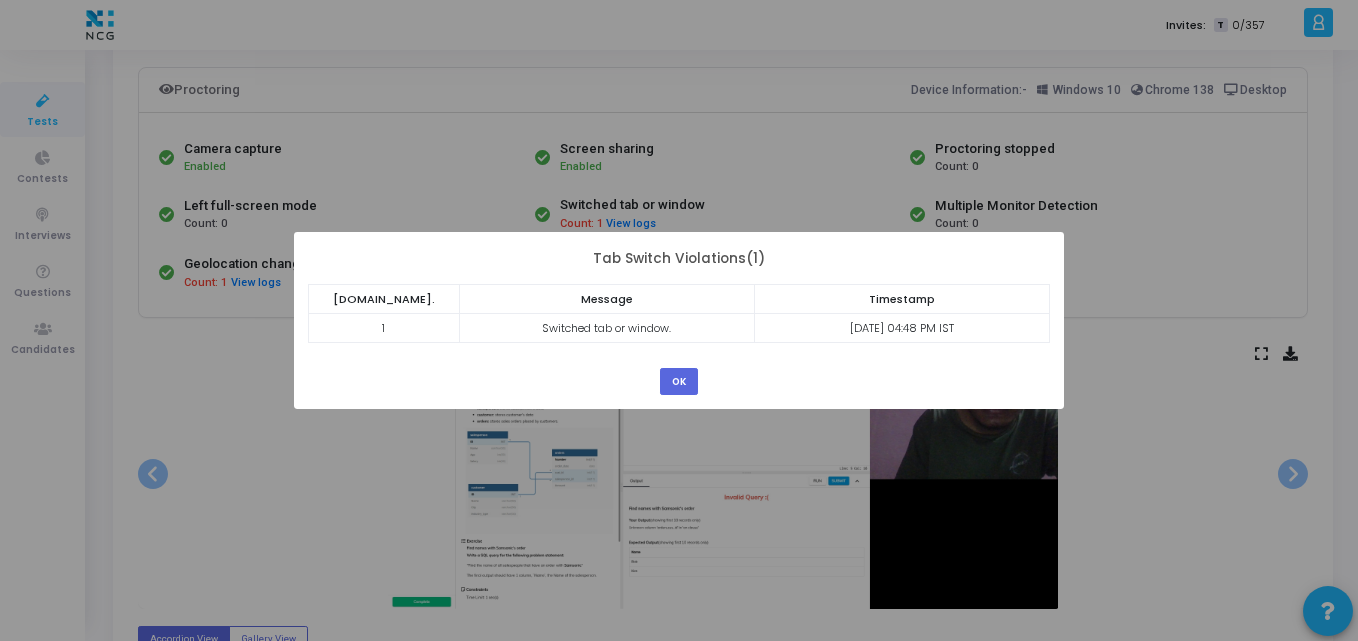scroll, scrollTop: 122, scrollLeft: 0, axis: vertical 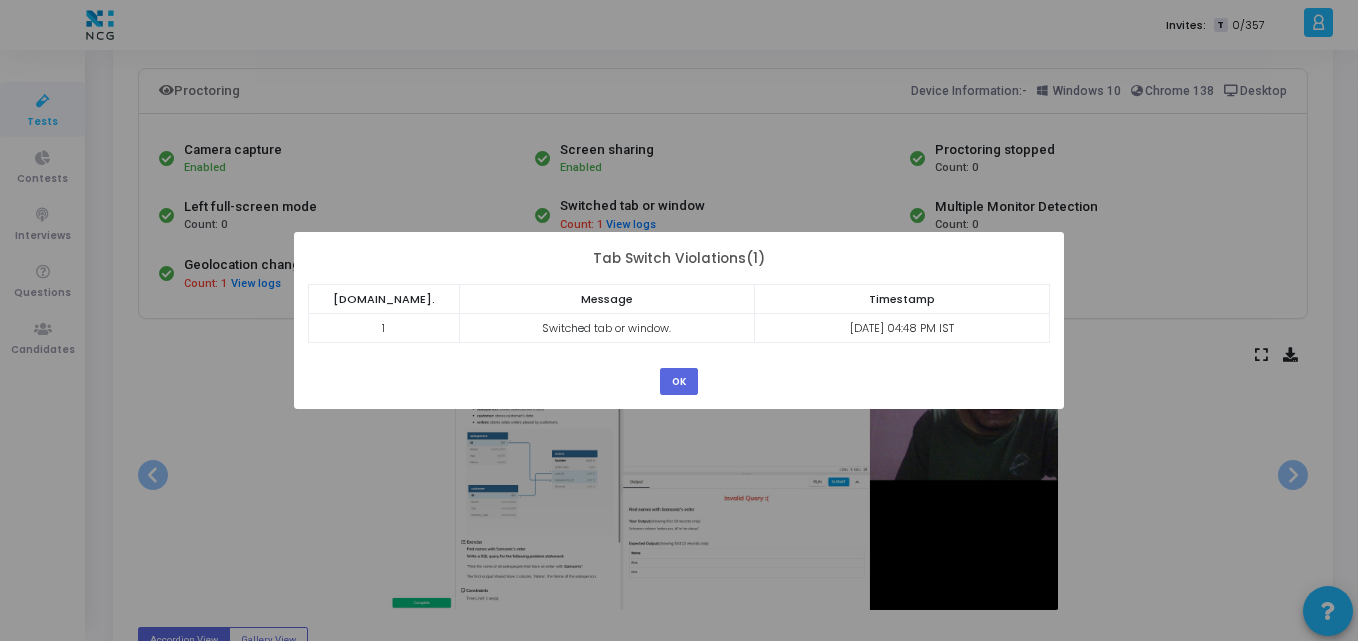 click on "21 Jul, 2025 04:48 PM IST" at bounding box center (901, 328) 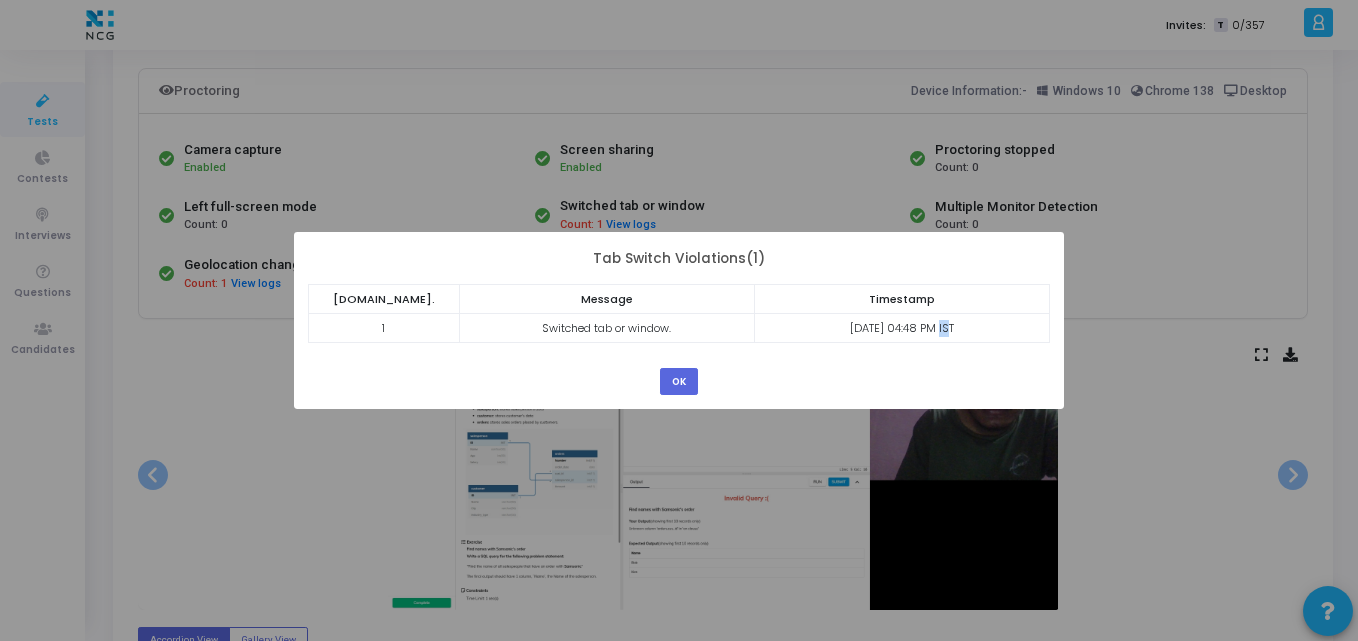 click on "21 Jul, 2025 04:48 PM IST" at bounding box center [901, 328] 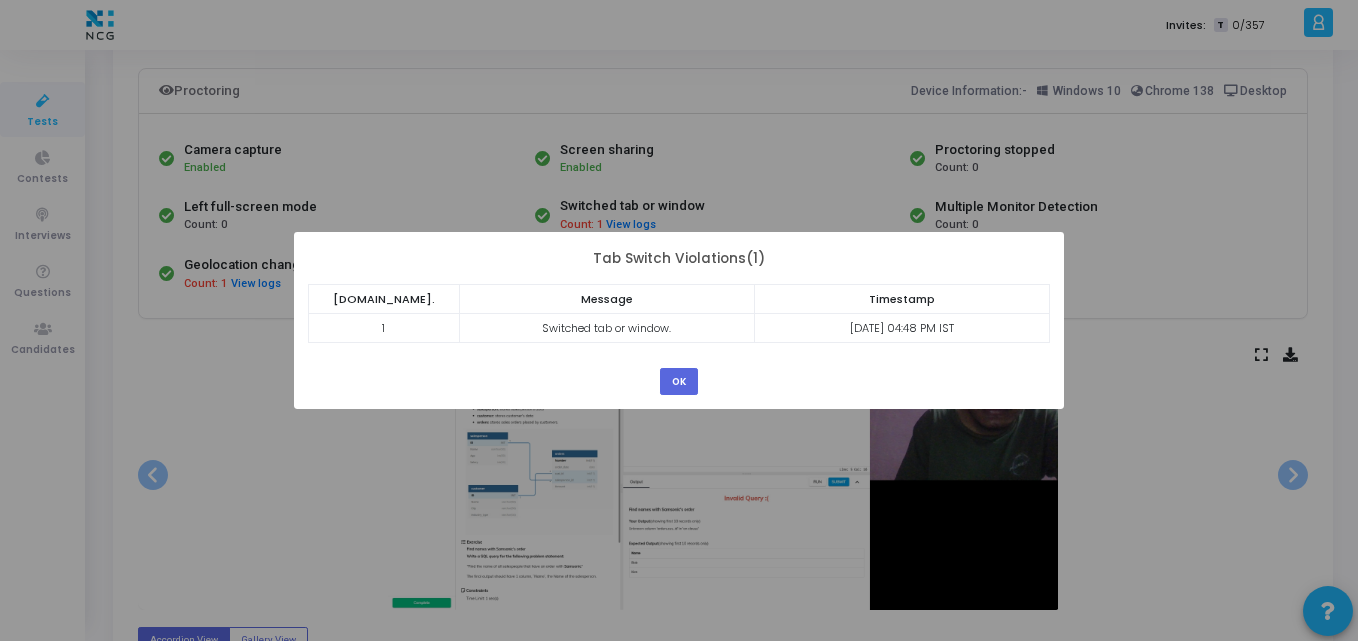 click on "? ! i     × Tab Switch Violations(1)
S.No.
Message Timestamp
1
Switched tab or window. 21 Jul, 2025 04:48 PM IST
OK Cancel" at bounding box center [679, 320] 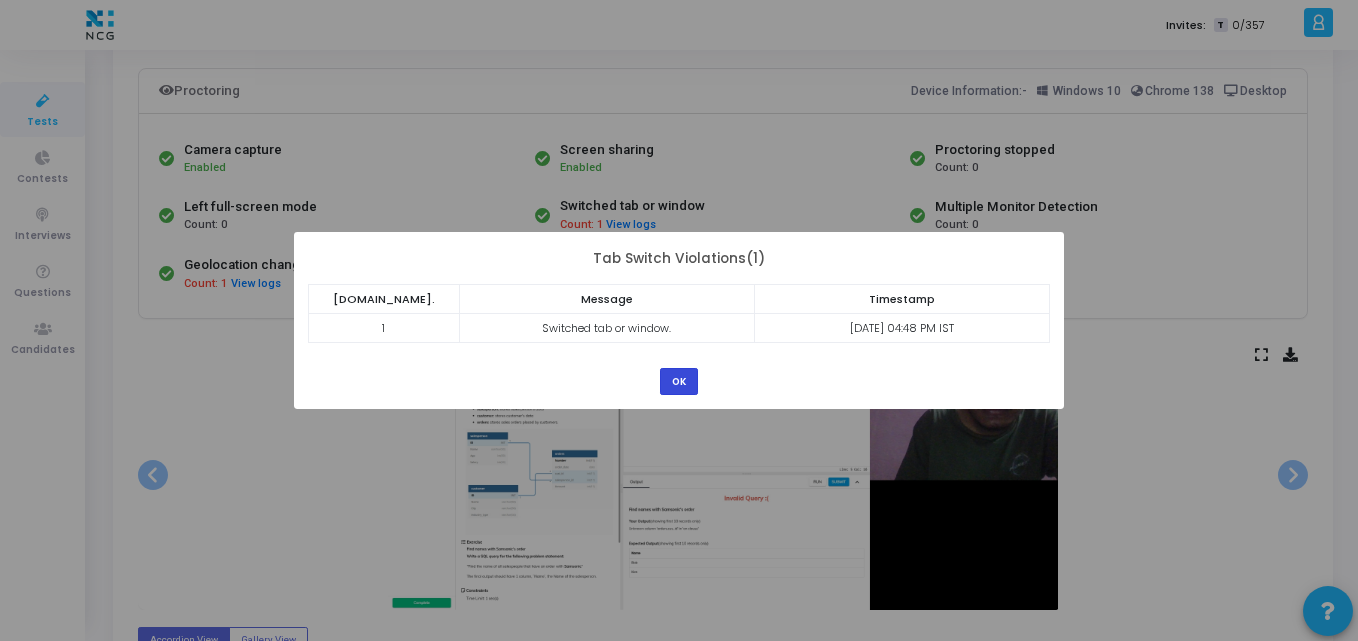 click on "OK" at bounding box center [679, 381] 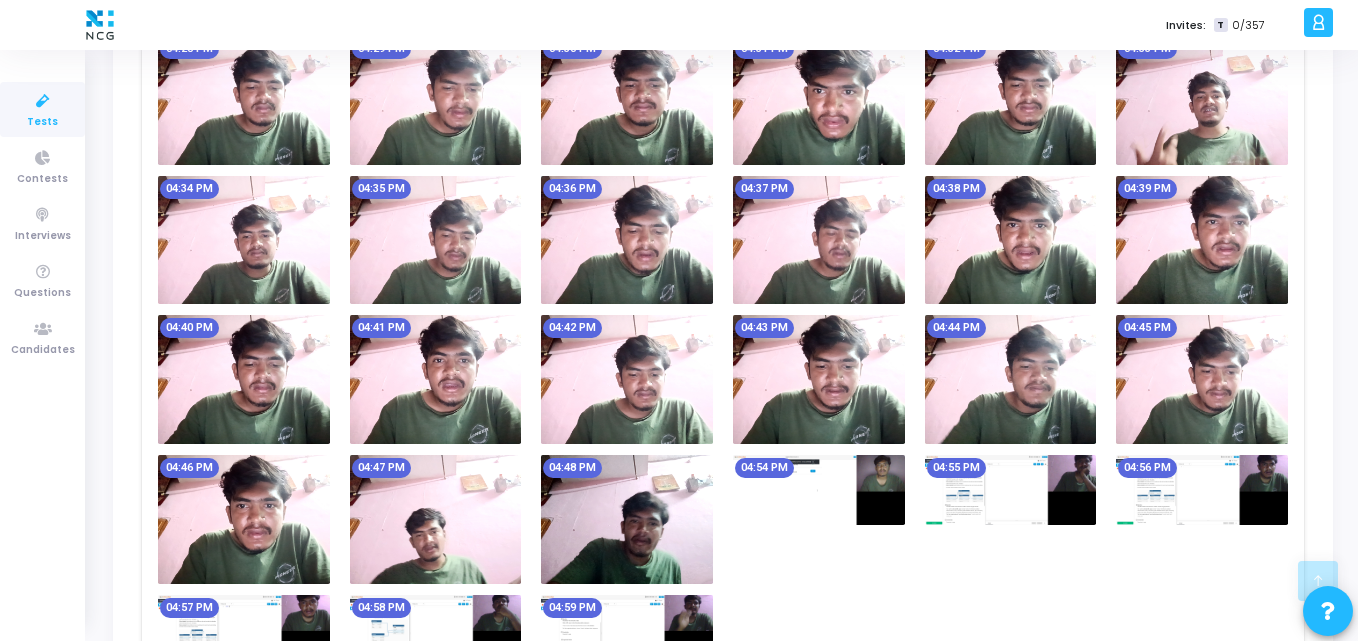 scroll, scrollTop: 1111, scrollLeft: 0, axis: vertical 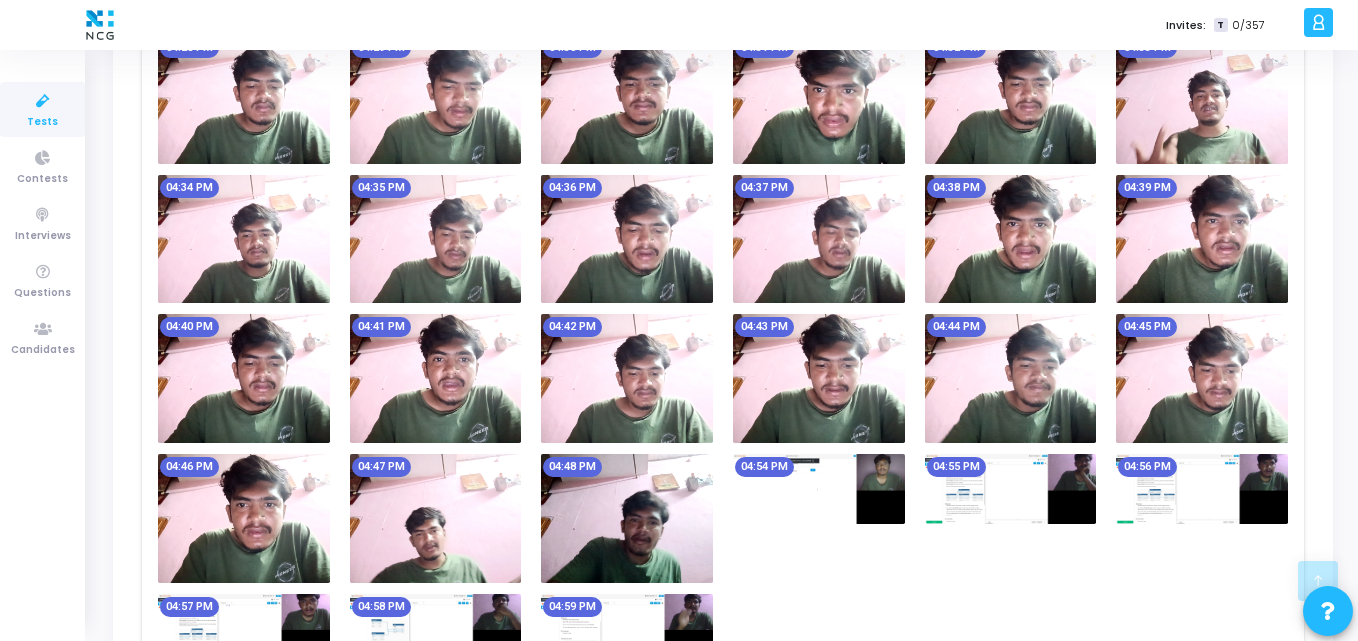 click at bounding box center (627, 518) 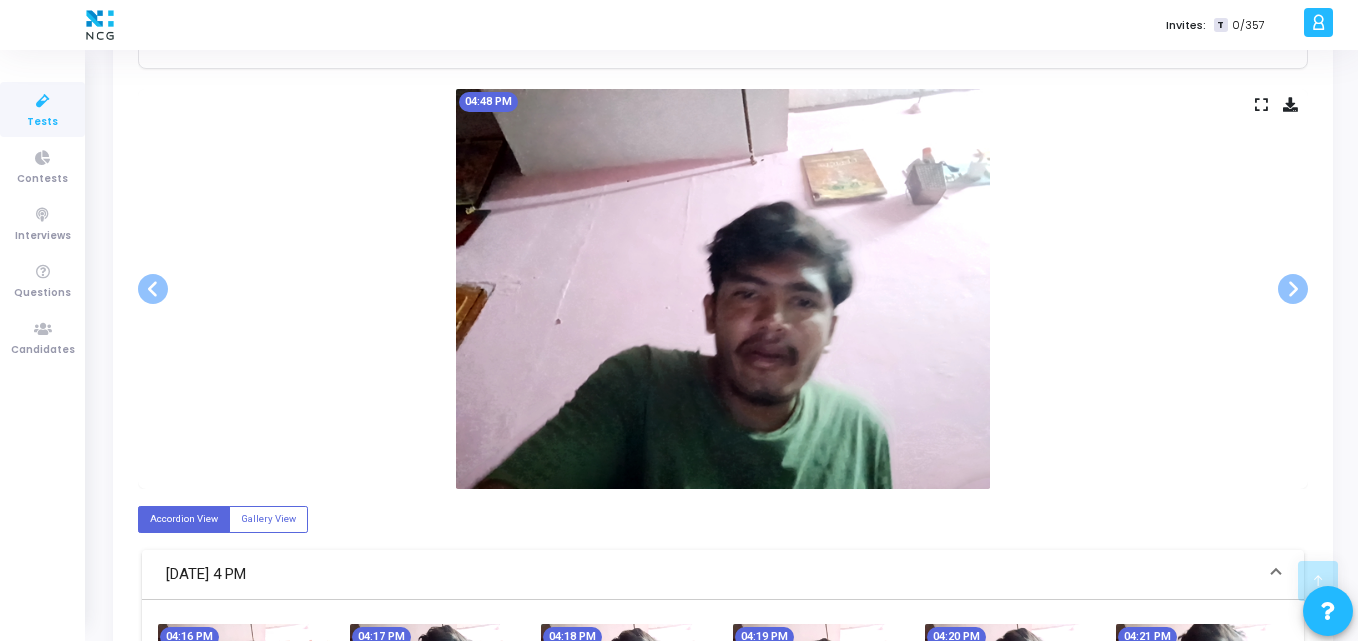 scroll, scrollTop: 373, scrollLeft: 0, axis: vertical 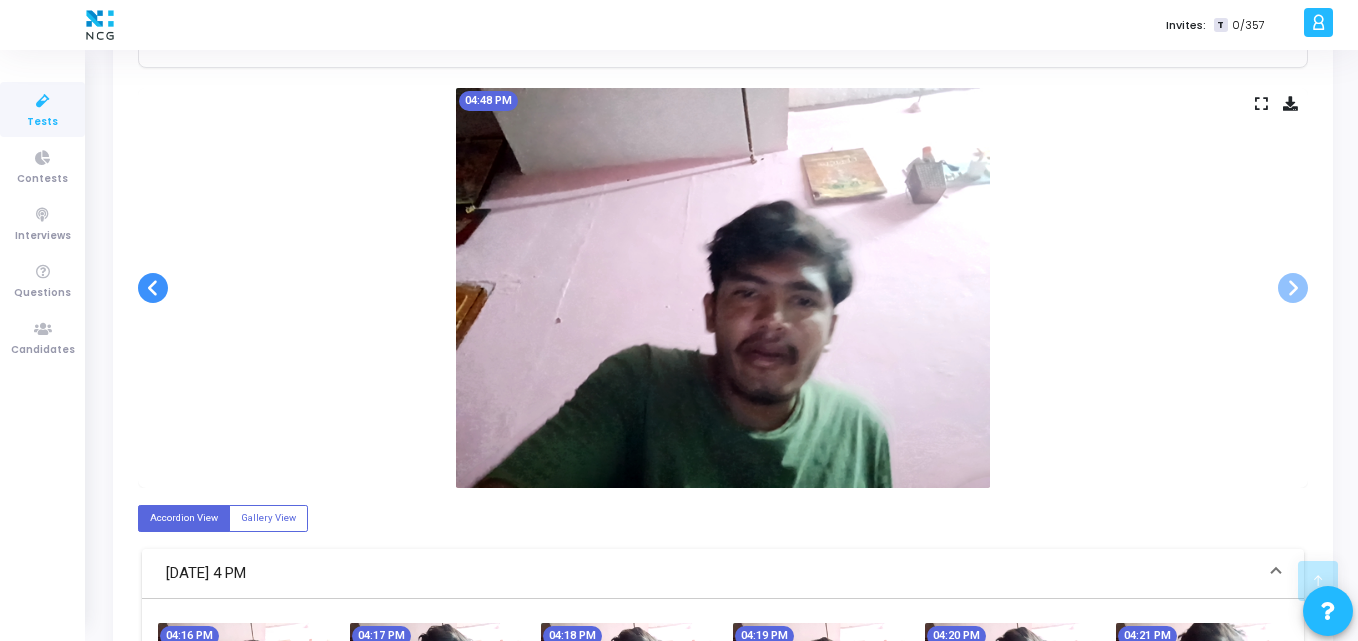click at bounding box center (153, 288) 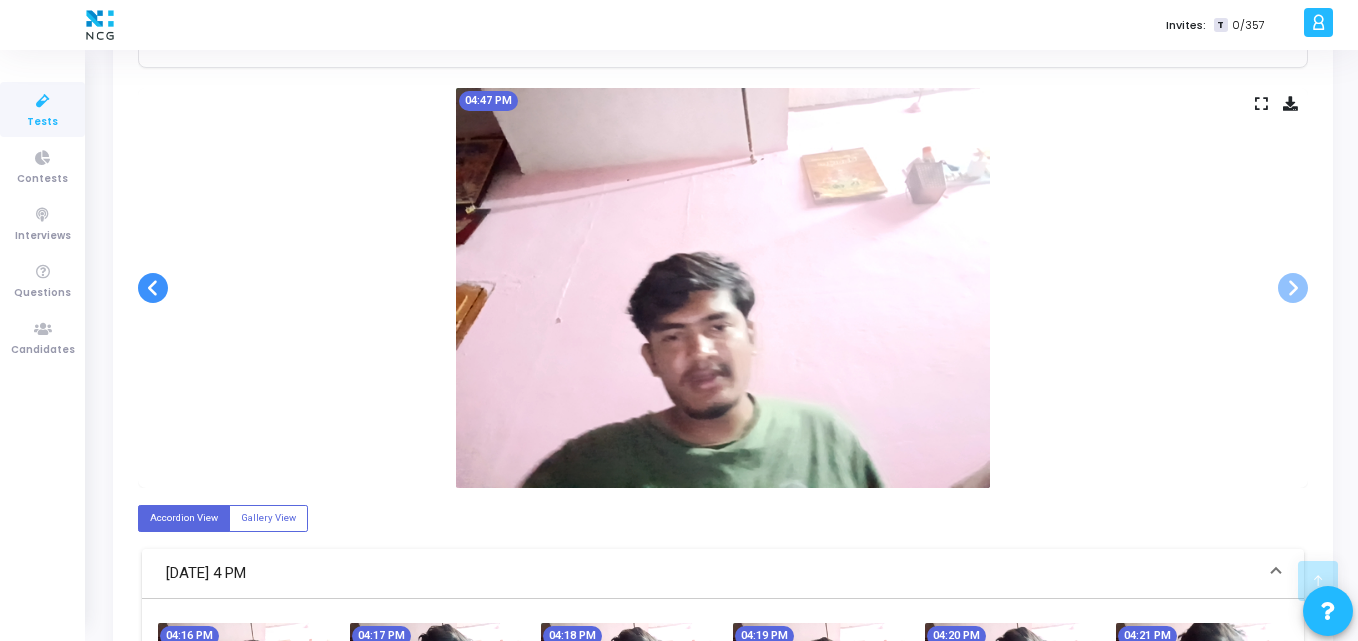 click at bounding box center (153, 288) 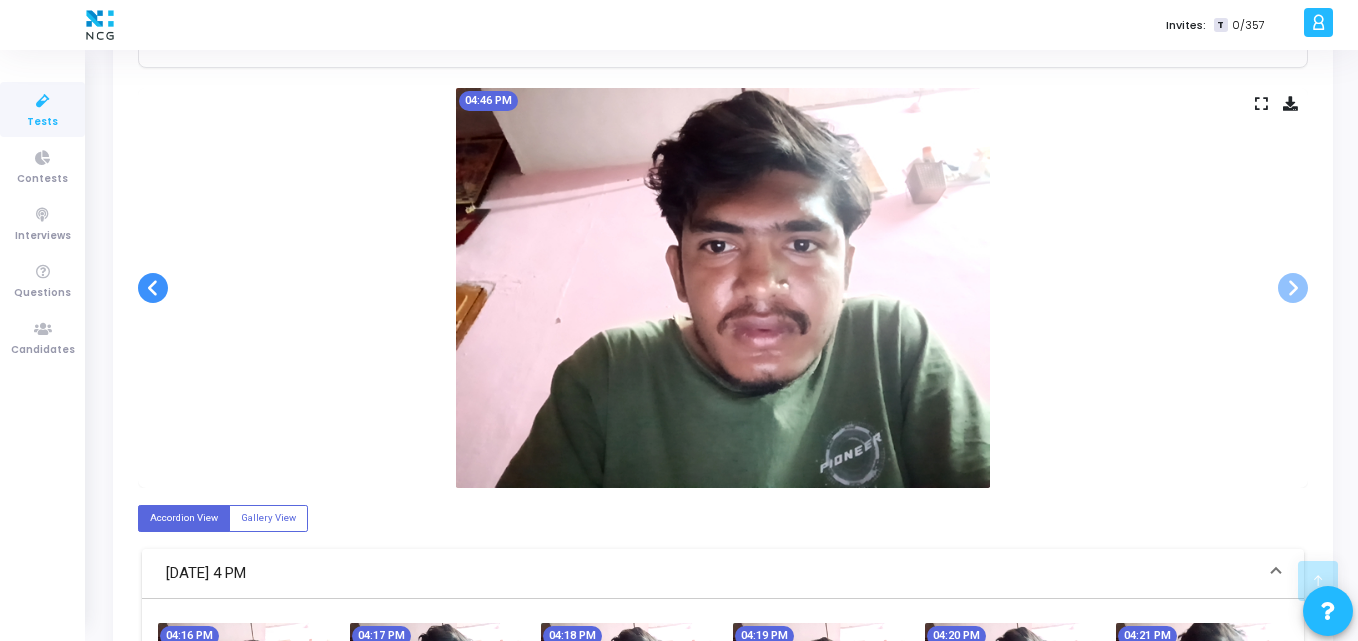 click at bounding box center [153, 288] 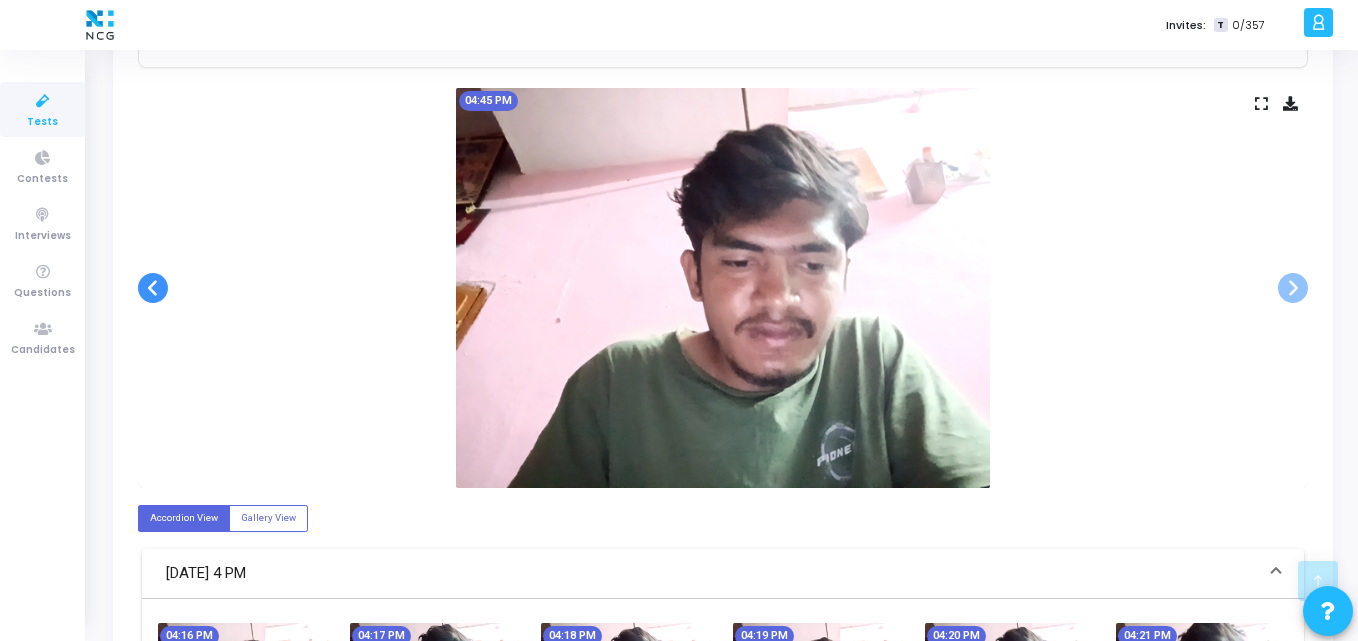 click at bounding box center [153, 288] 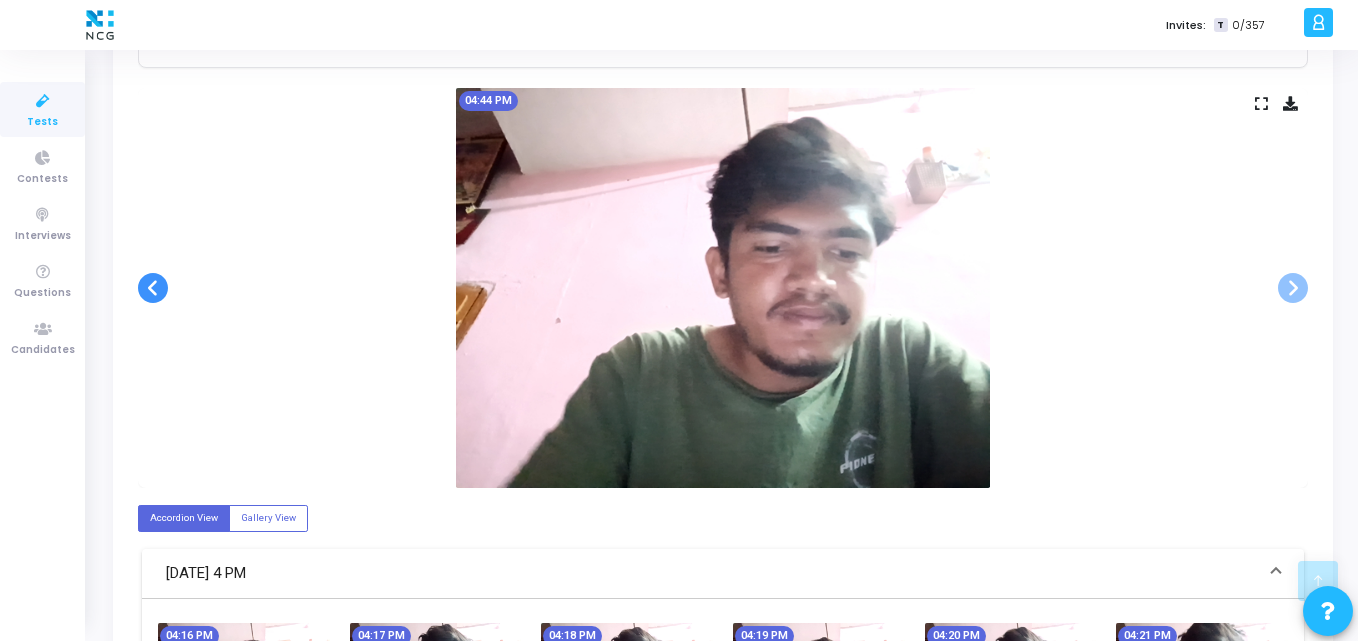 click at bounding box center (153, 288) 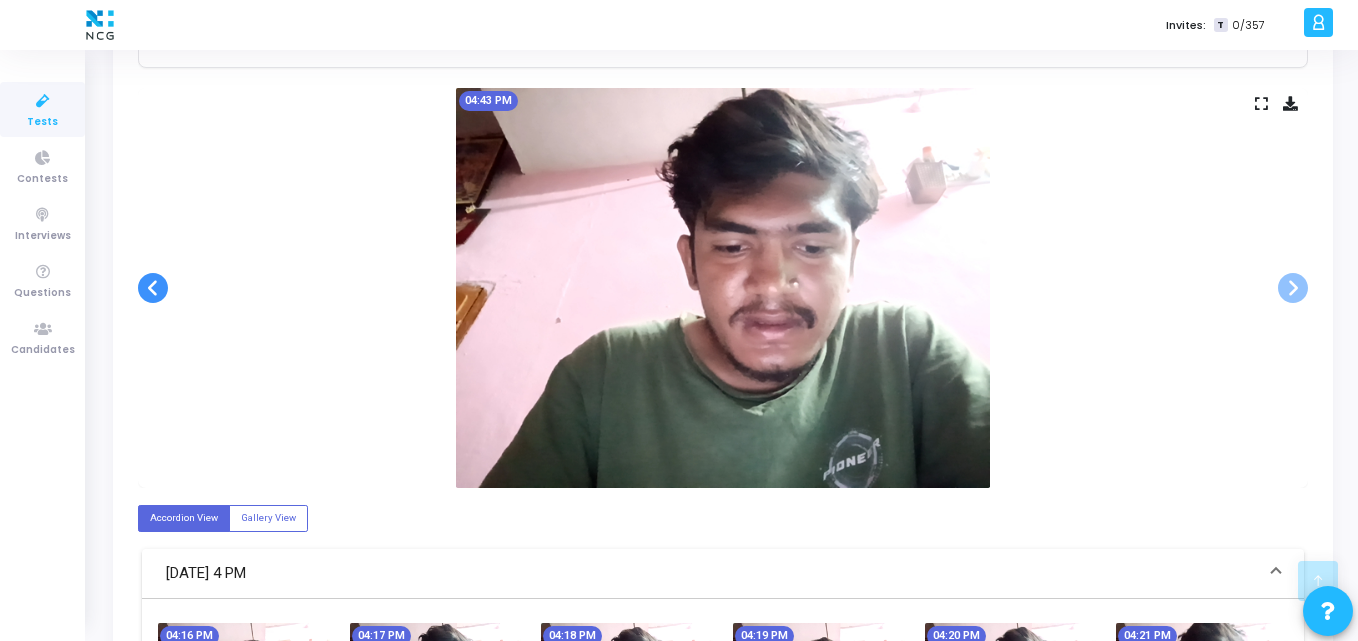 click at bounding box center (153, 288) 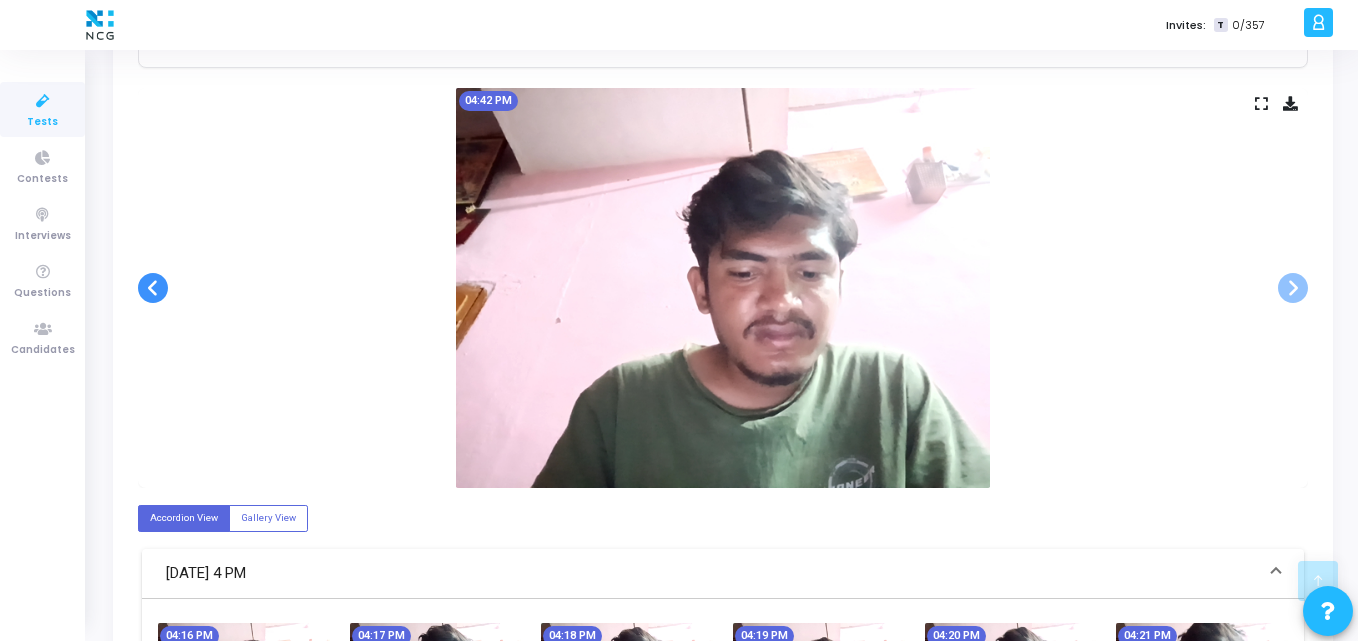 click at bounding box center [153, 288] 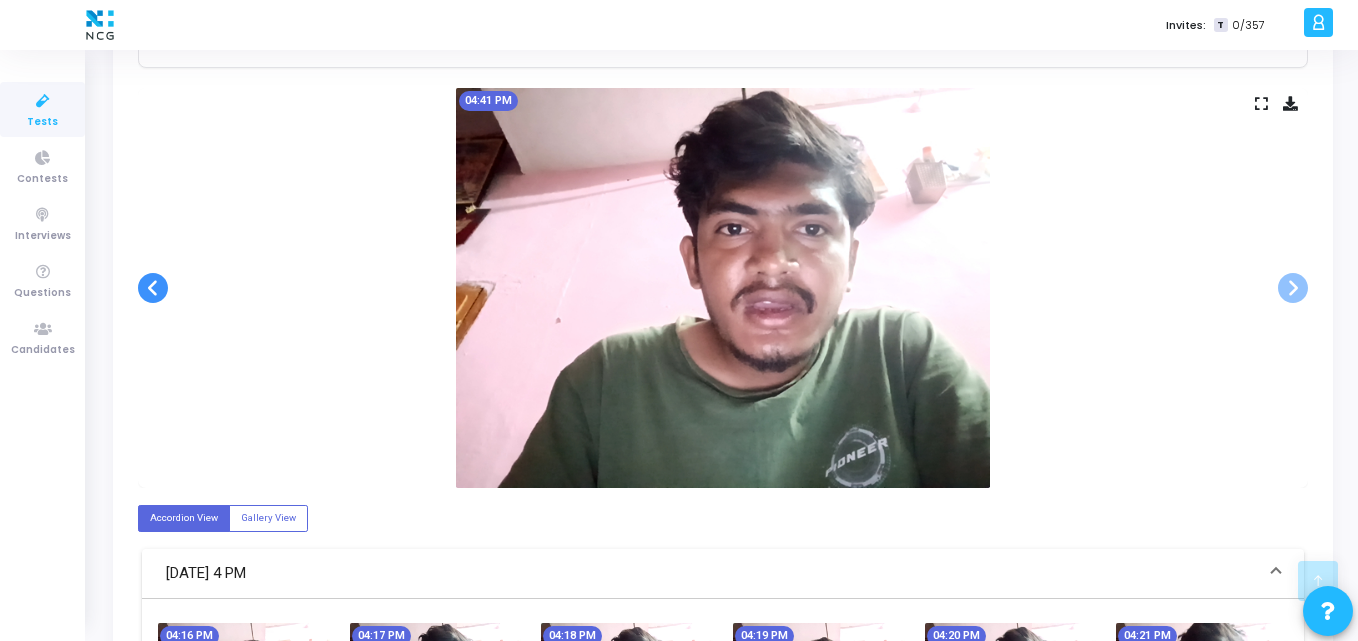 click at bounding box center [153, 288] 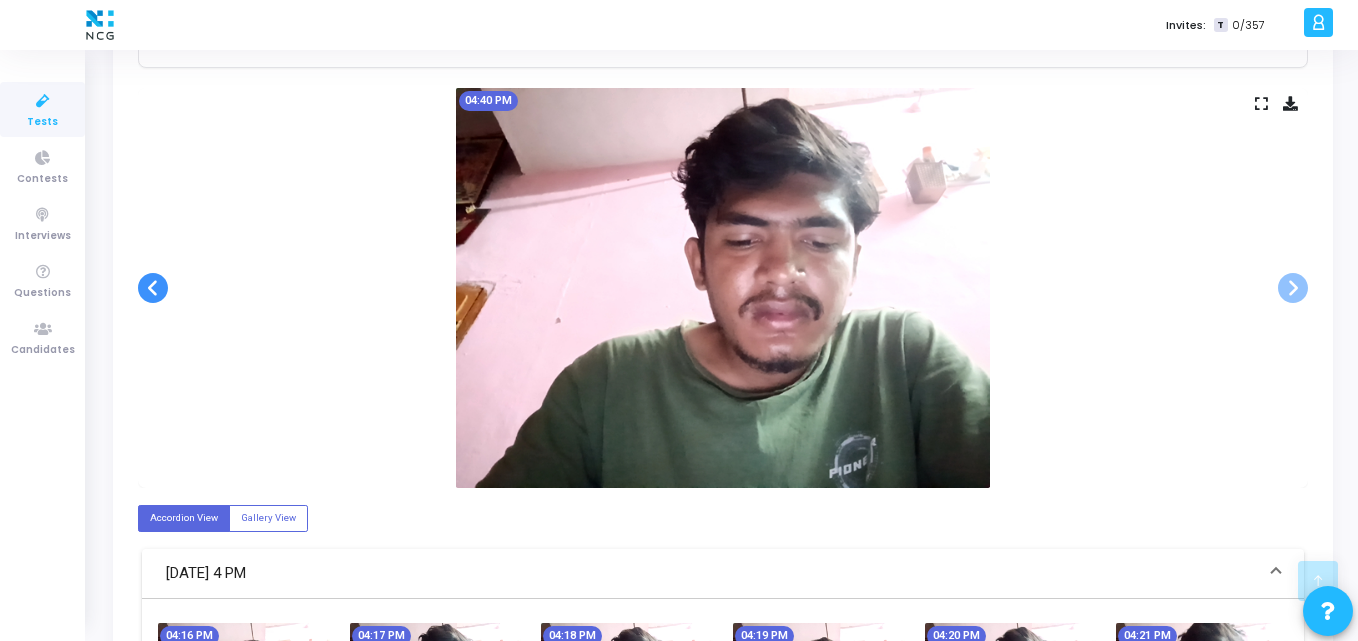 click at bounding box center (153, 288) 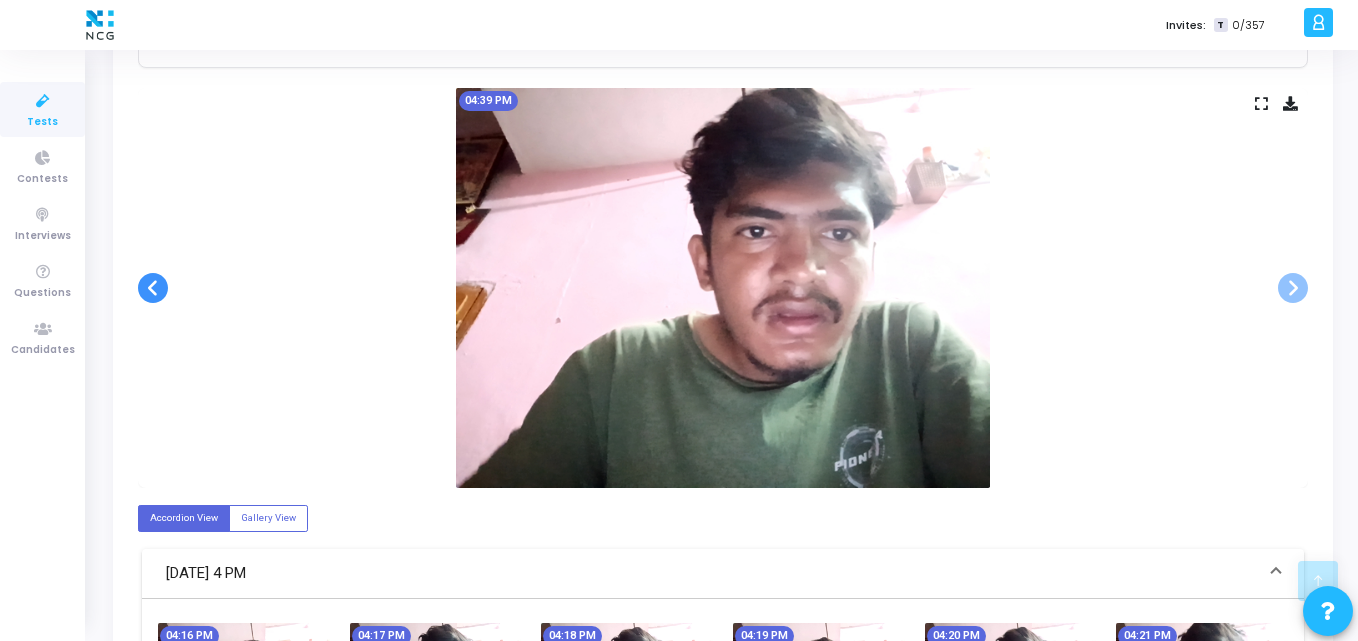 click at bounding box center (153, 288) 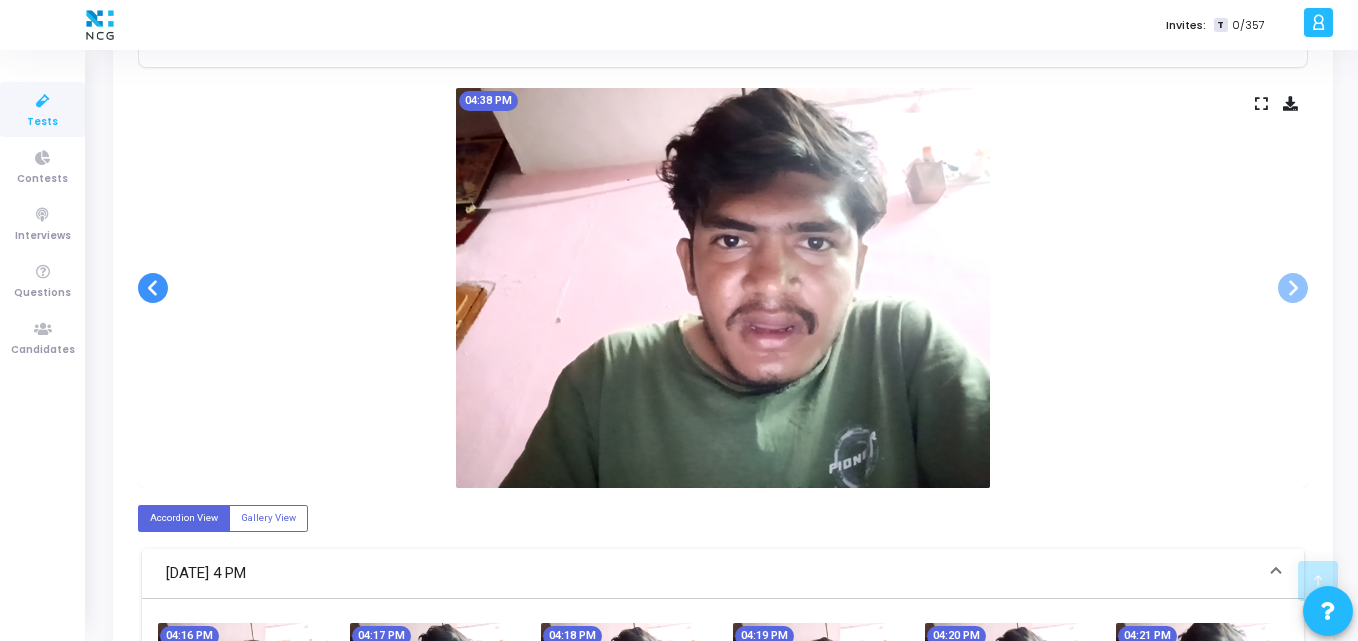 click at bounding box center (153, 288) 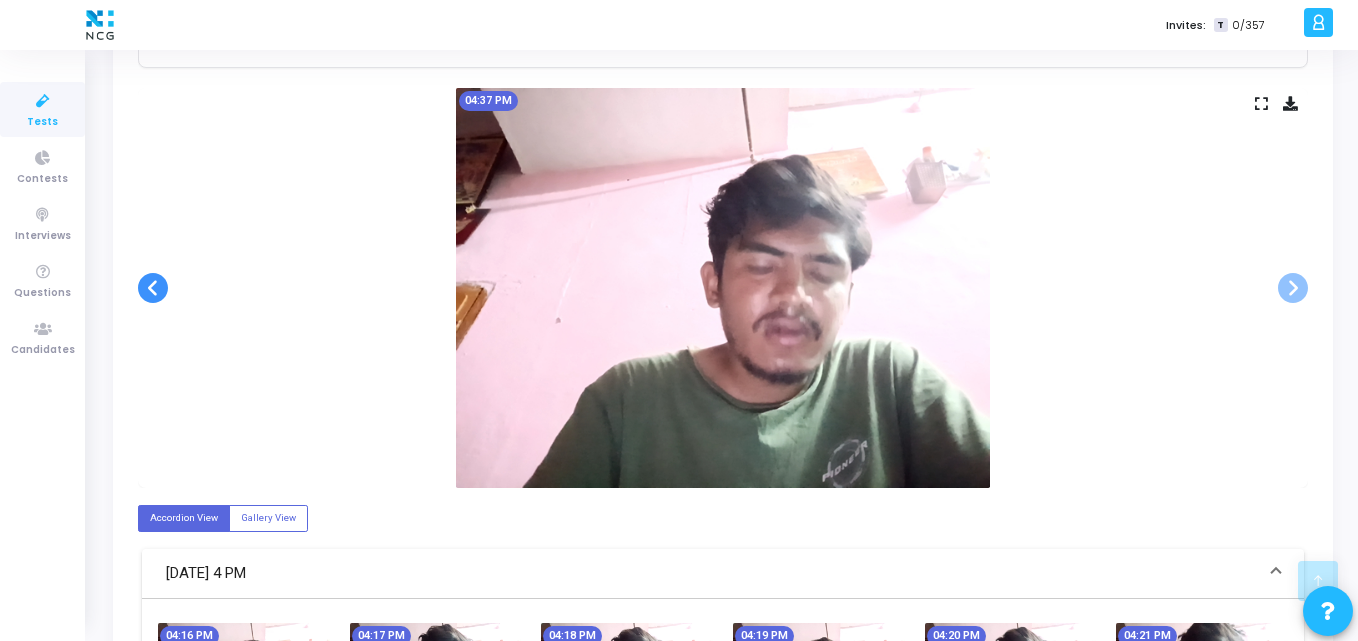 click at bounding box center (153, 288) 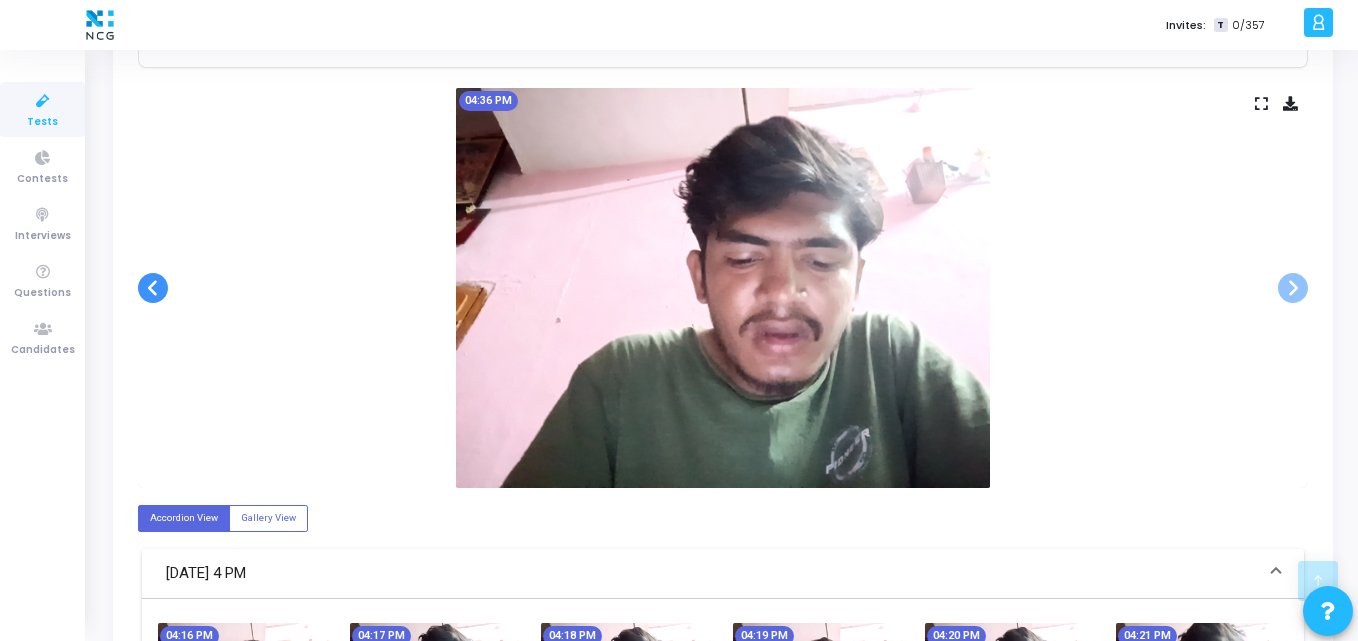 click at bounding box center [153, 288] 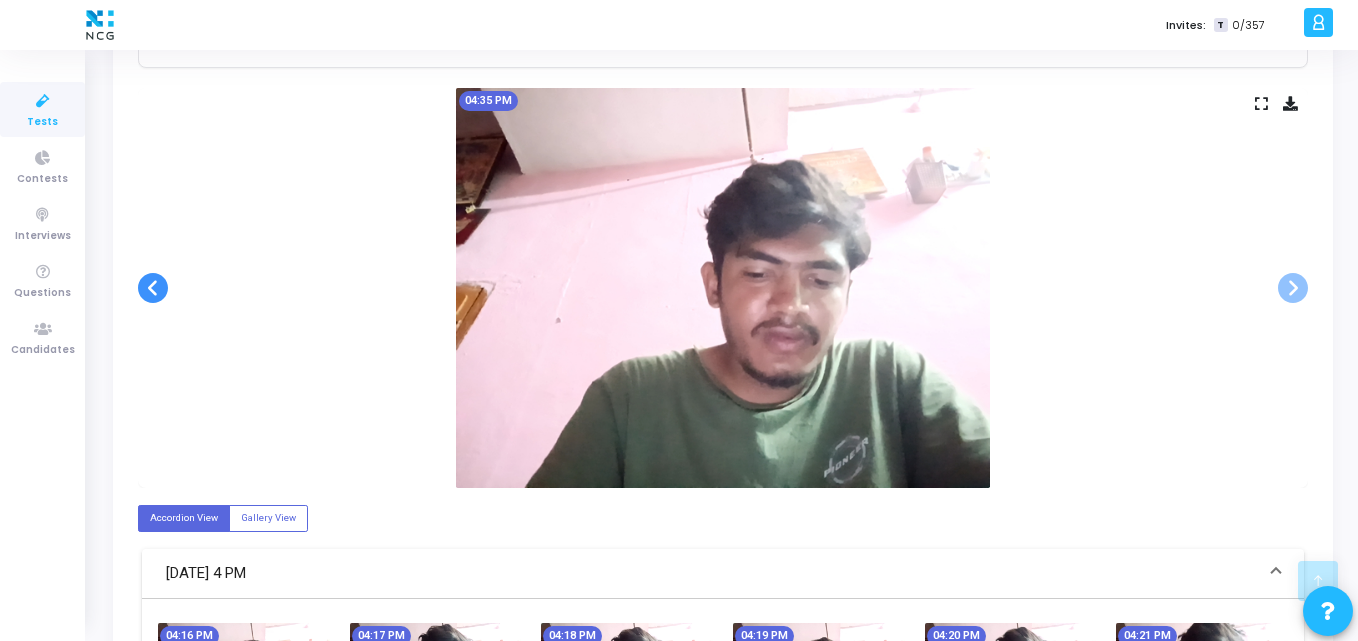 click at bounding box center (153, 288) 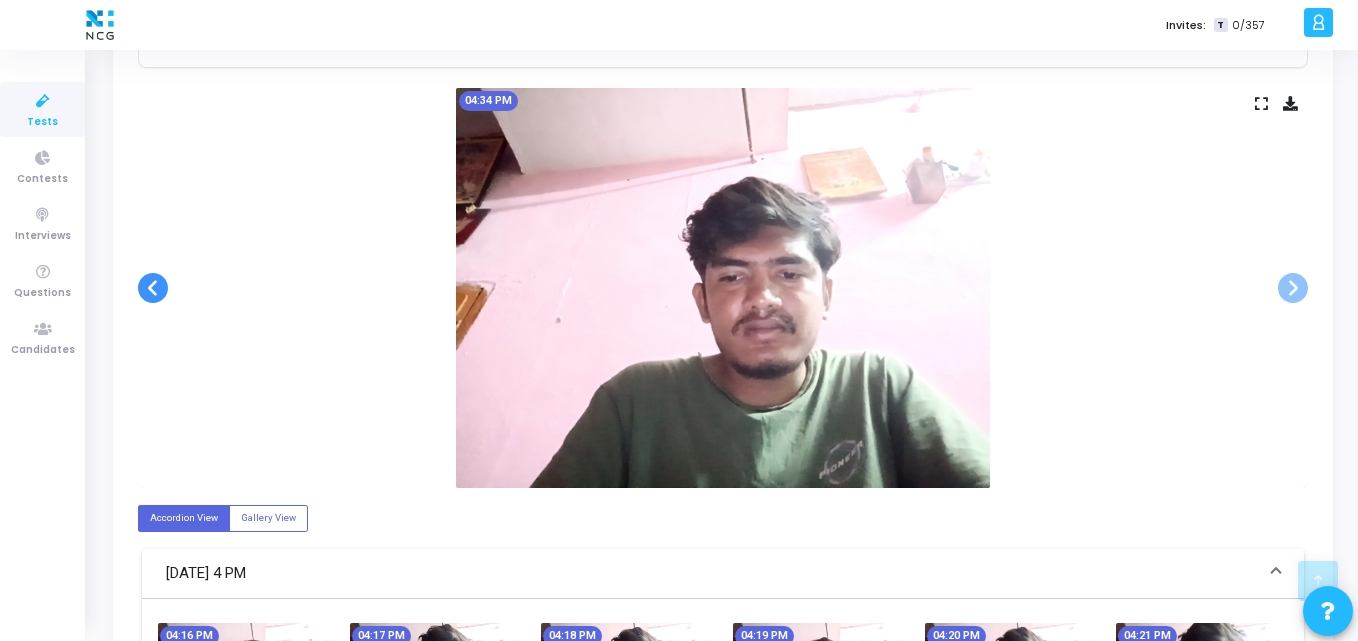 click at bounding box center [153, 288] 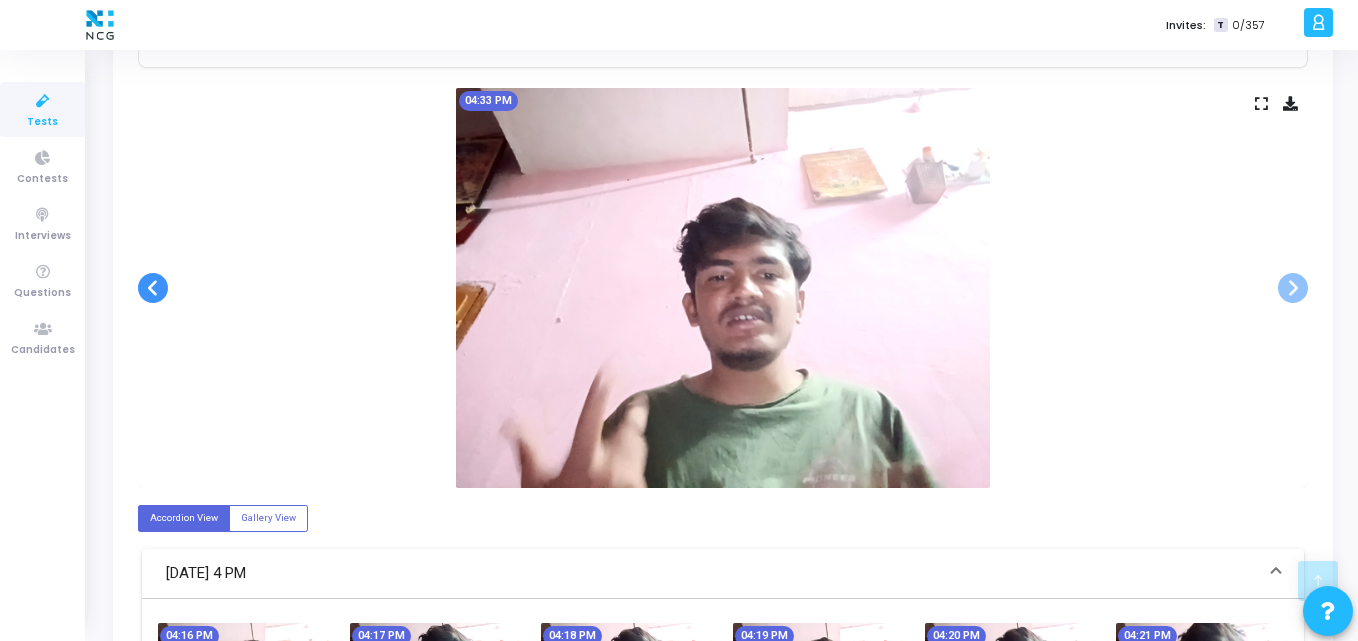 click at bounding box center (153, 288) 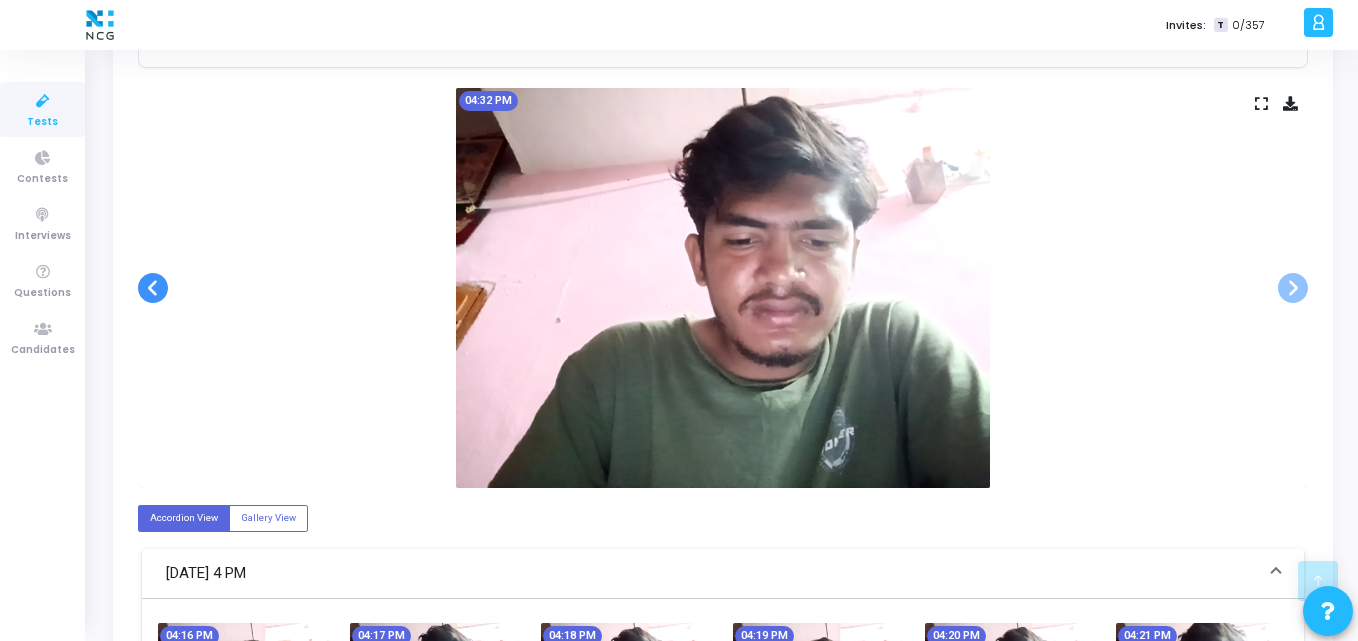 click at bounding box center [153, 288] 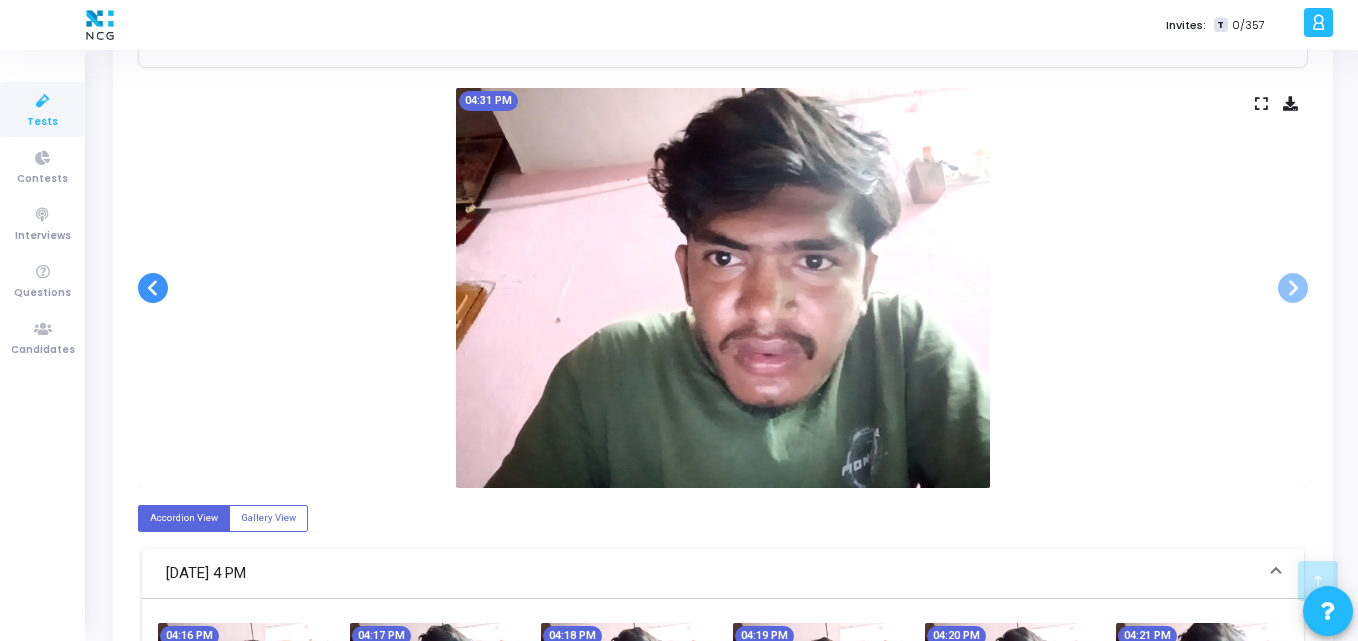 click at bounding box center (153, 288) 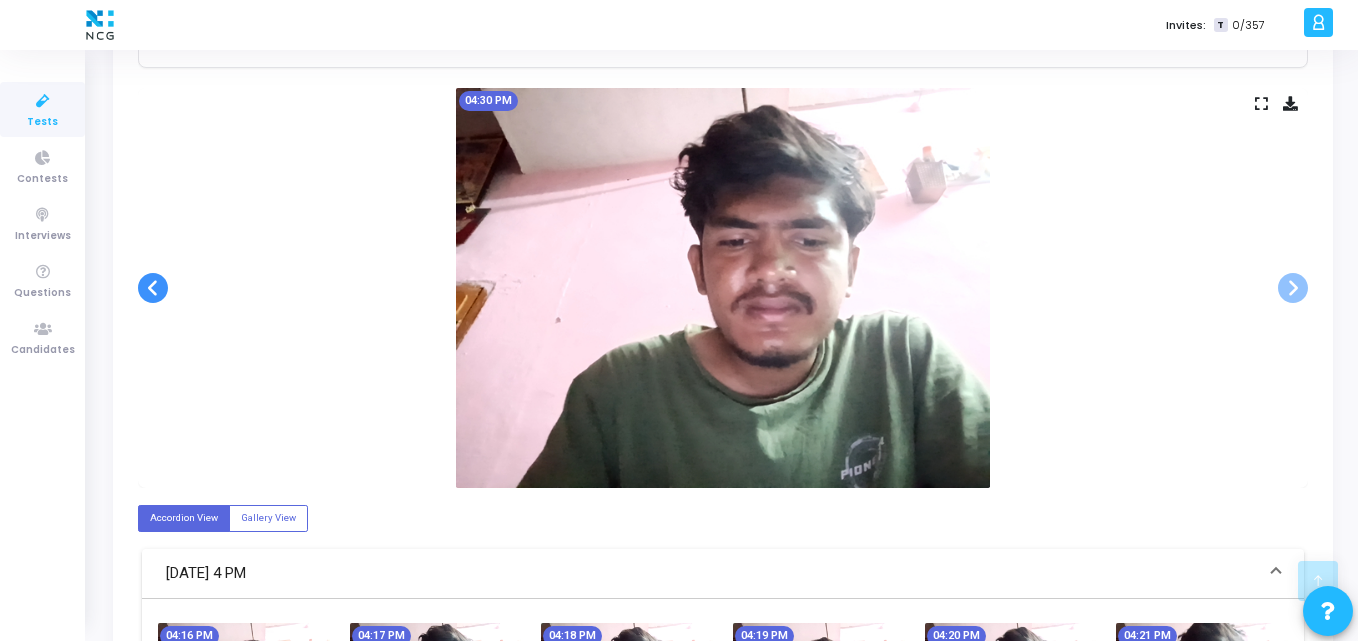 click at bounding box center (153, 288) 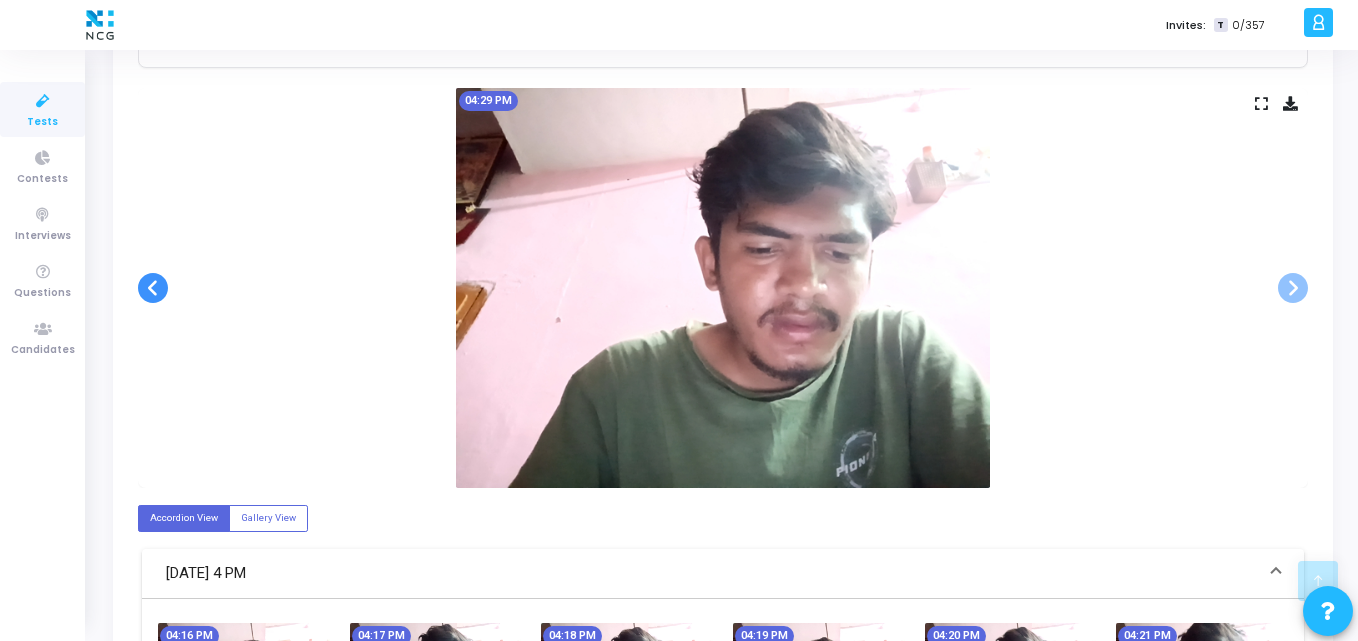 click at bounding box center [153, 288] 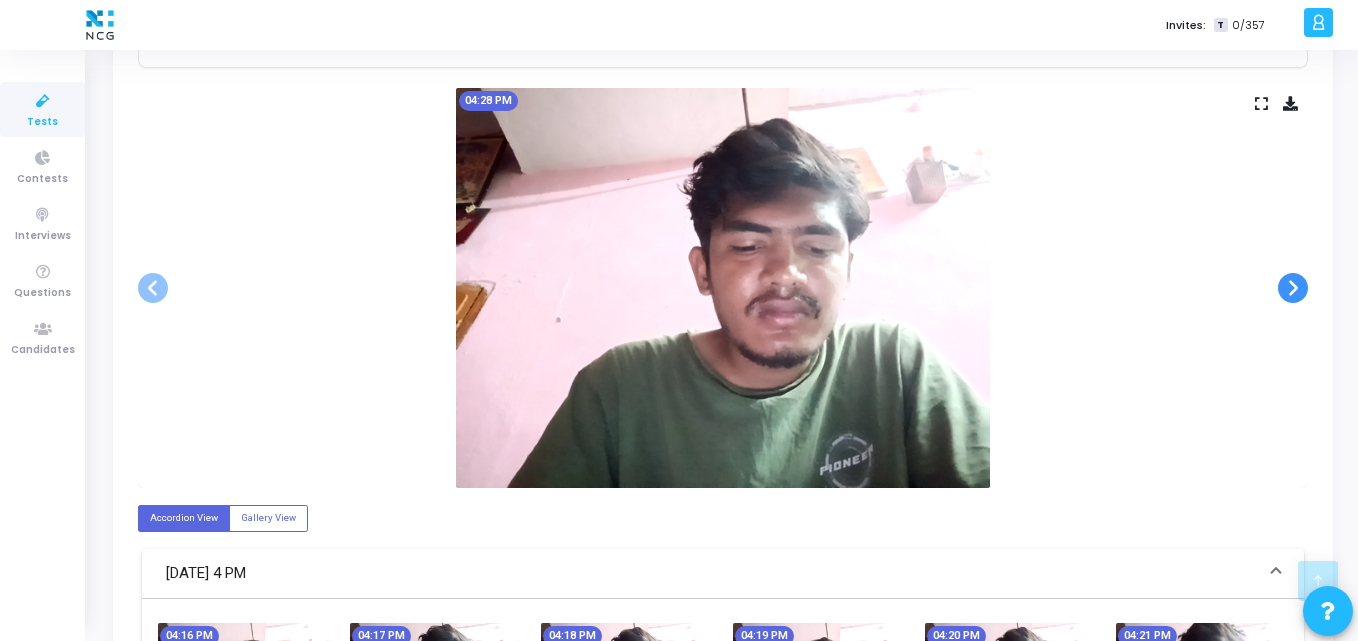 click at bounding box center [1293, 288] 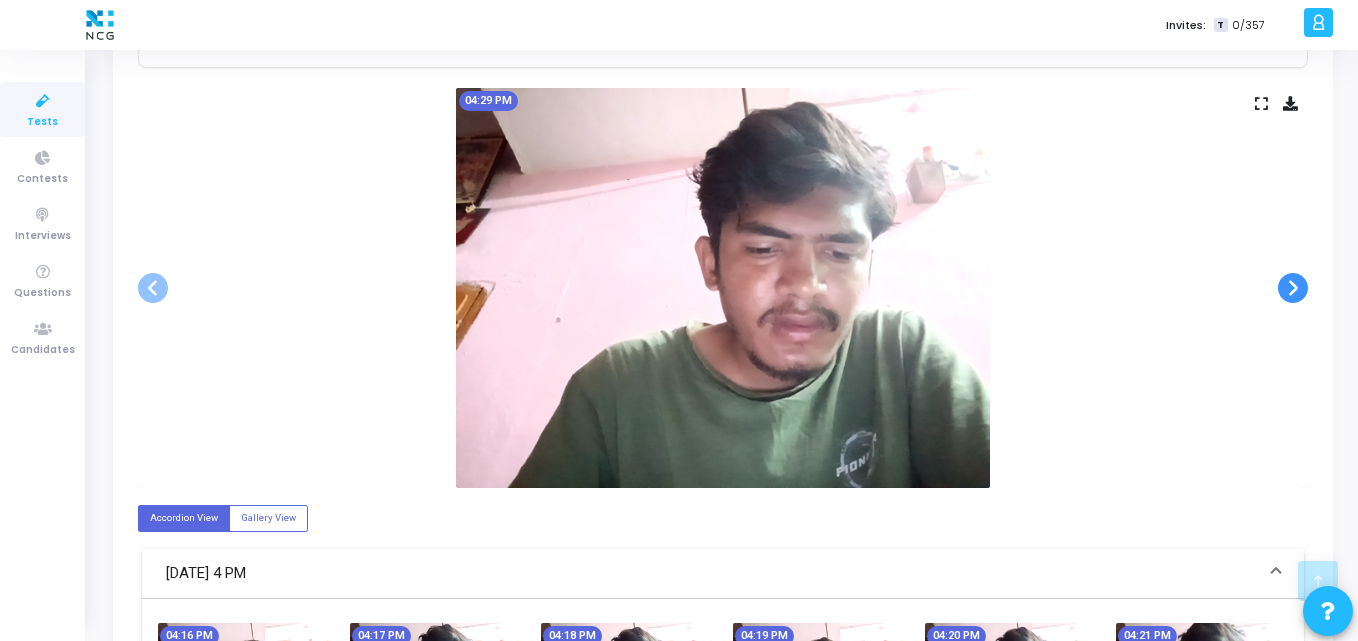 click at bounding box center (1293, 288) 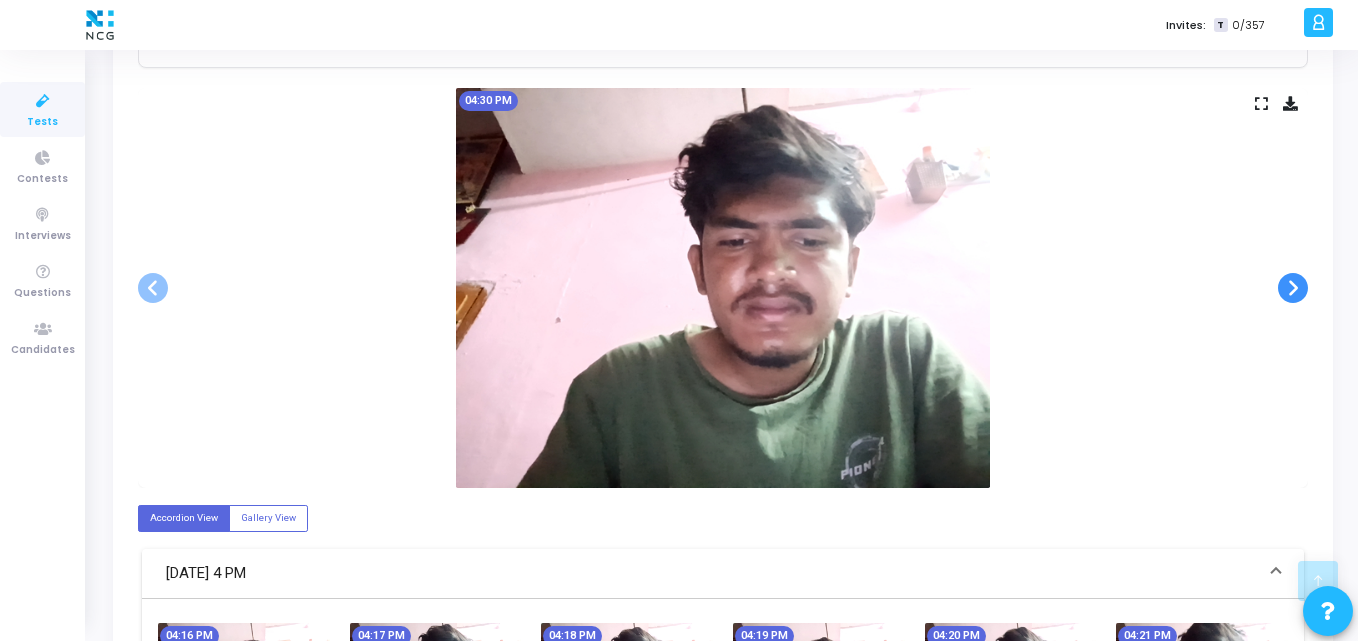 click at bounding box center (1293, 288) 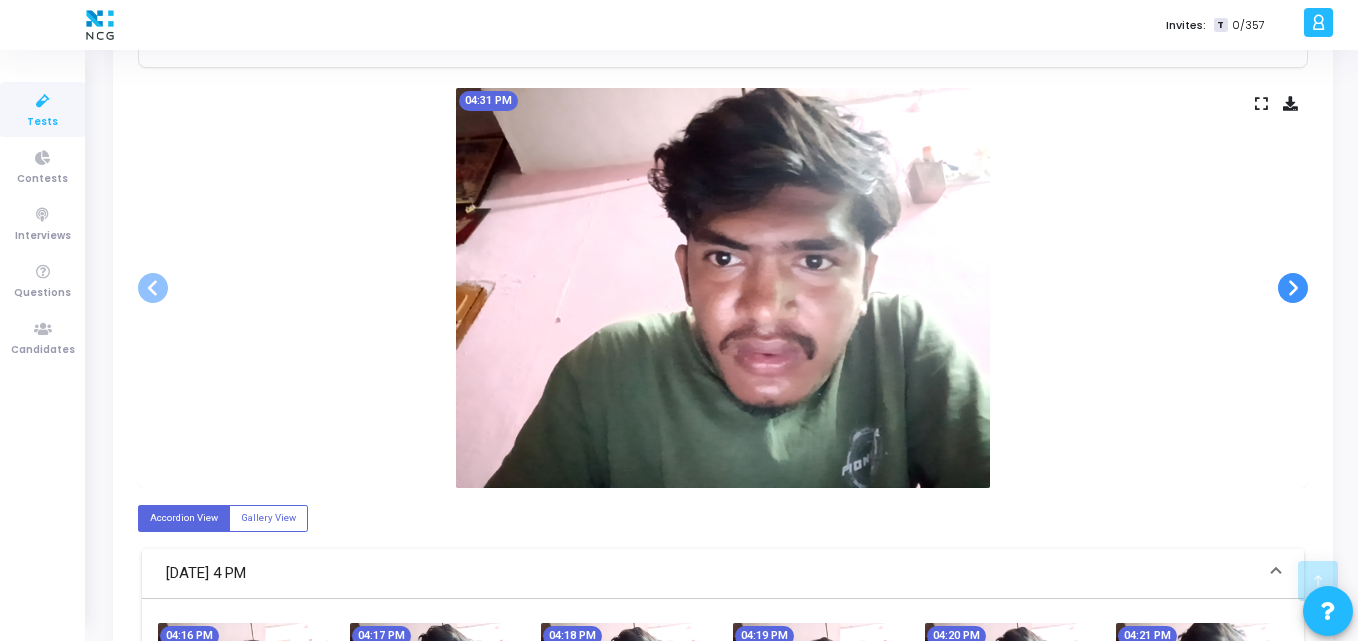 click at bounding box center [1293, 288] 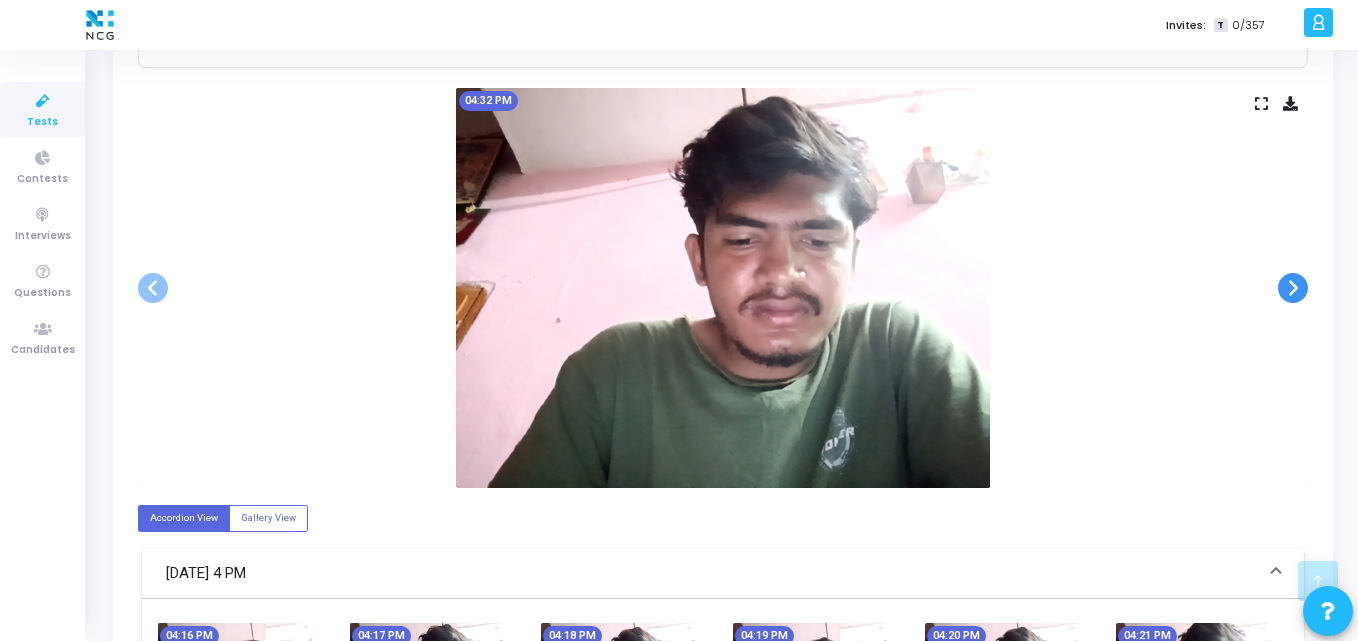 click at bounding box center [1293, 288] 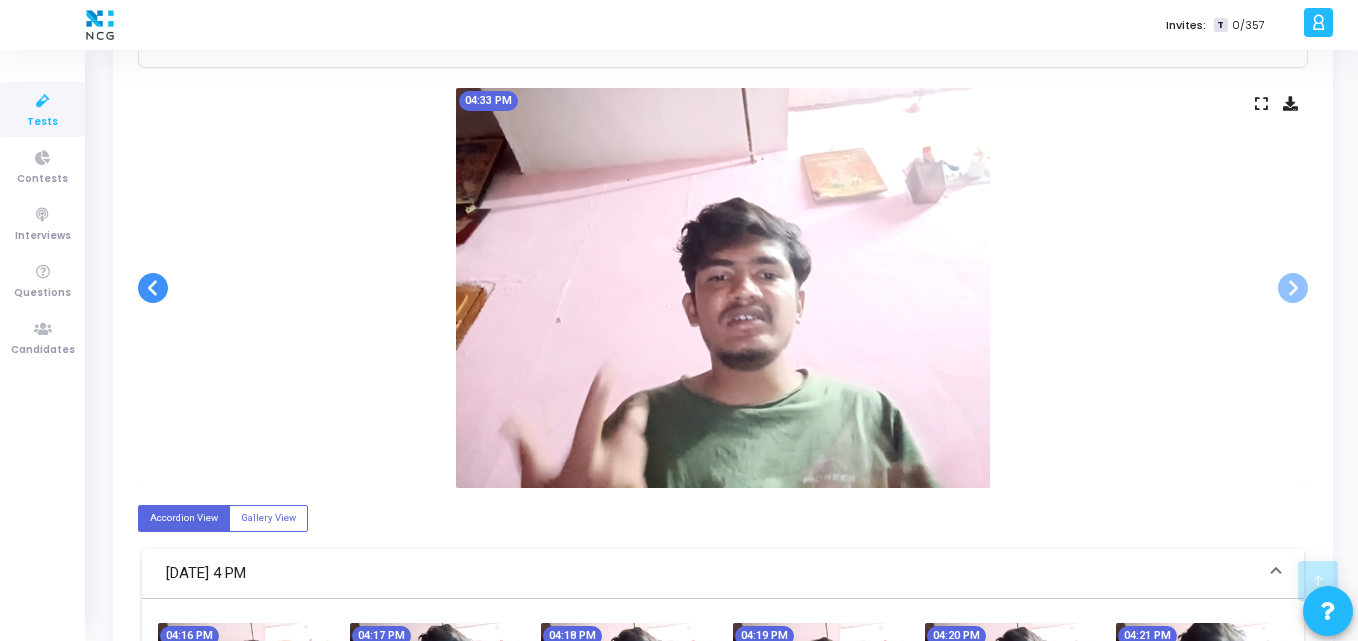 click at bounding box center [153, 288] 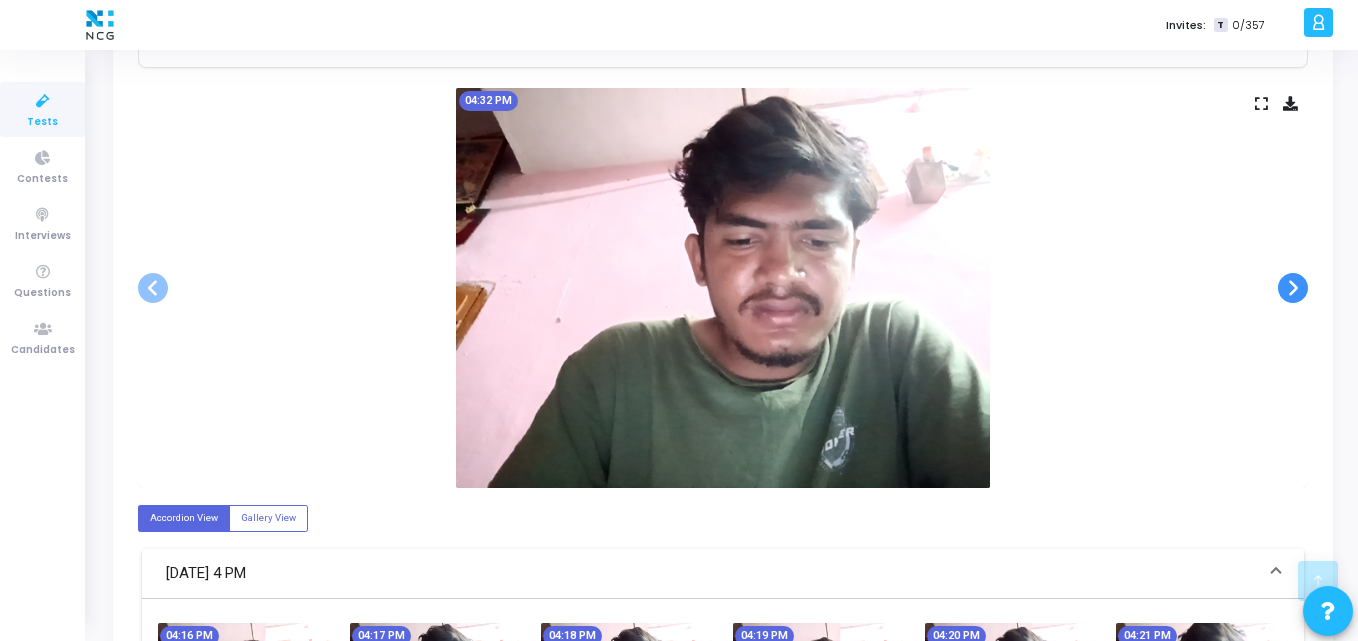 click at bounding box center [1293, 288] 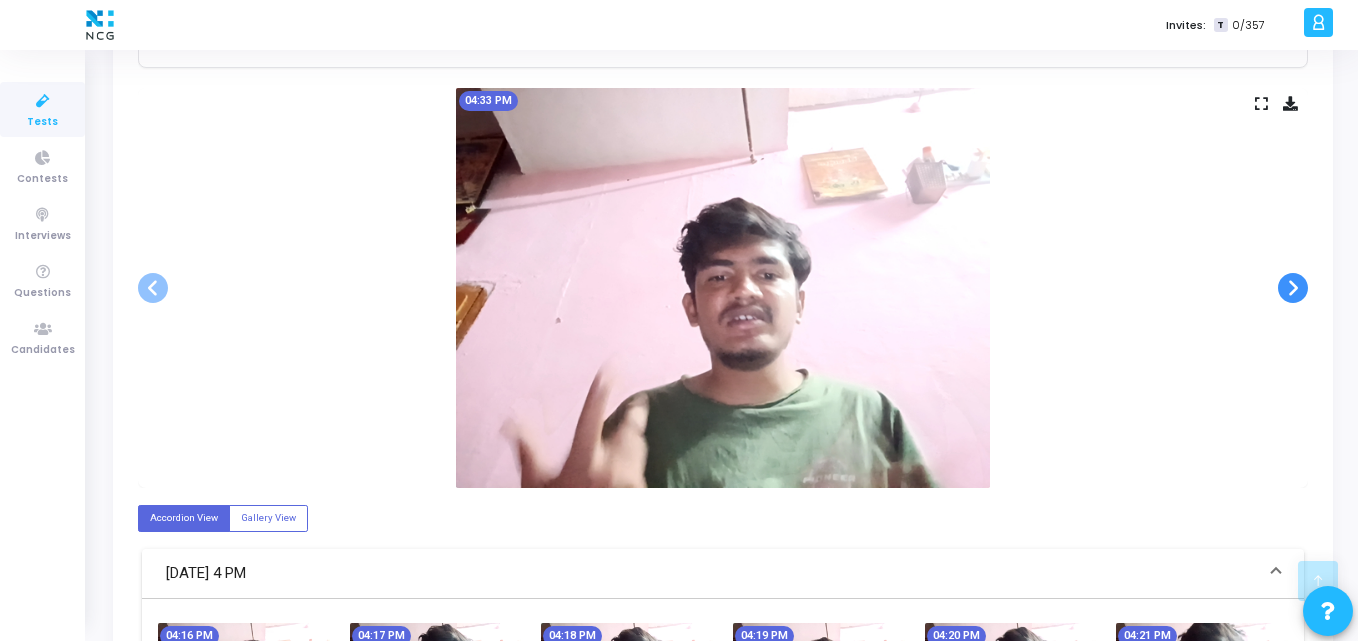 click at bounding box center (1293, 288) 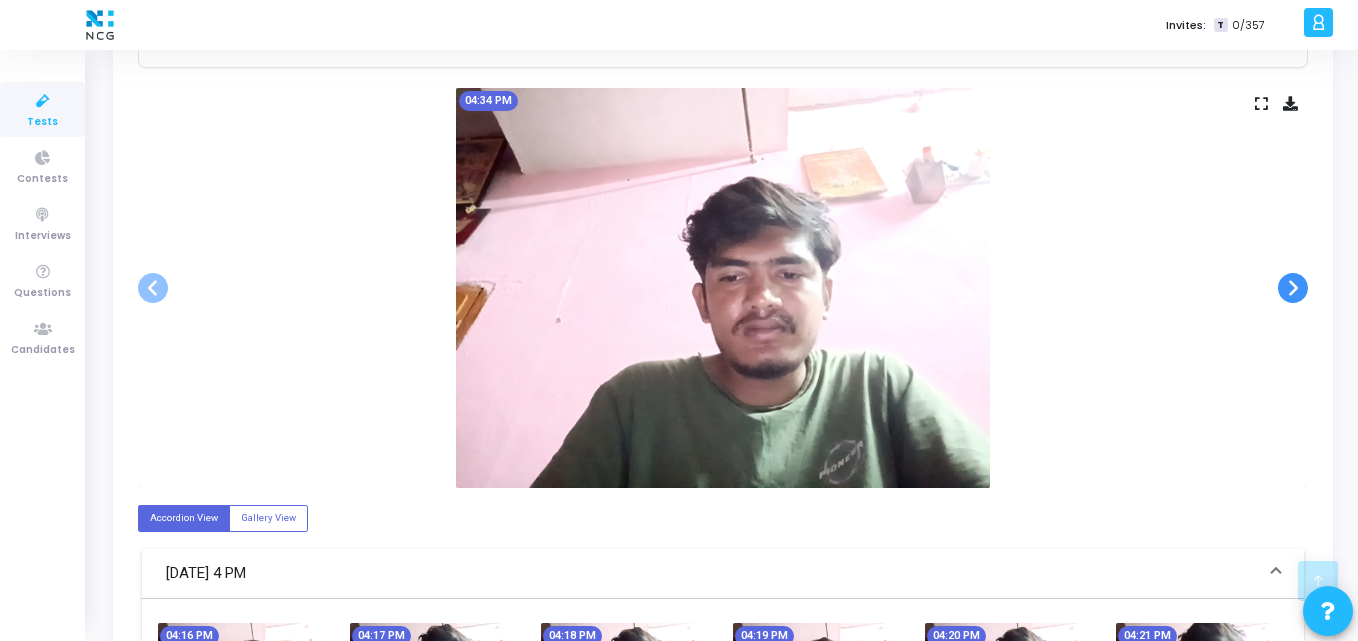 click at bounding box center (1293, 288) 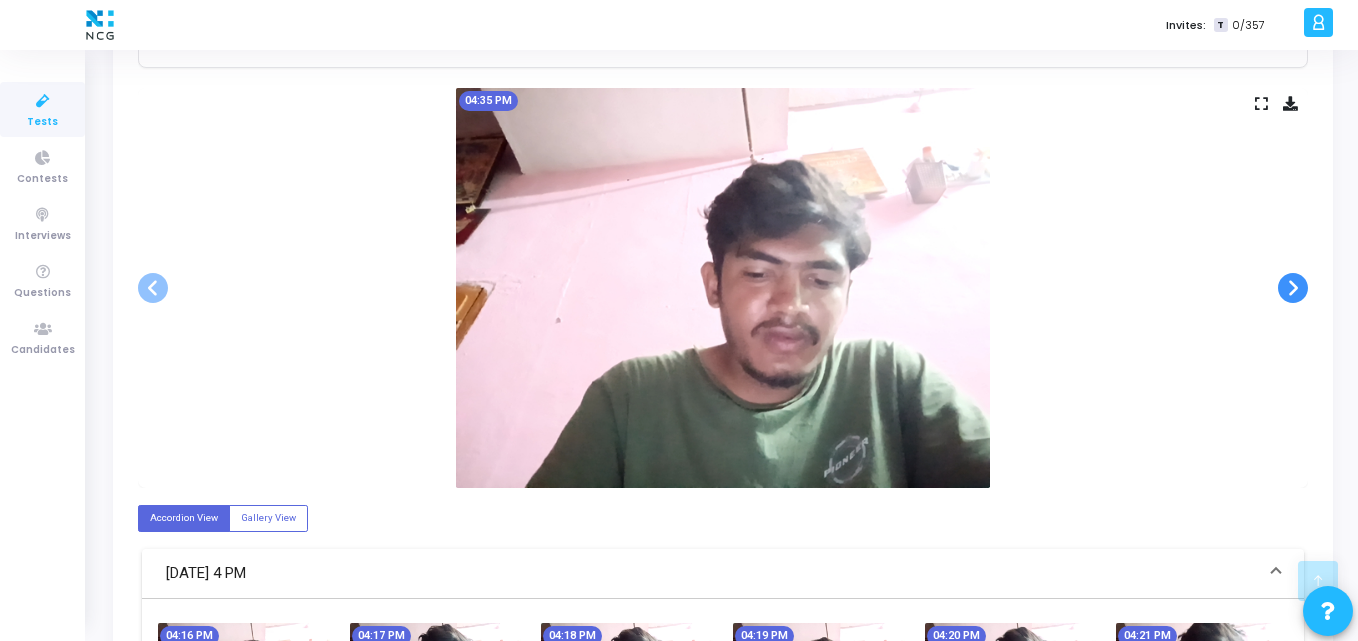 click at bounding box center [1293, 288] 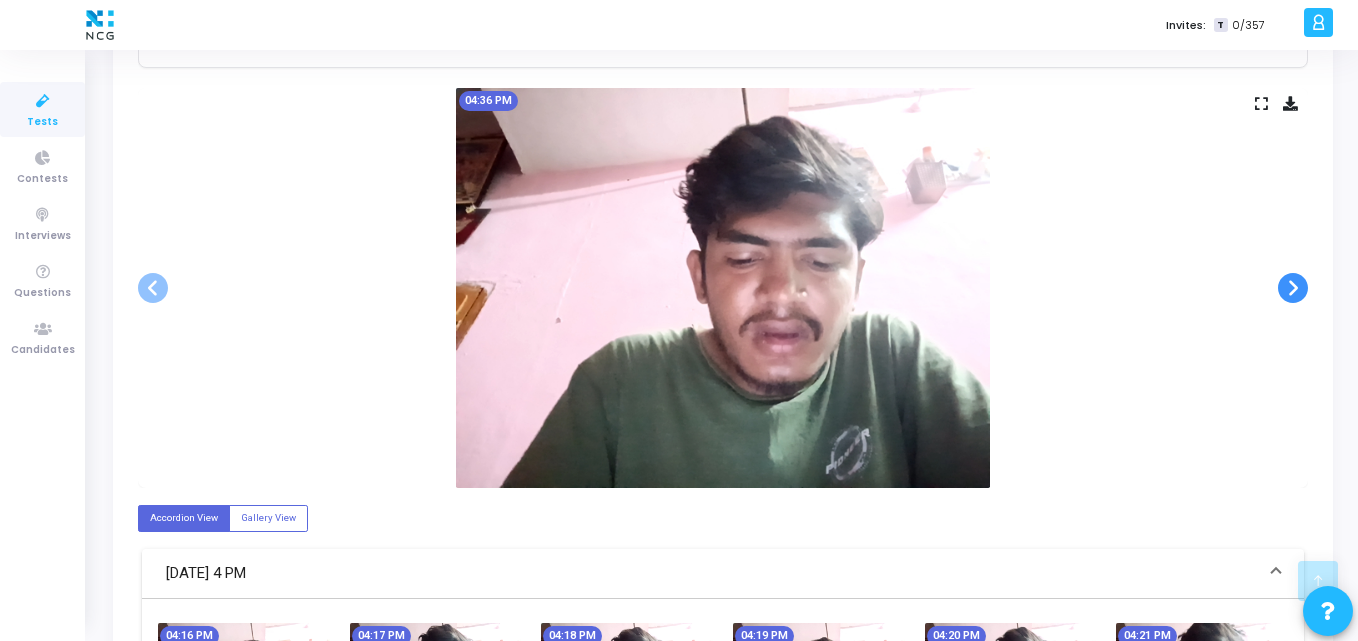 click at bounding box center [1293, 288] 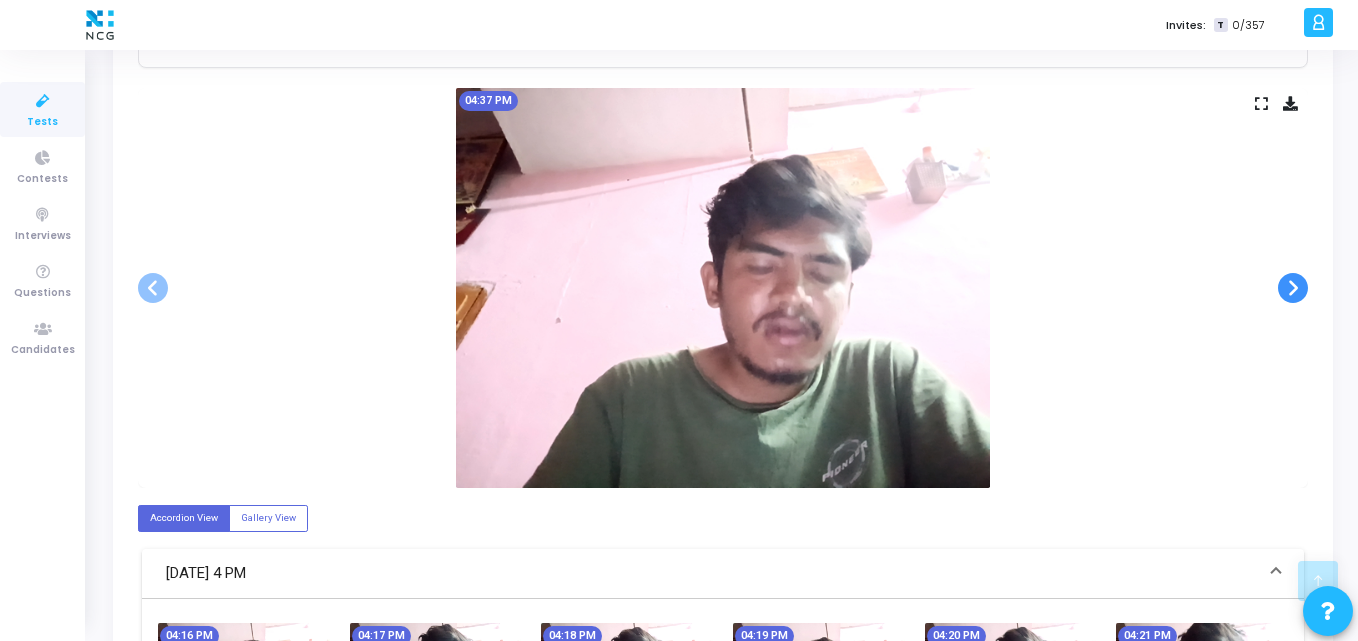 click at bounding box center [1293, 288] 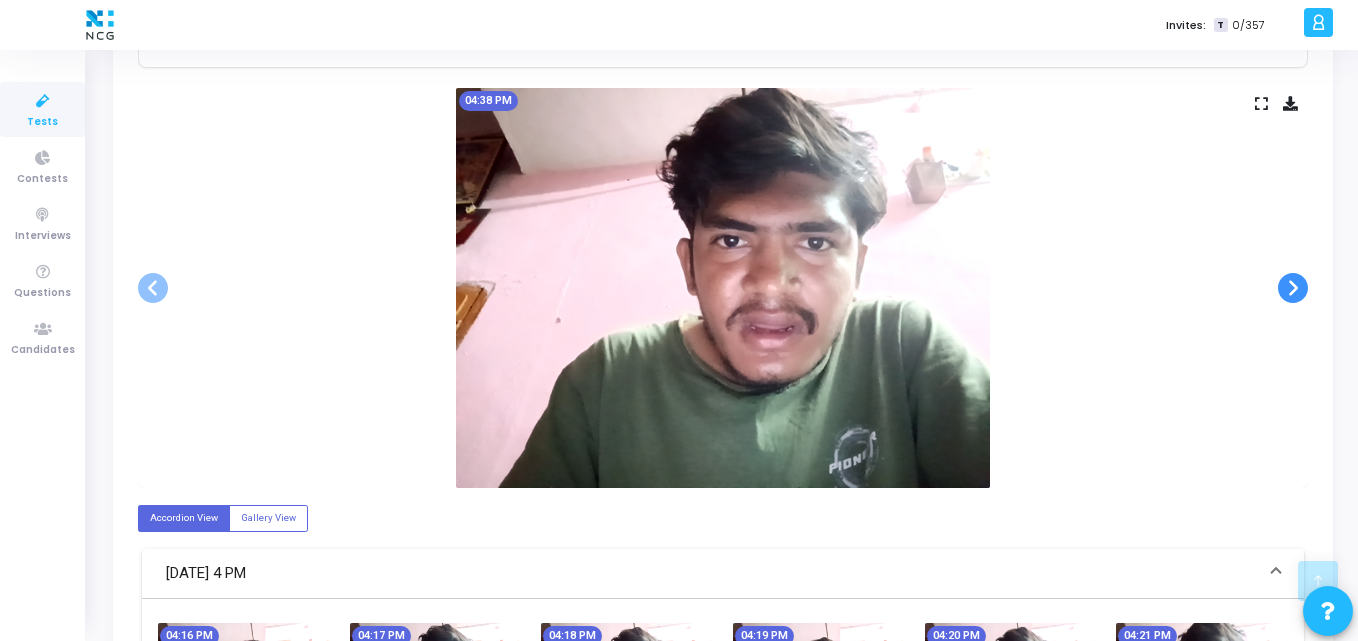 click at bounding box center [1293, 288] 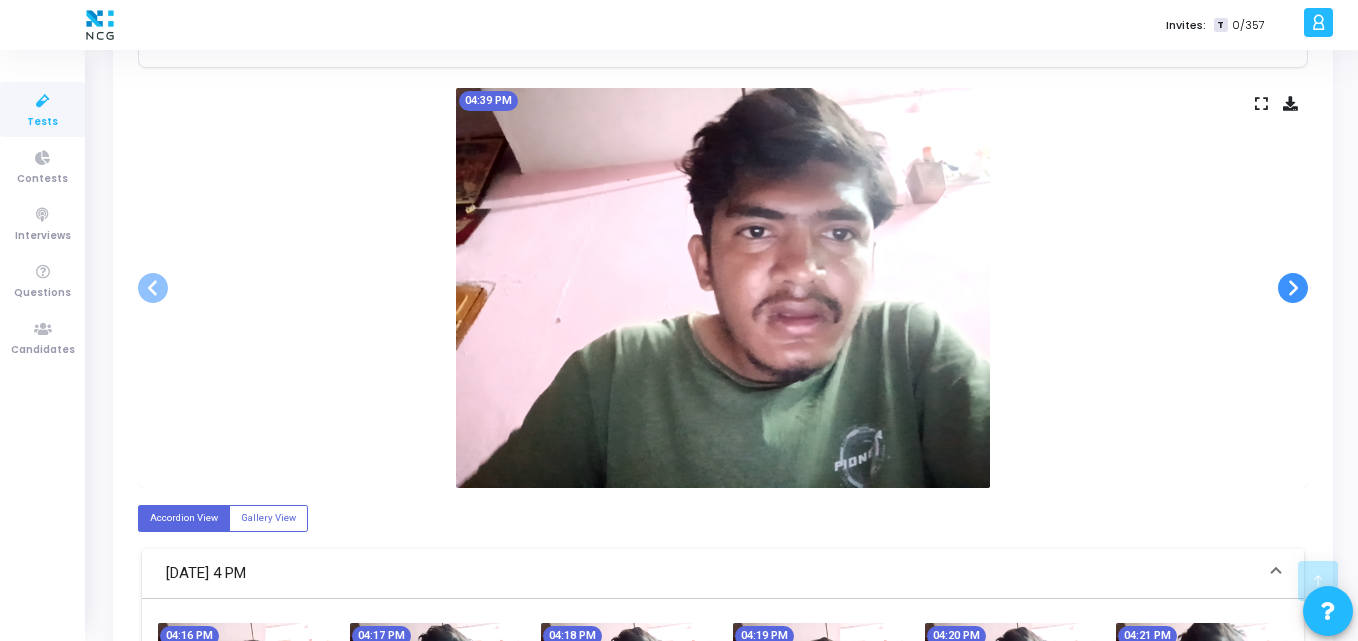 click at bounding box center [1293, 288] 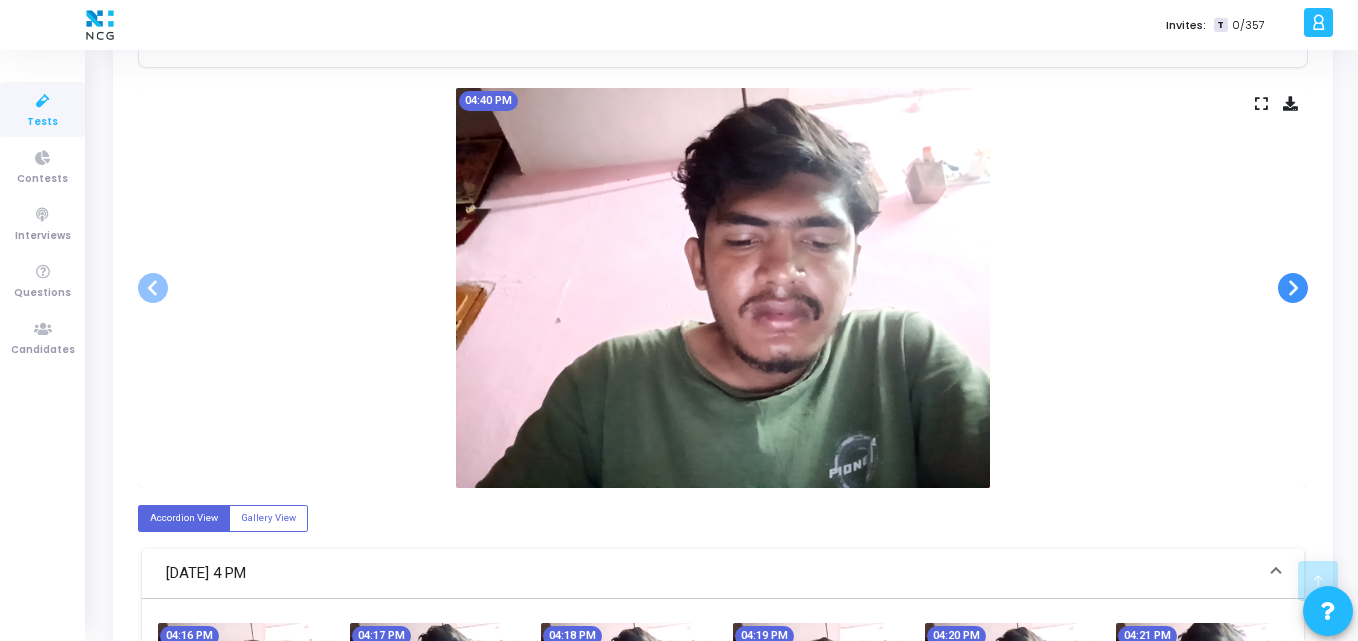 click at bounding box center [1293, 288] 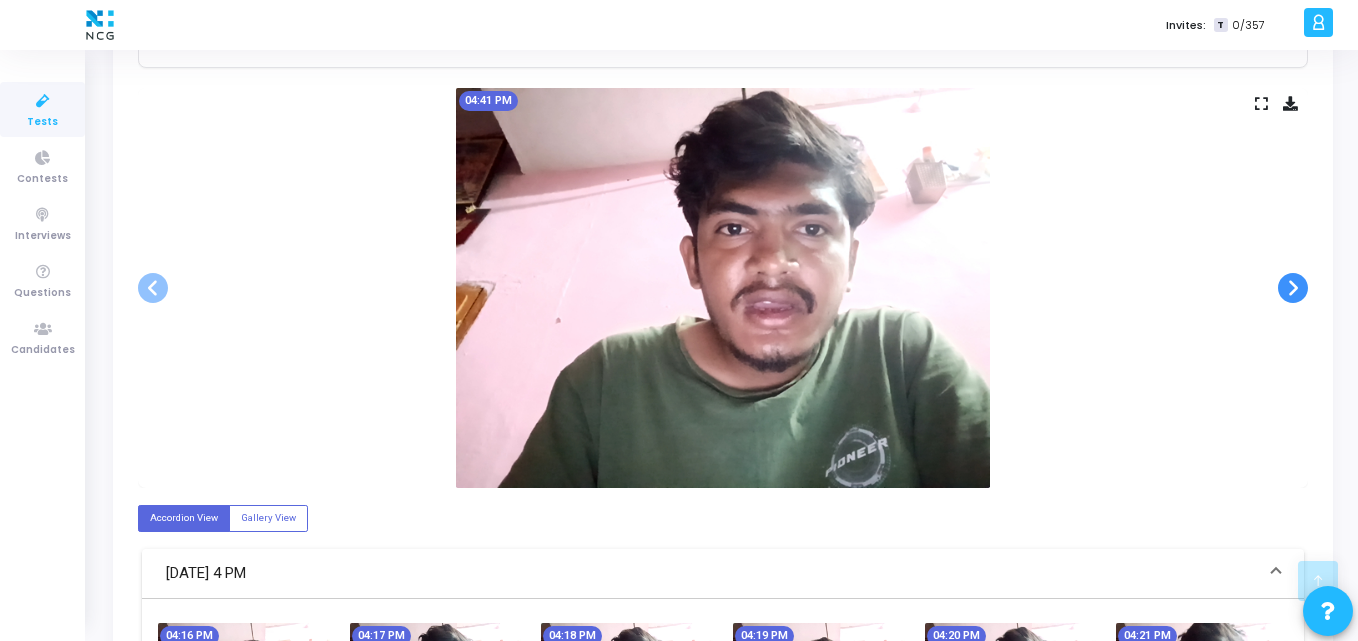 click at bounding box center (1293, 288) 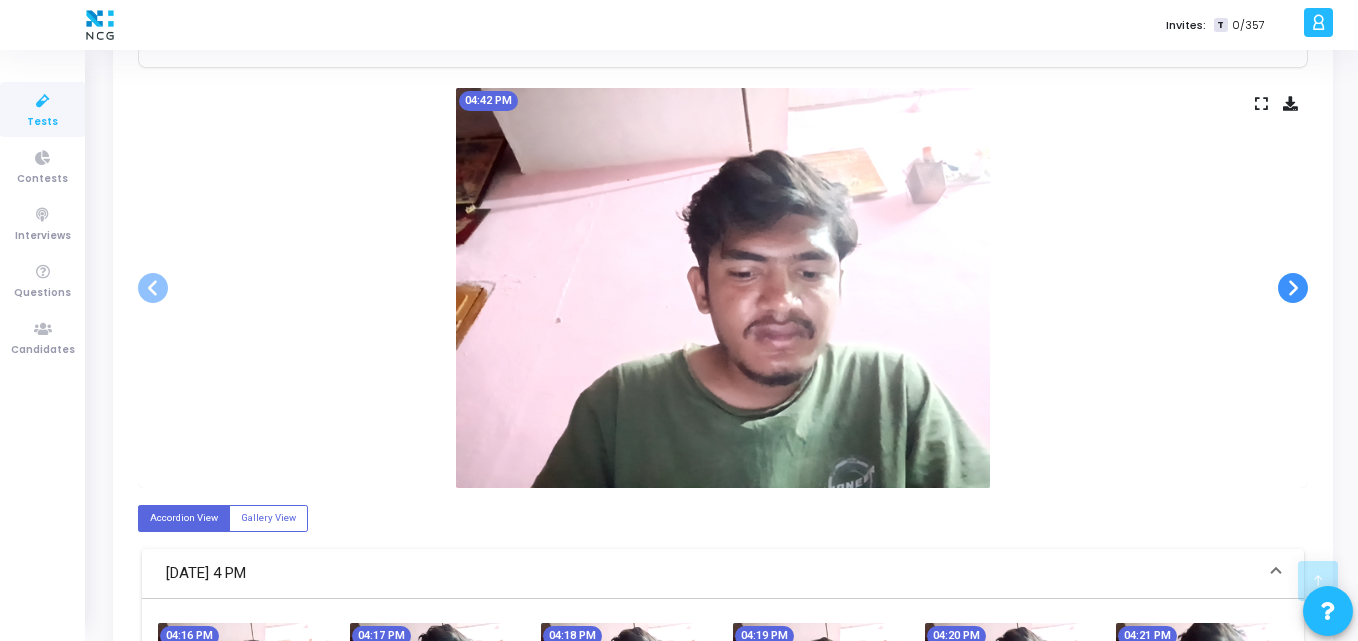 click at bounding box center [1293, 288] 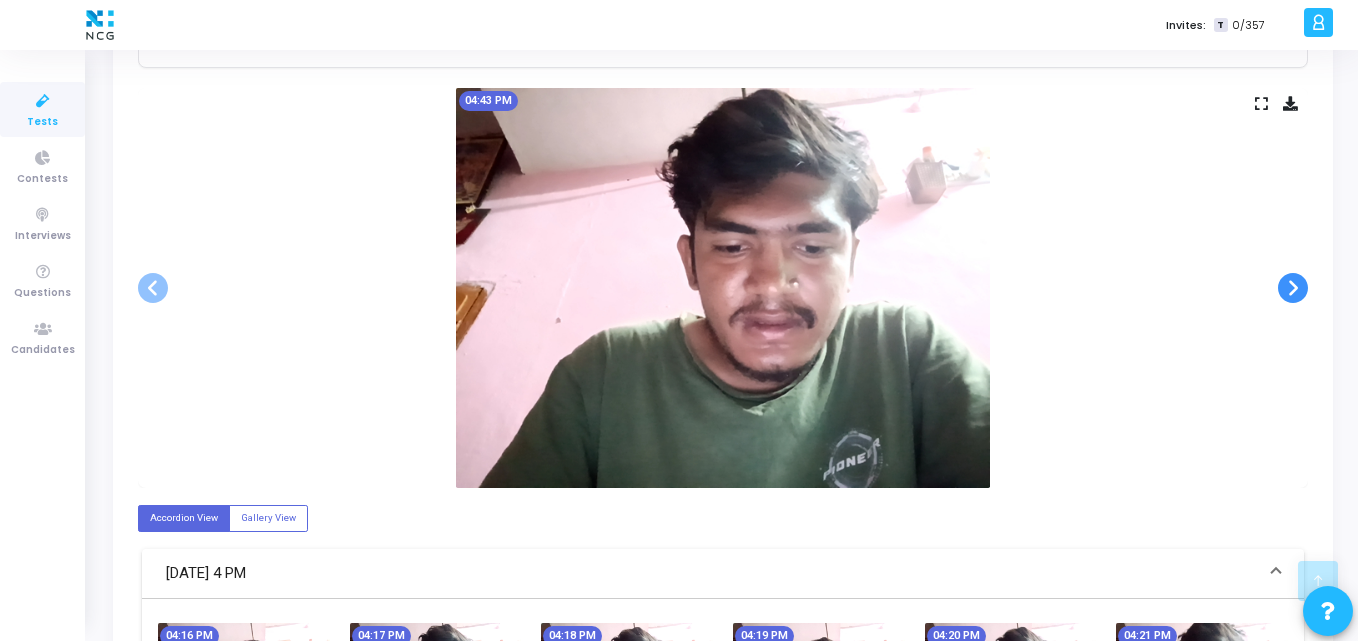 click at bounding box center (1293, 288) 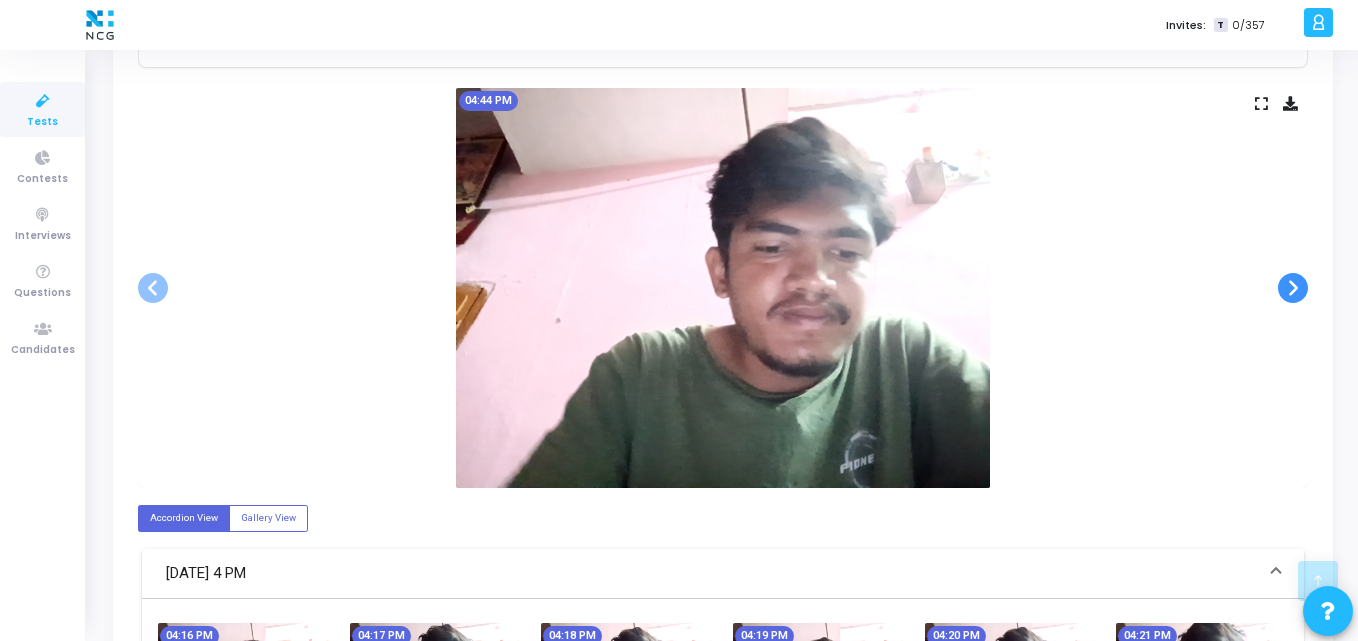click at bounding box center [1293, 288] 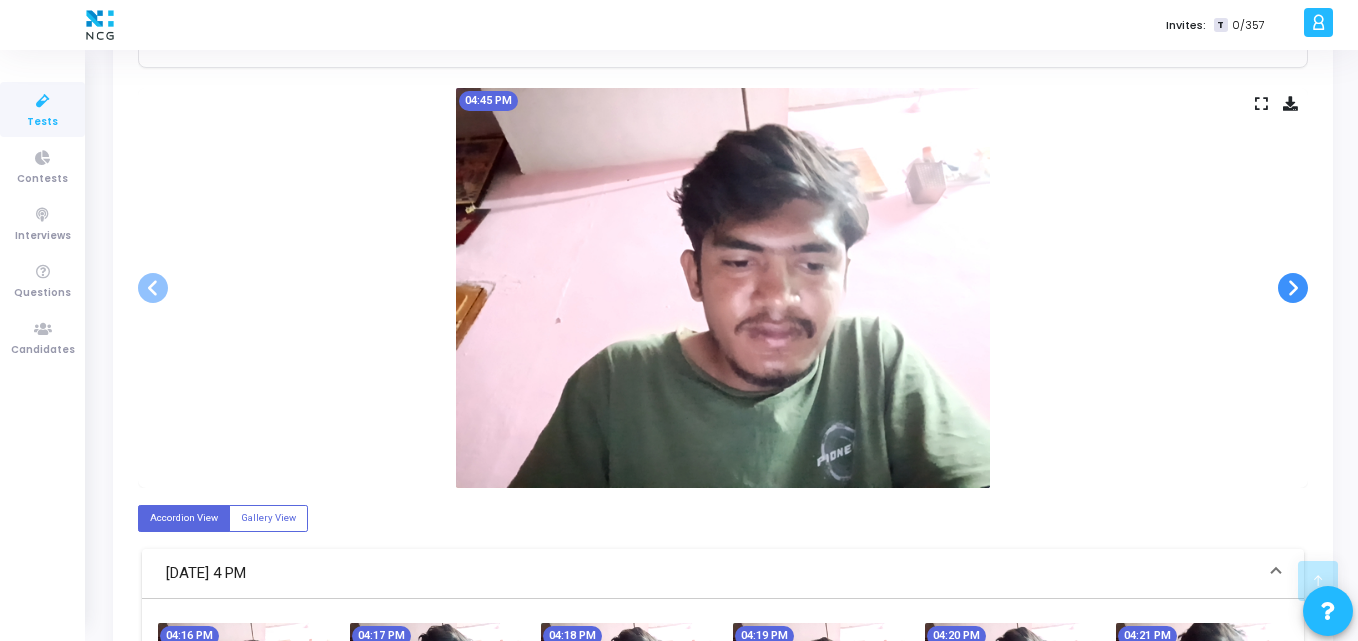 click at bounding box center [1293, 288] 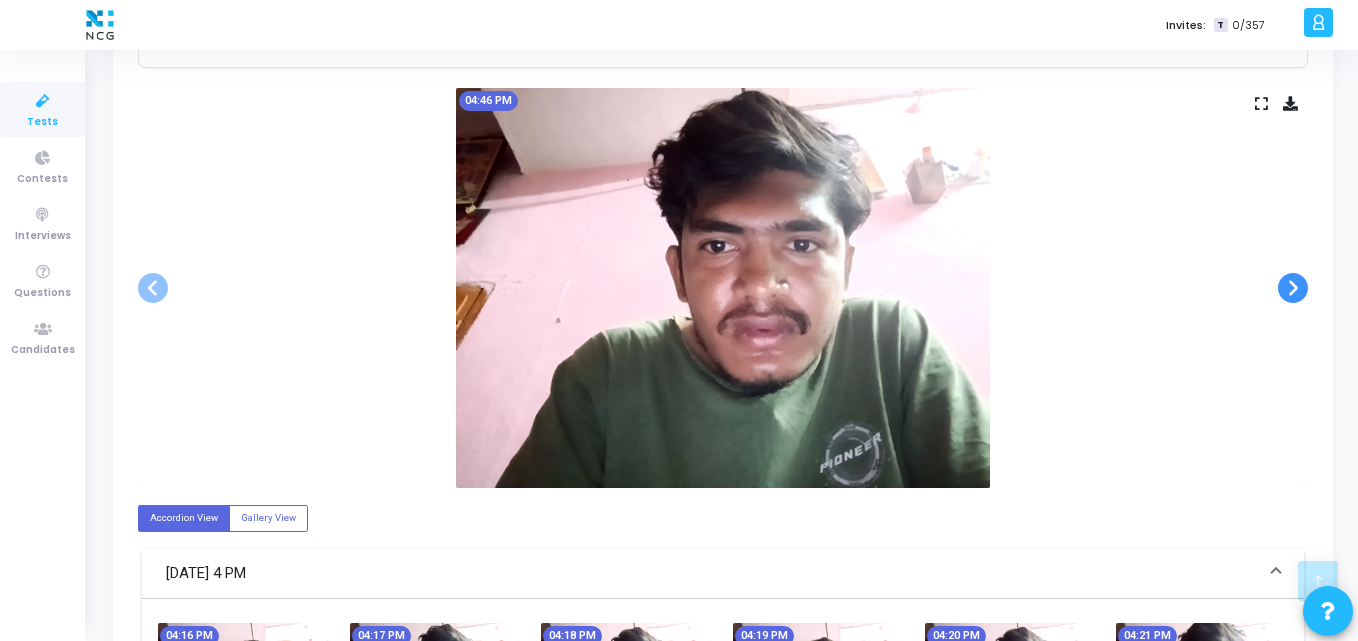 click at bounding box center [1293, 288] 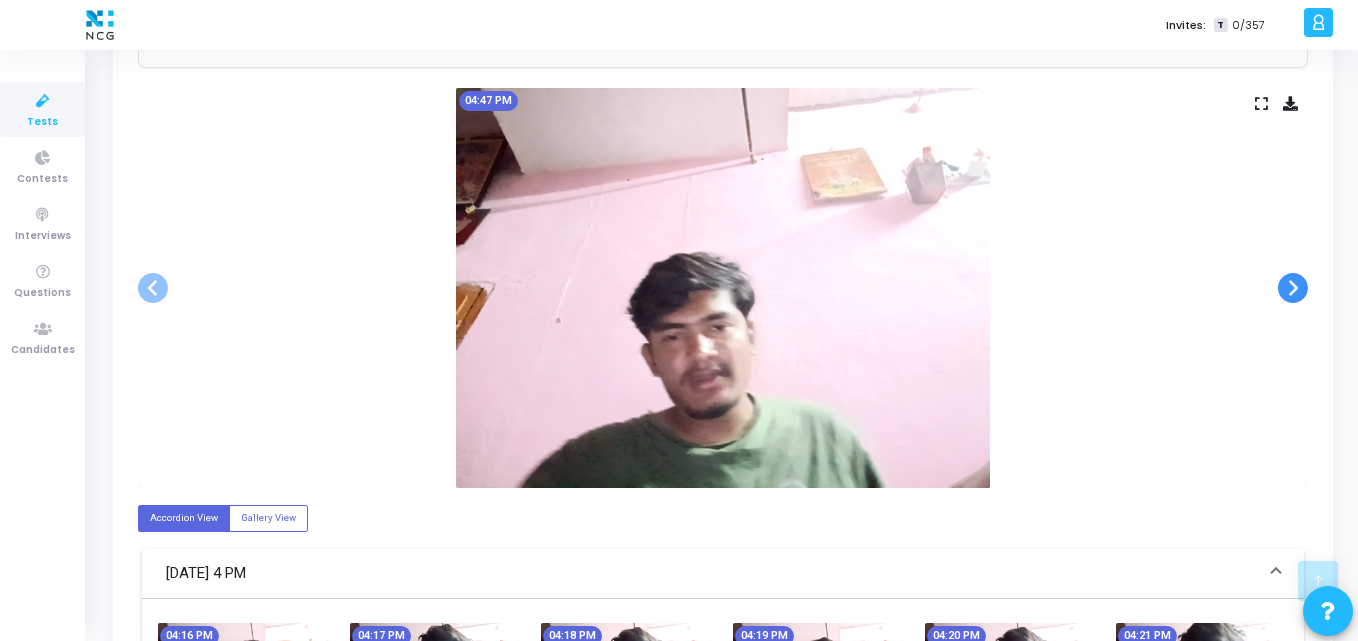 click at bounding box center [1293, 288] 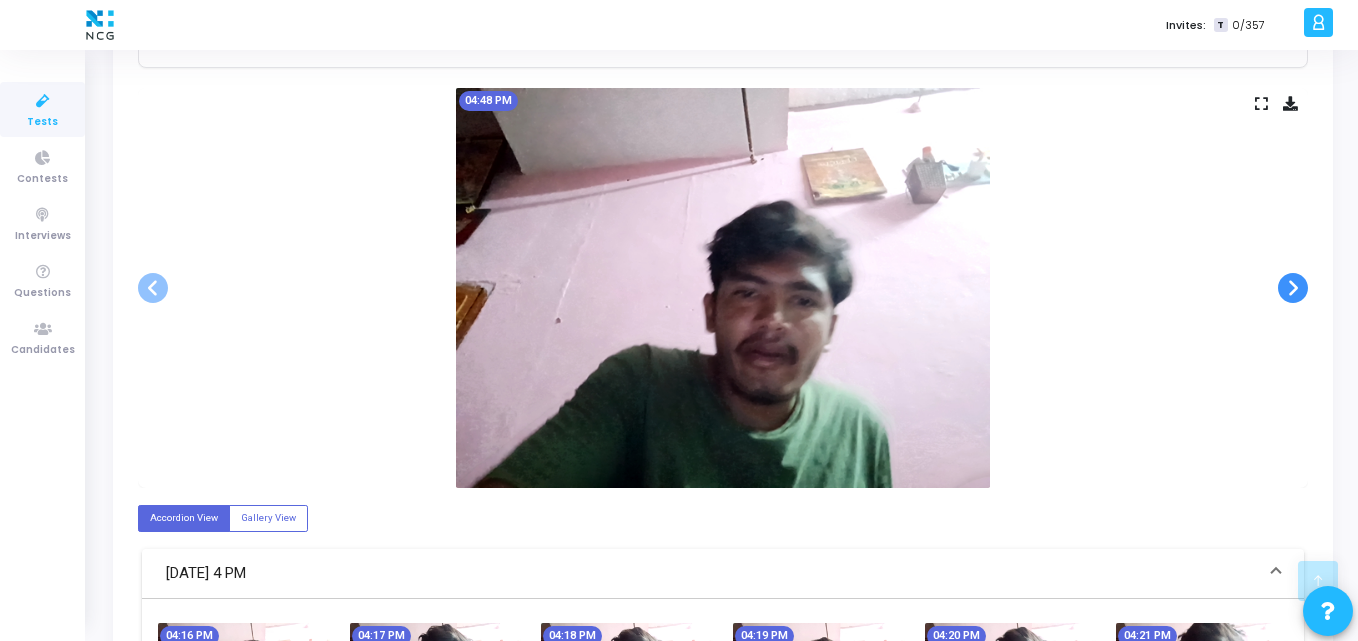 click at bounding box center (1293, 288) 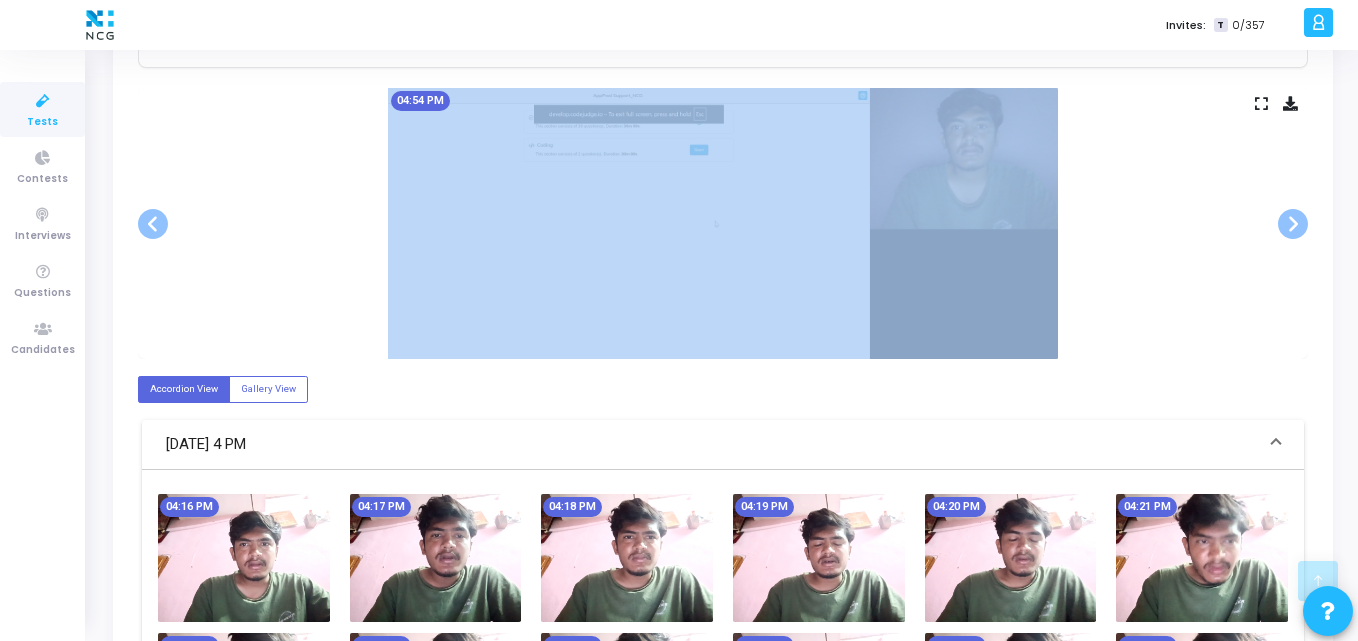 click on "04:54 PM" at bounding box center (723, 223) 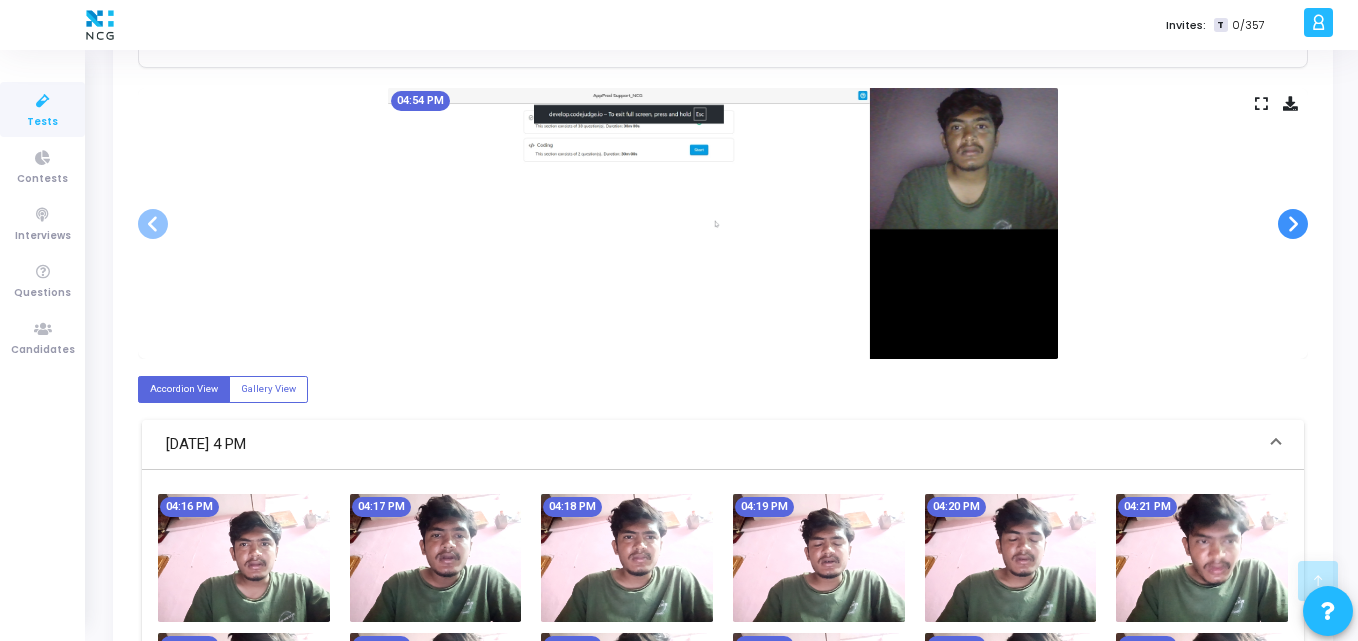 click at bounding box center [1293, 224] 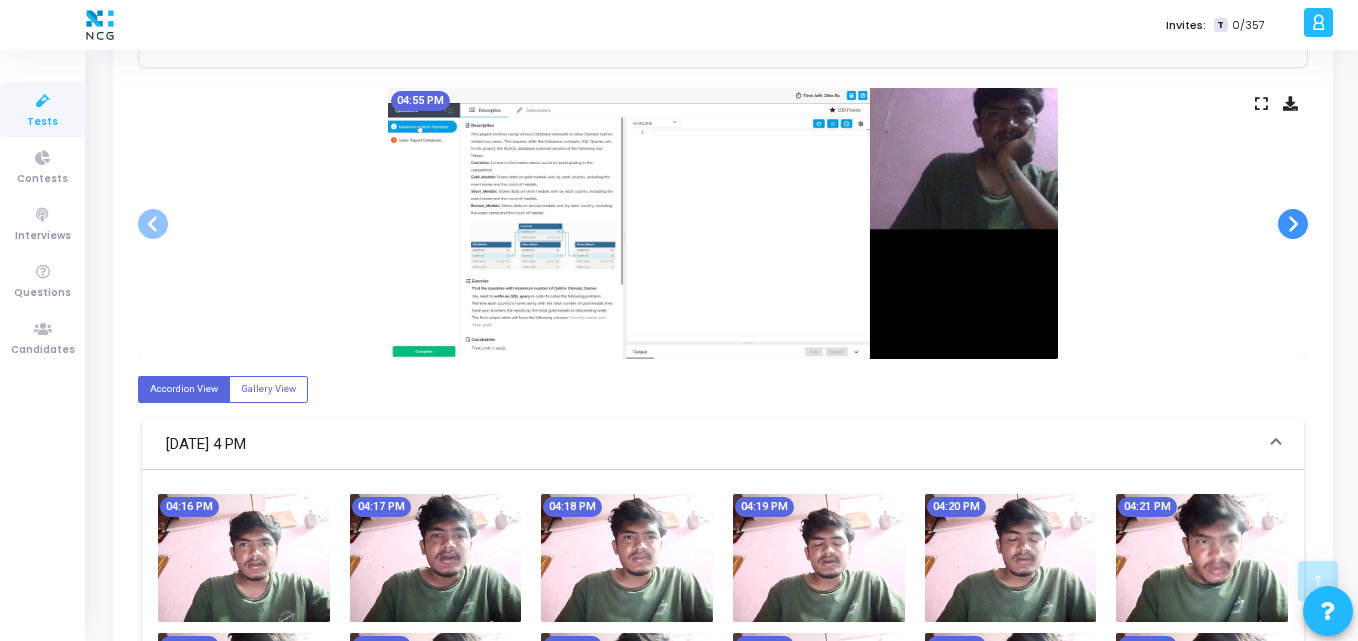 click at bounding box center (1293, 224) 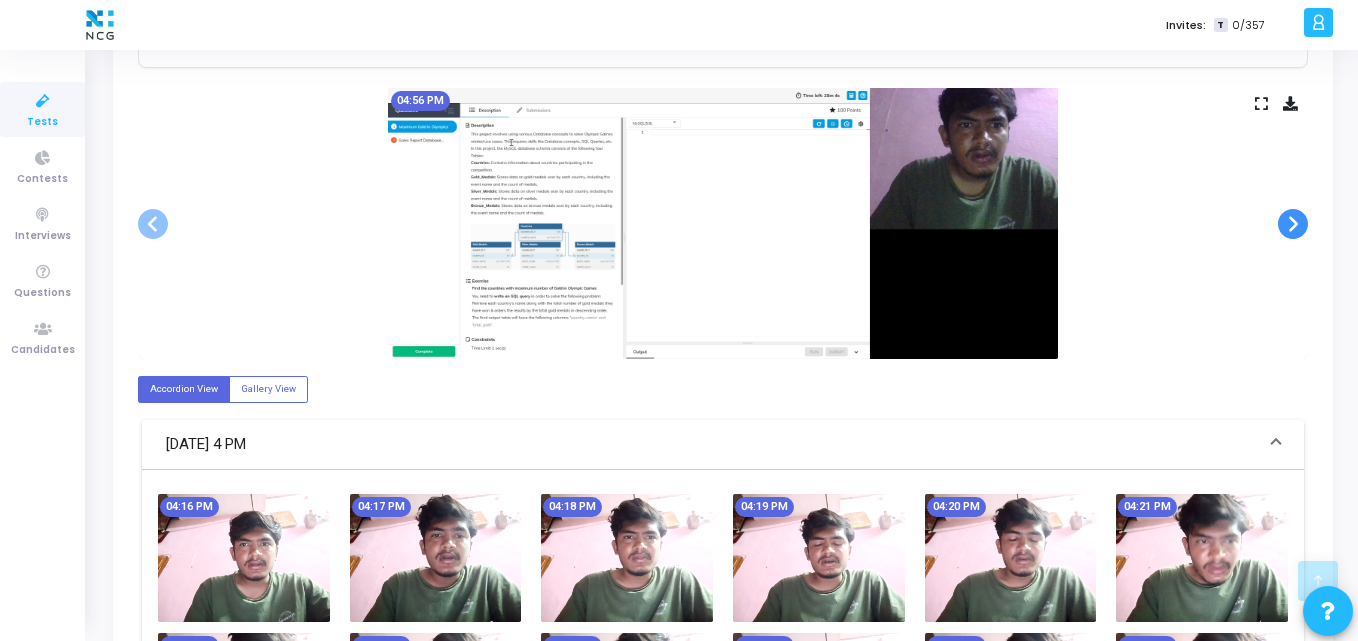 click at bounding box center [1293, 224] 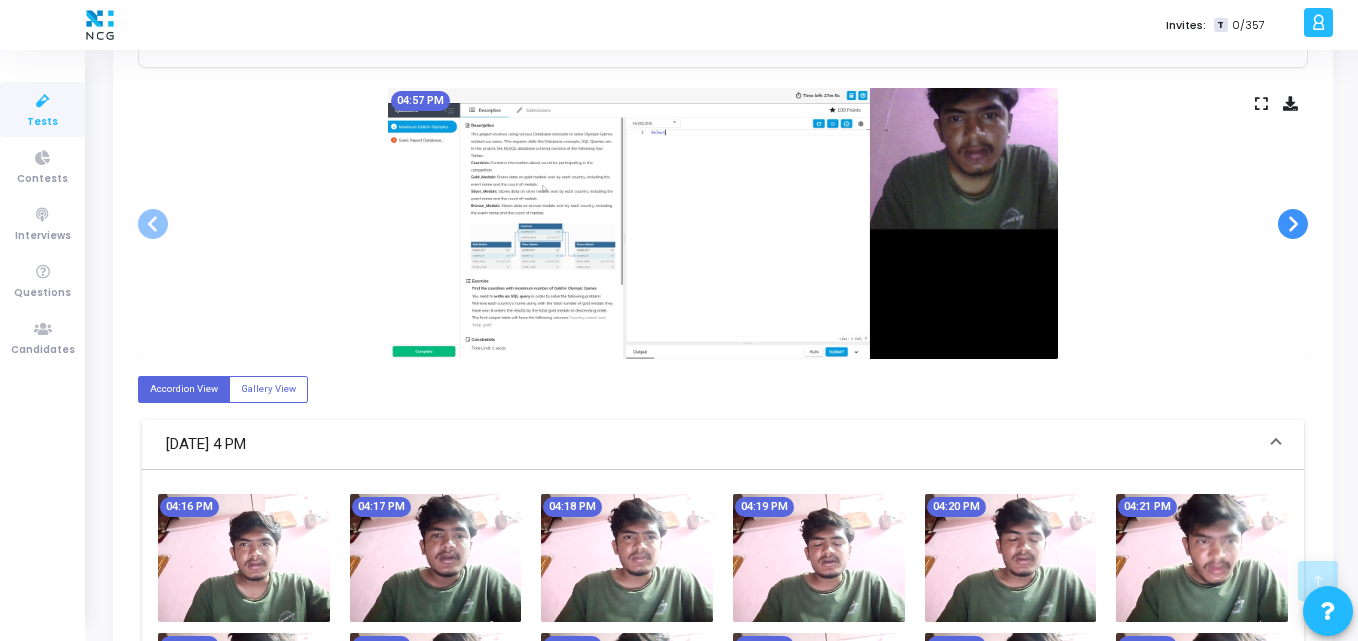 click at bounding box center (1293, 224) 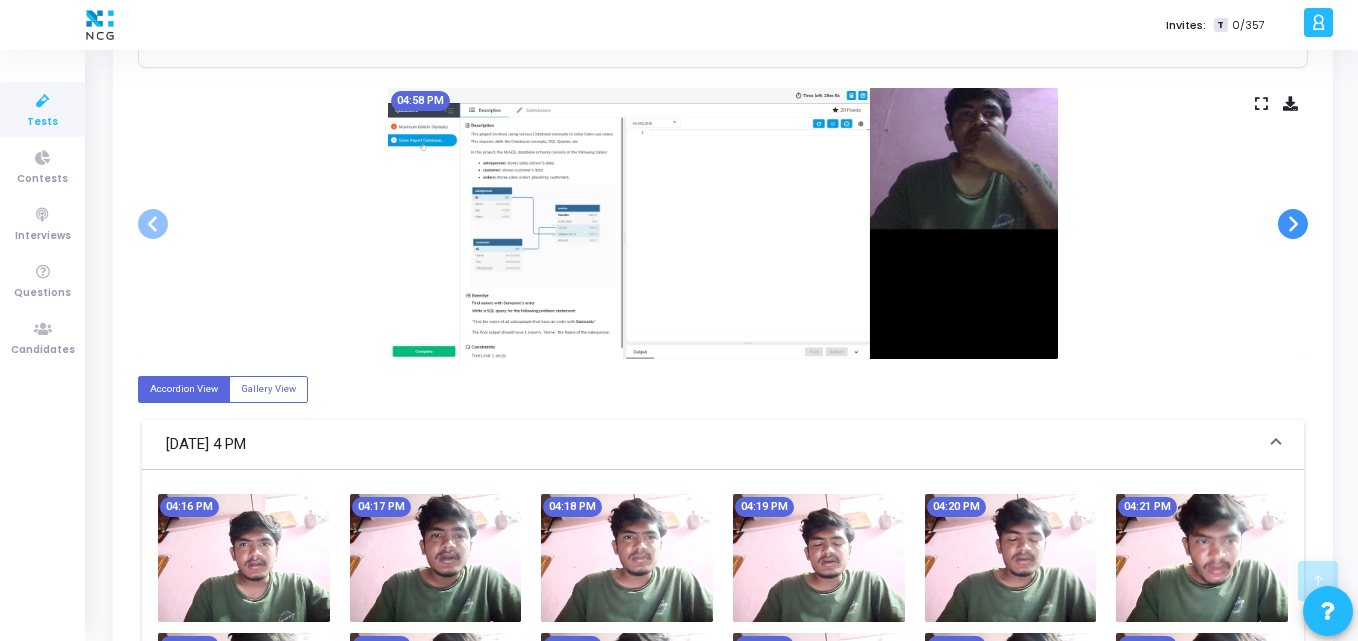click at bounding box center [1293, 224] 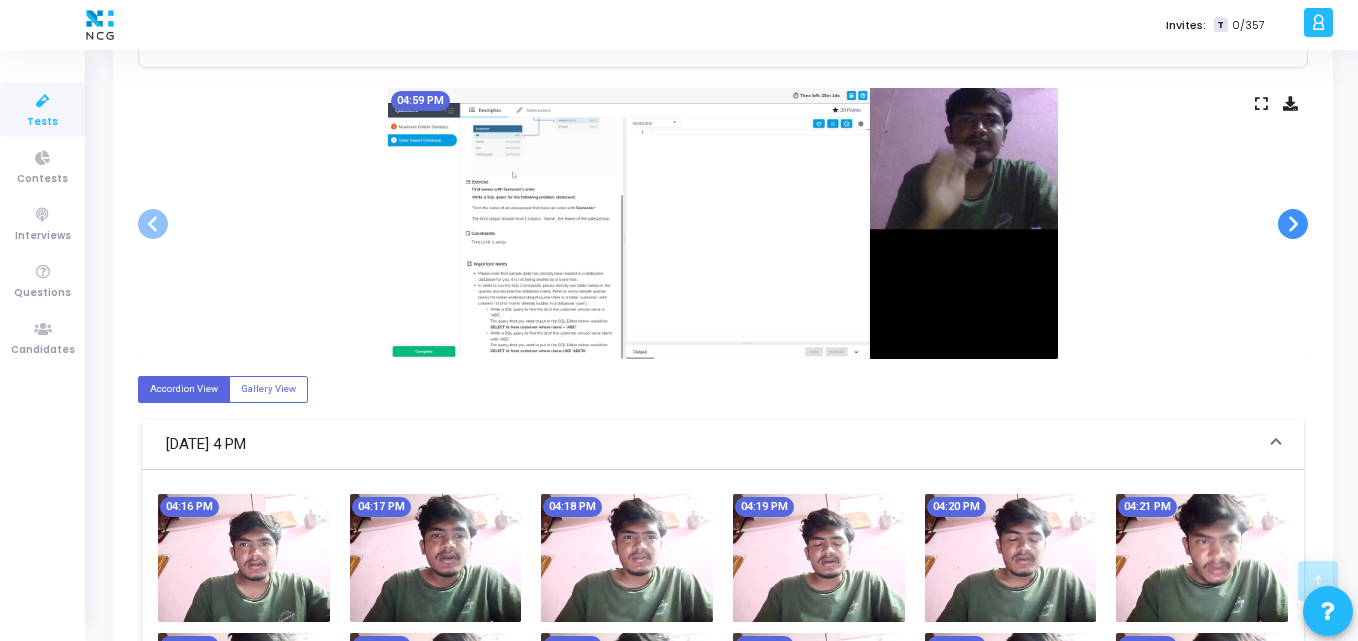 click at bounding box center (1293, 224) 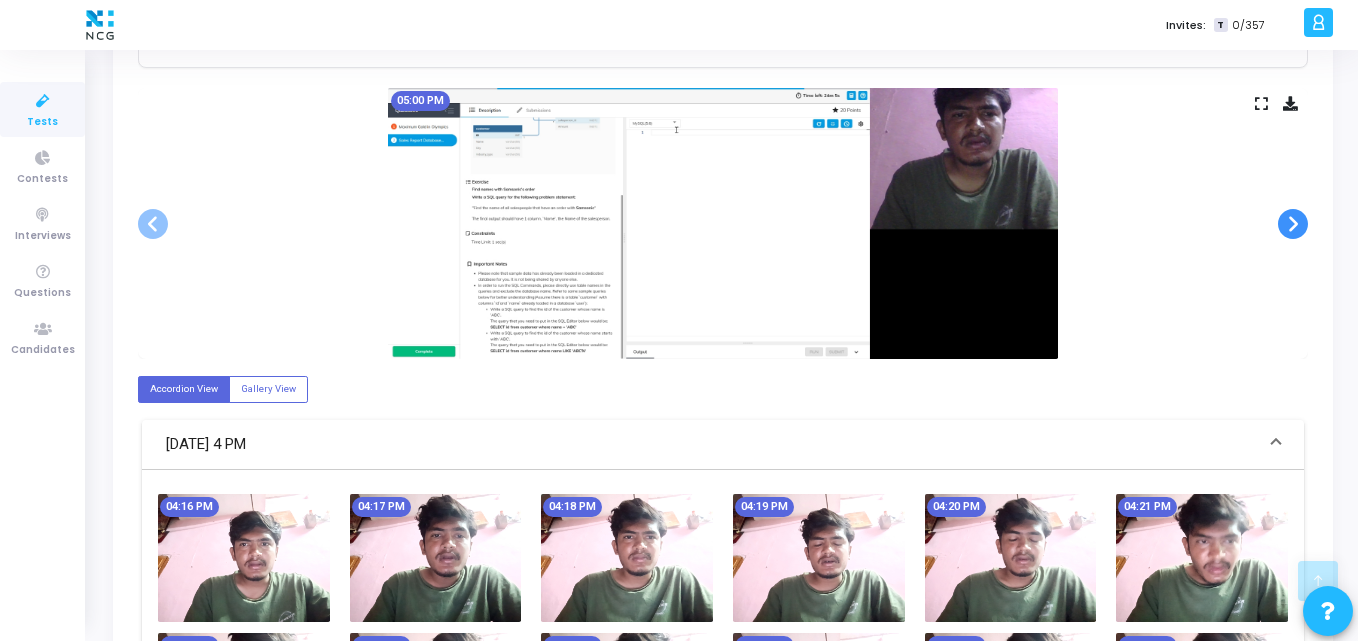 click at bounding box center (1293, 224) 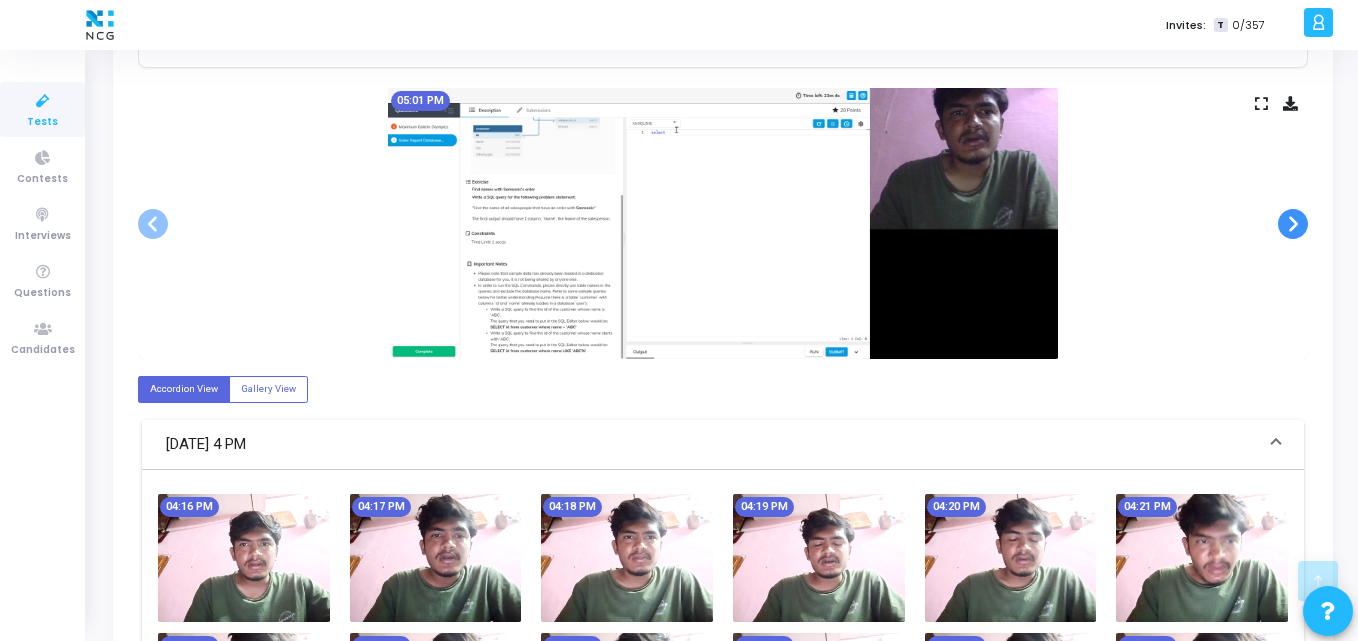 click at bounding box center [1293, 224] 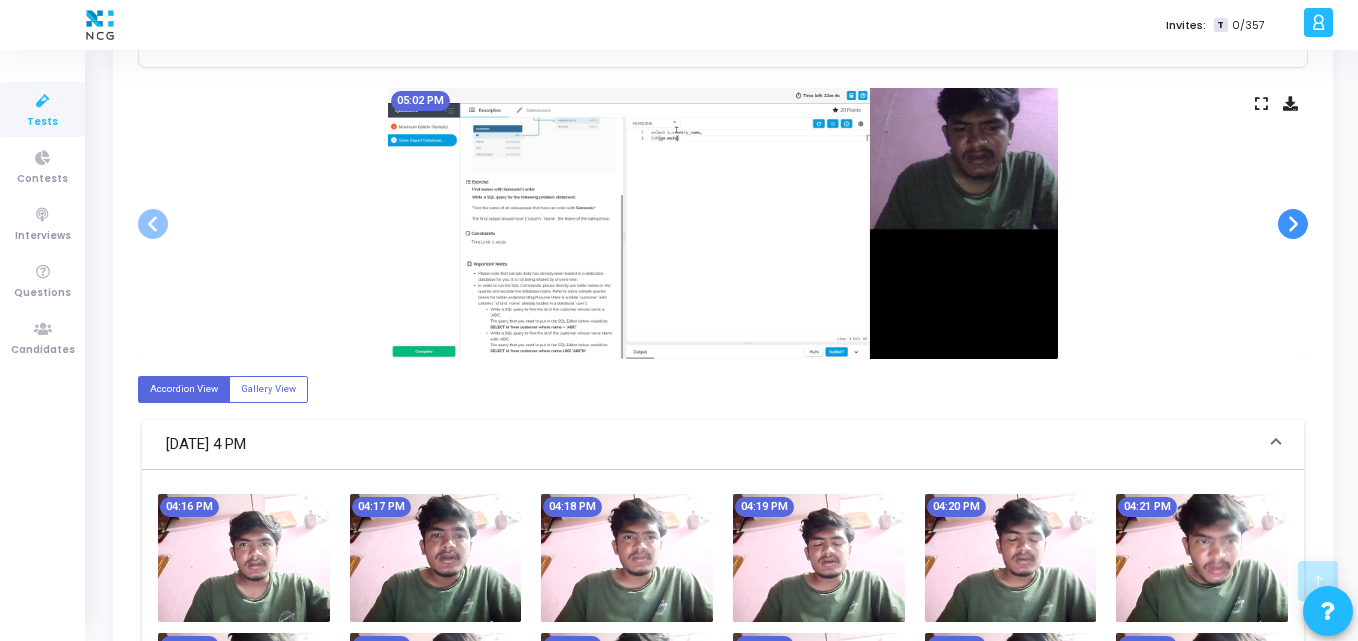 click at bounding box center [1293, 224] 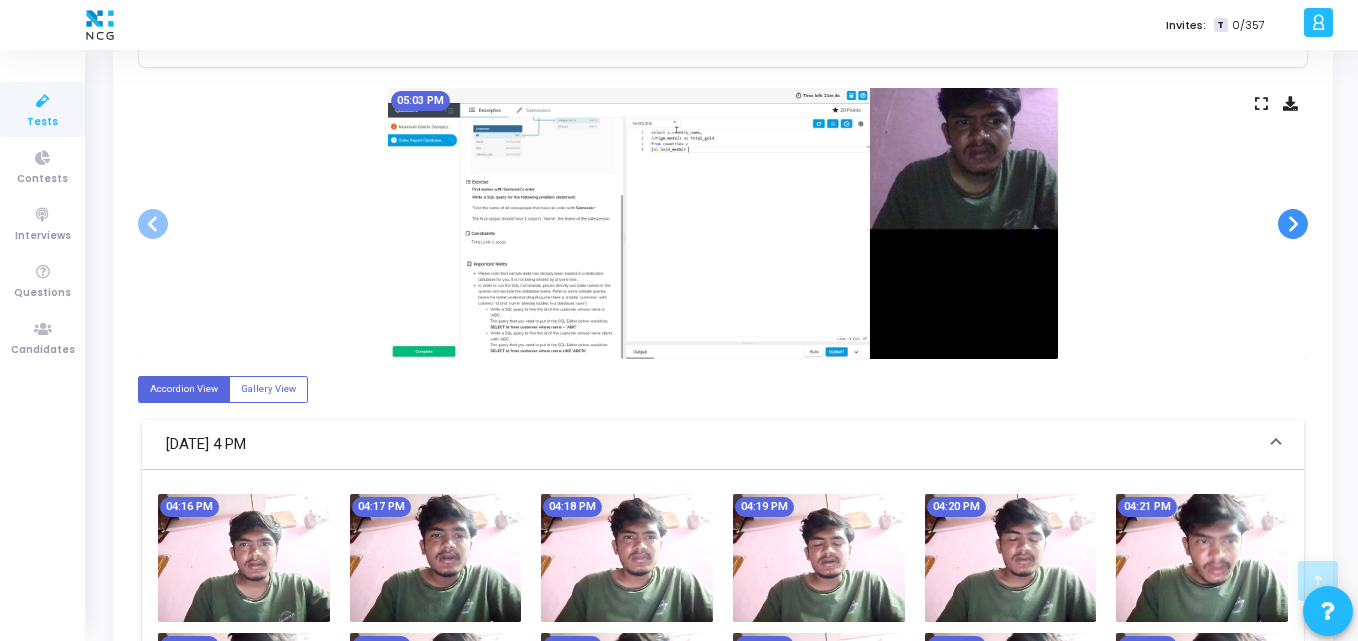 click at bounding box center [1293, 224] 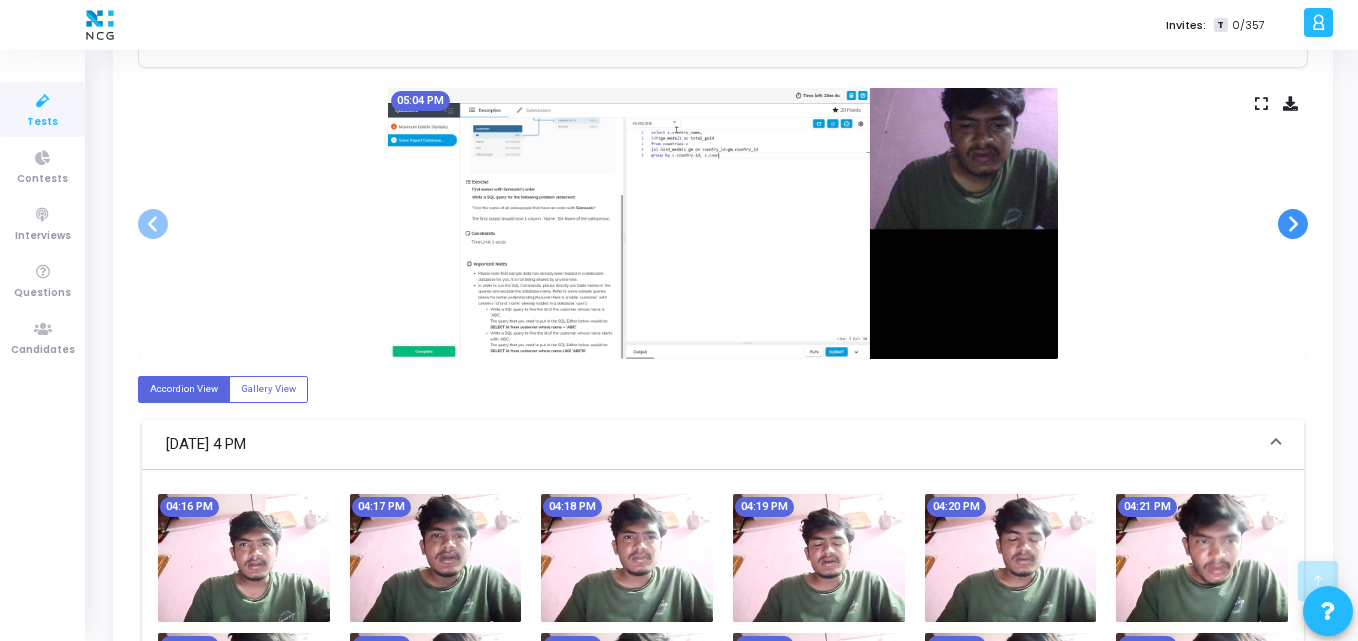 click at bounding box center (1293, 224) 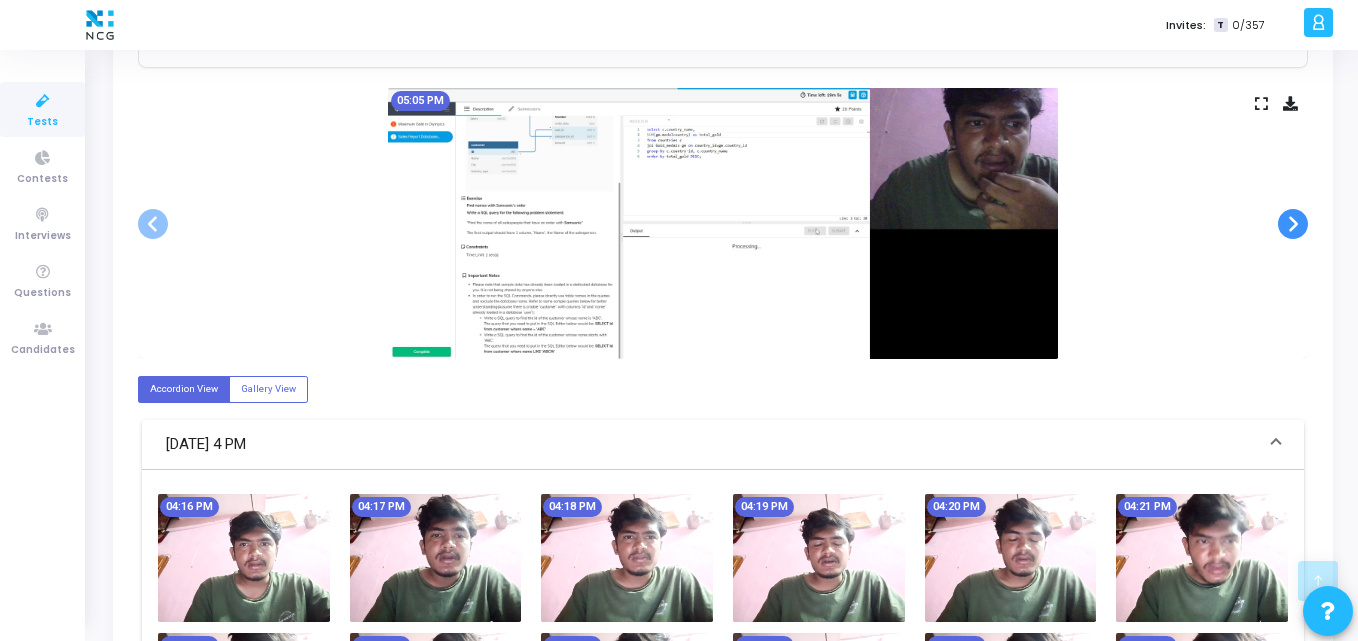 click at bounding box center [1293, 224] 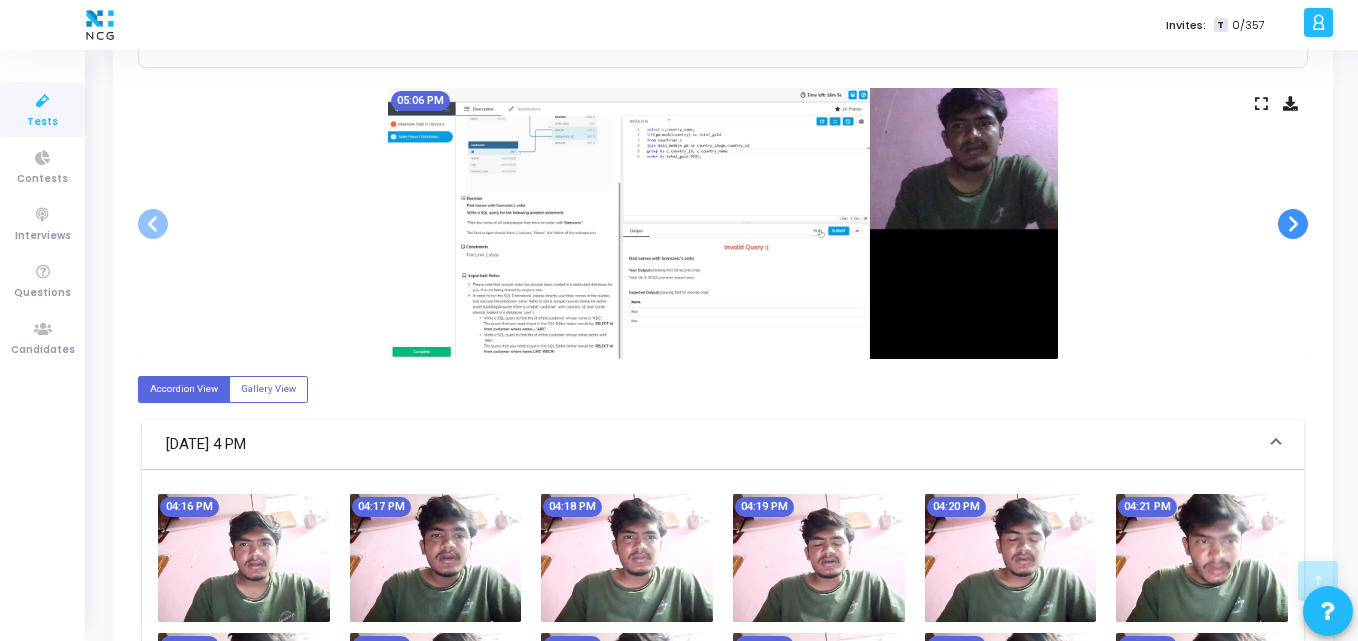 click at bounding box center [1293, 224] 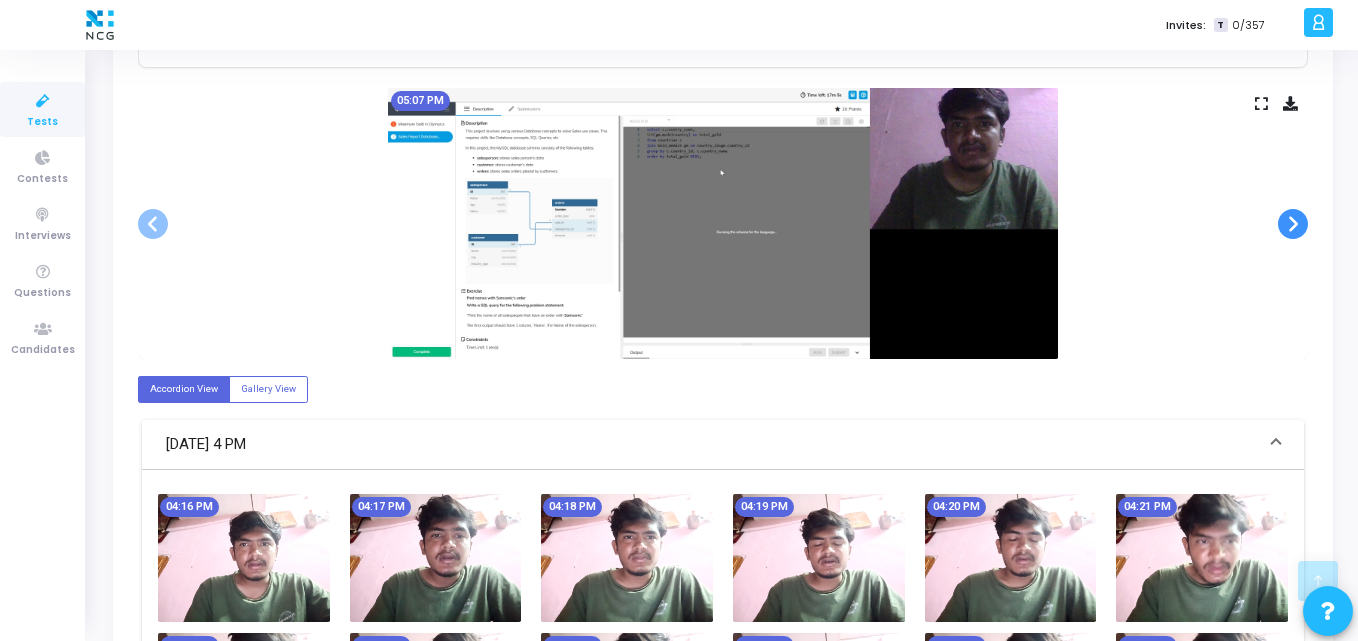 click at bounding box center (1293, 224) 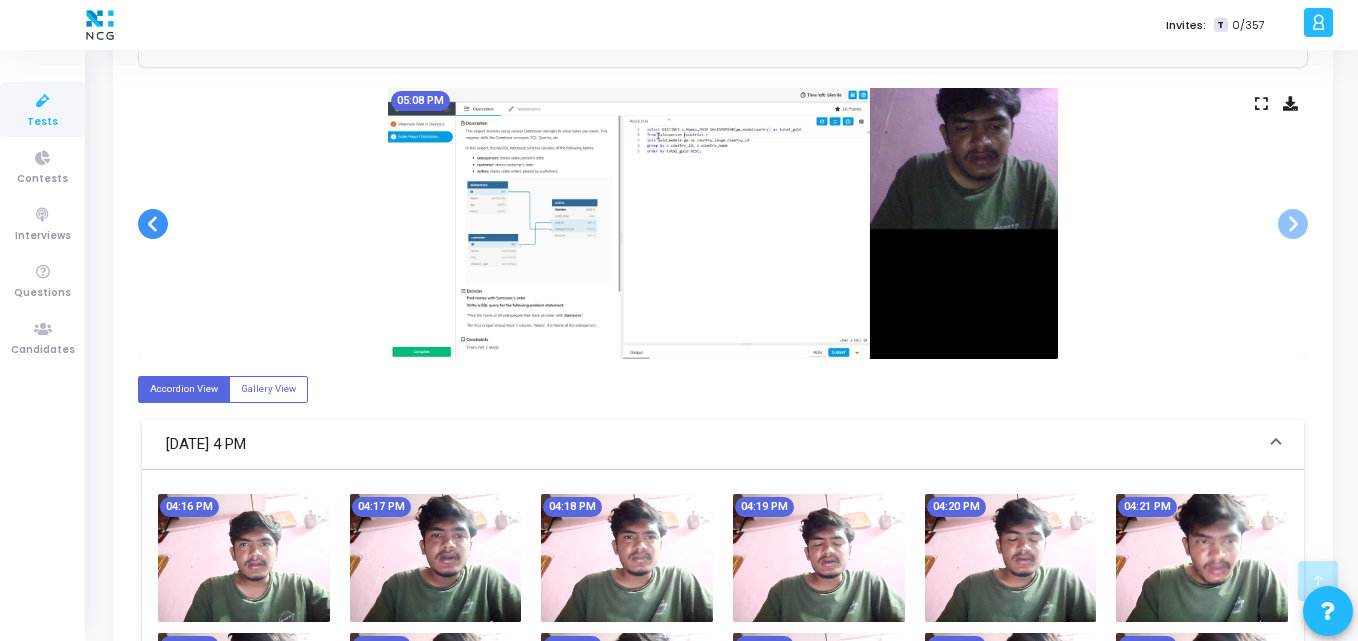 click at bounding box center (153, 224) 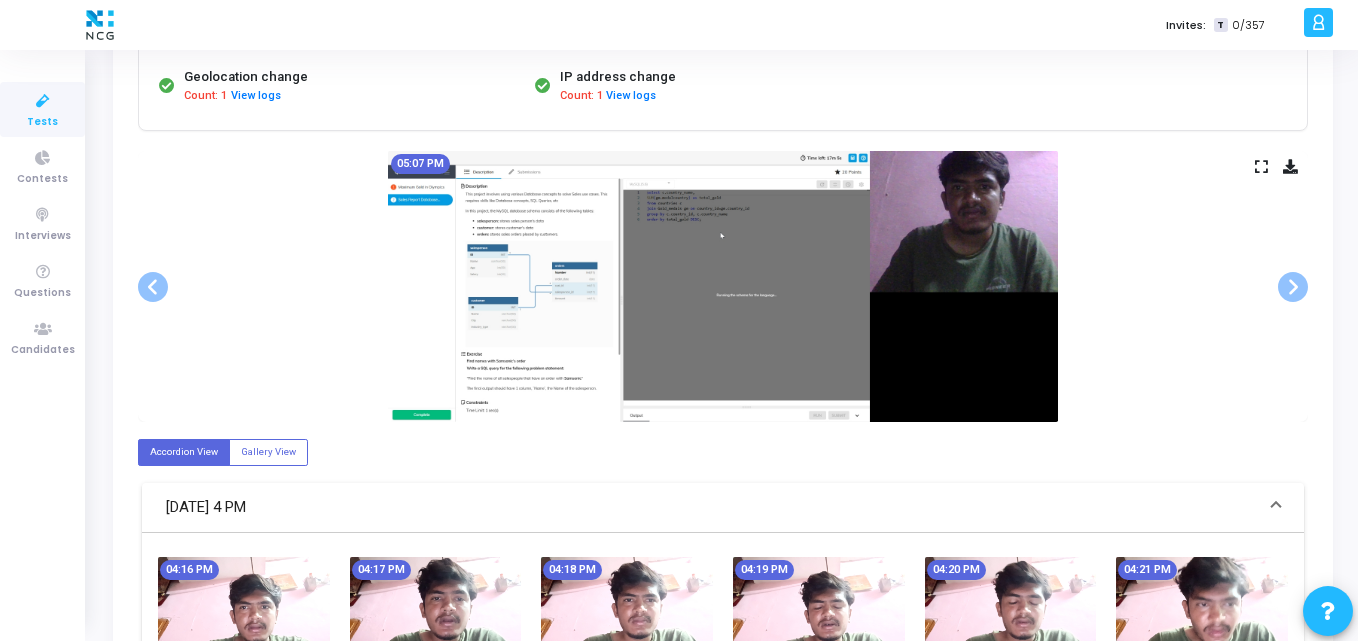 scroll, scrollTop: 0, scrollLeft: 0, axis: both 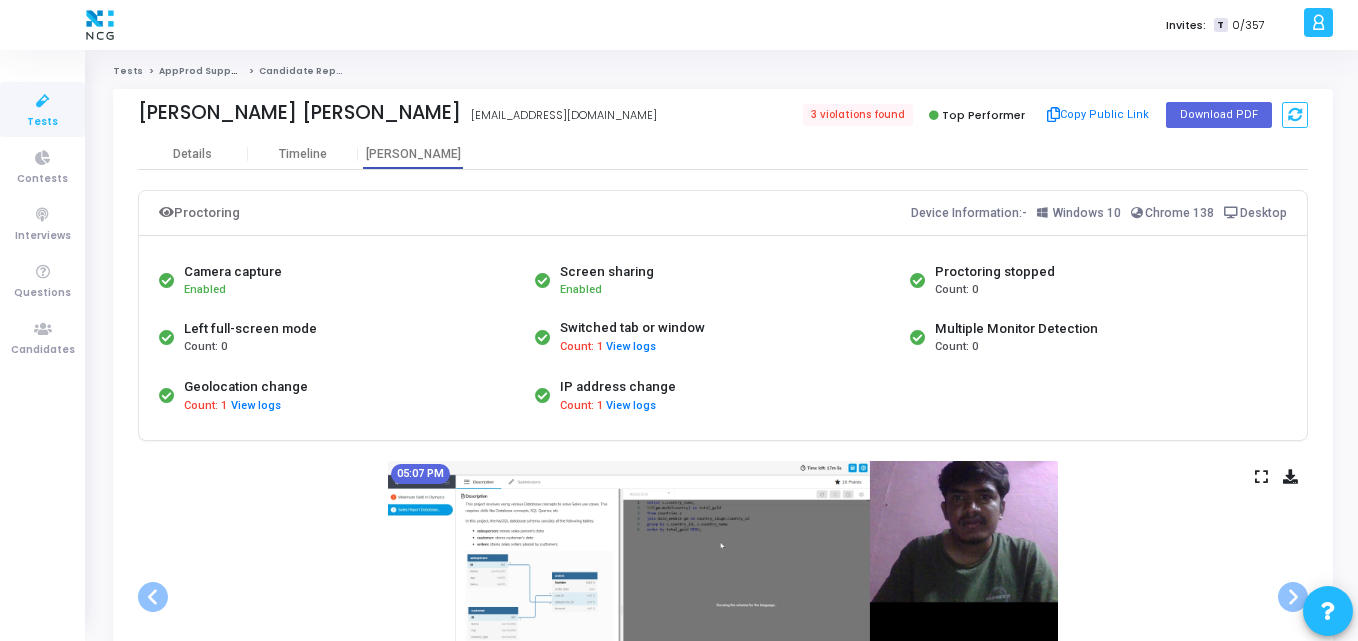 click on "Details  Timeline  Proctor" 